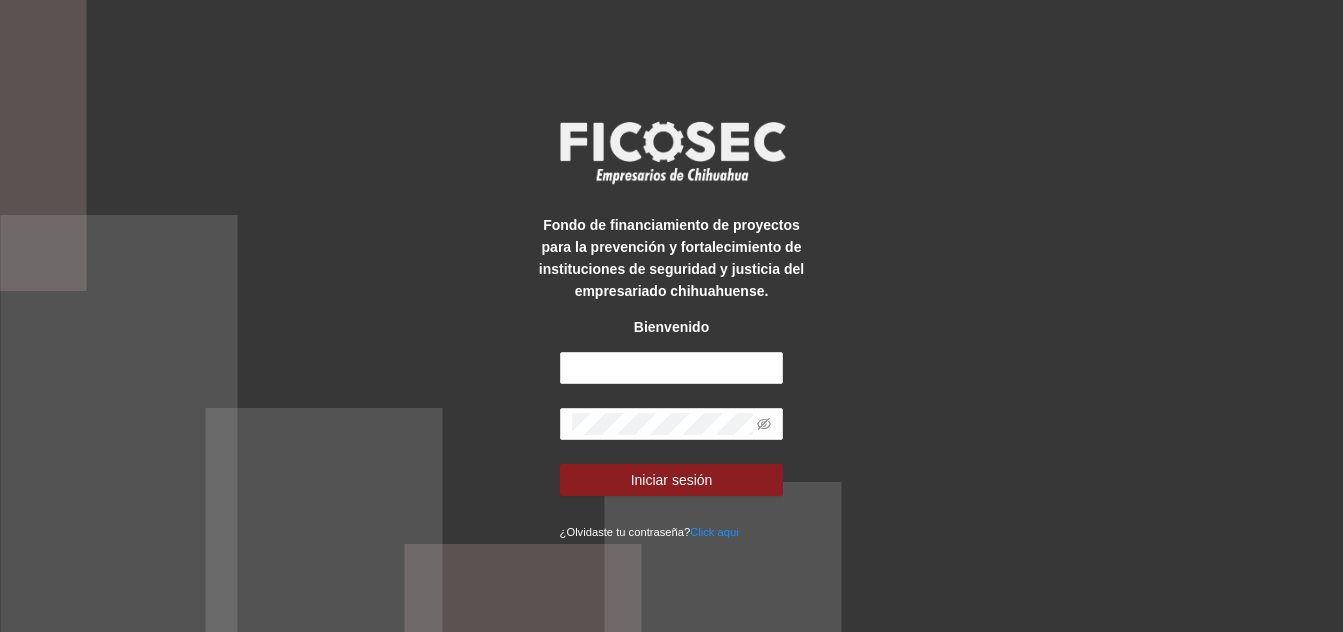 scroll, scrollTop: 0, scrollLeft: 0, axis: both 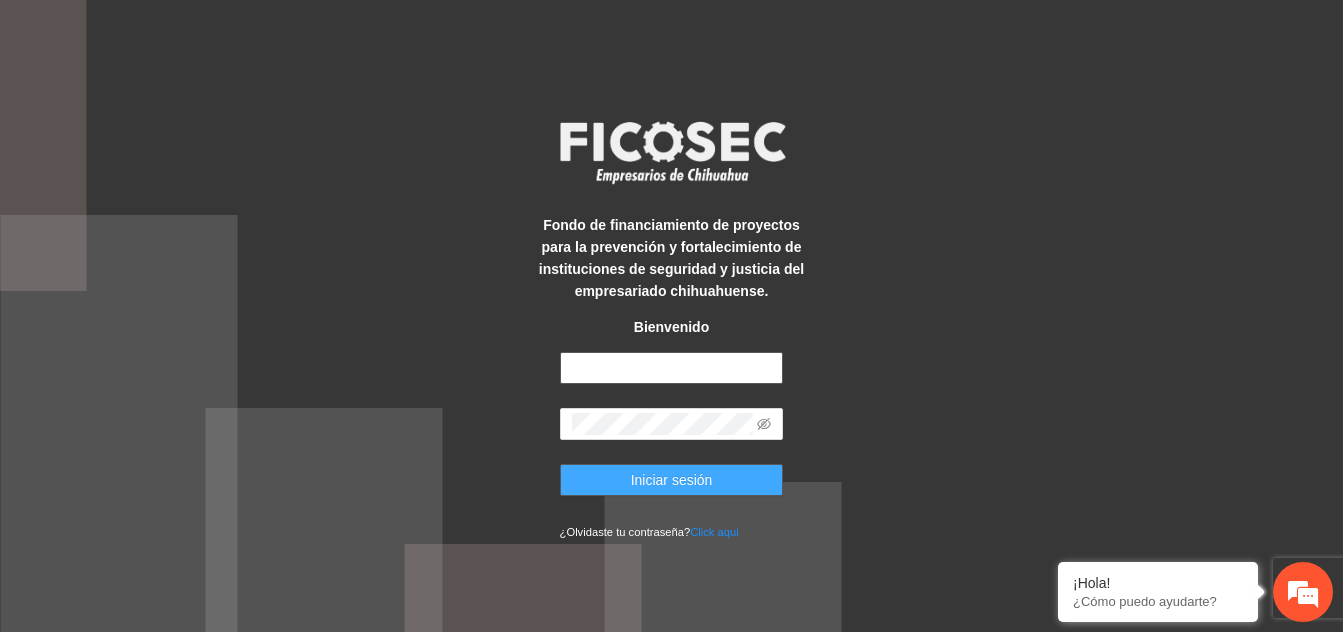 type on "**********" 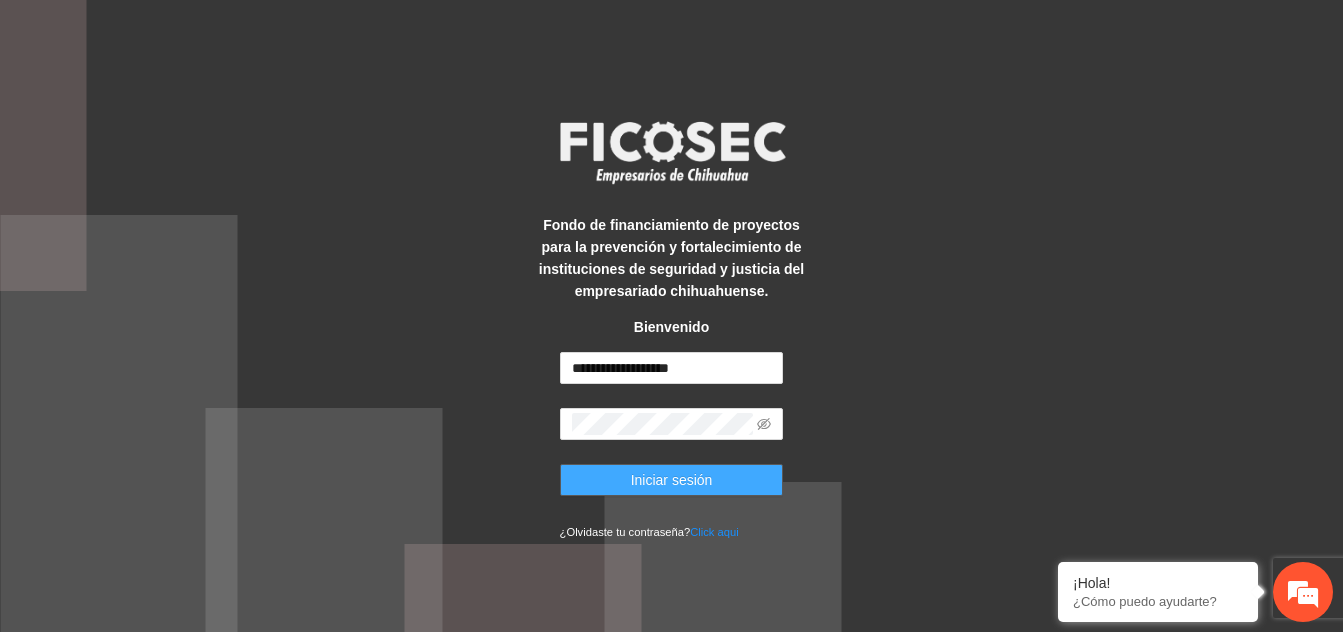 click on "Iniciar sesión" at bounding box center (672, 480) 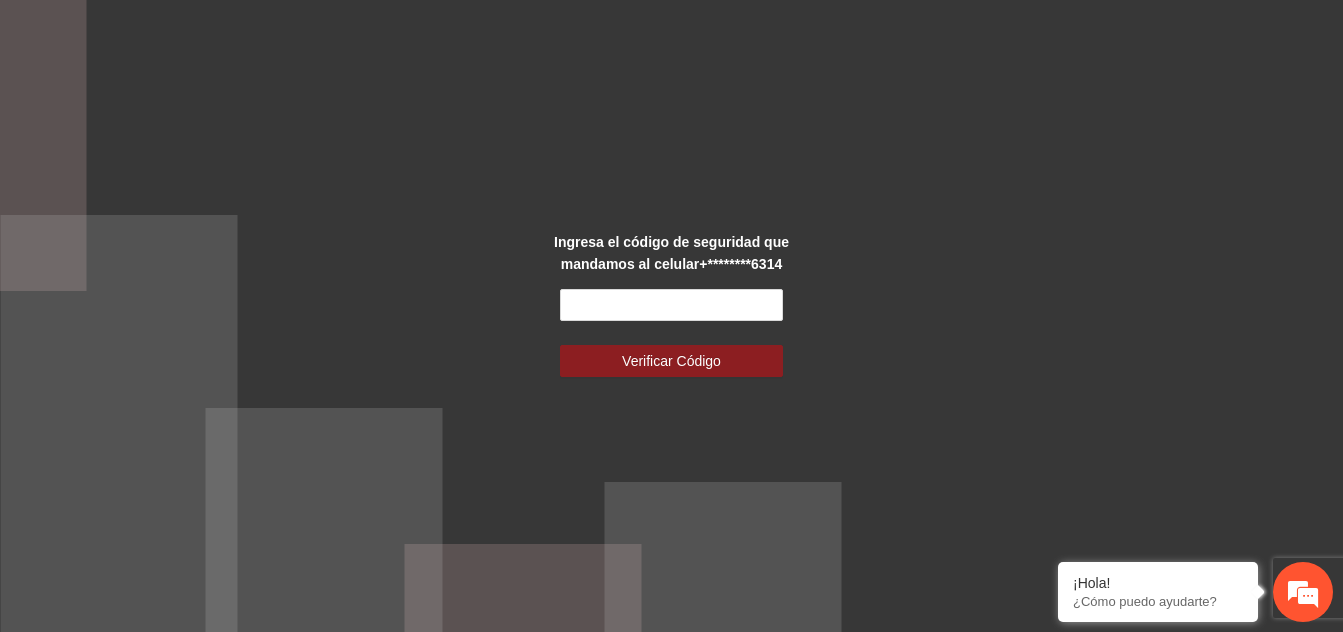scroll, scrollTop: 0, scrollLeft: 0, axis: both 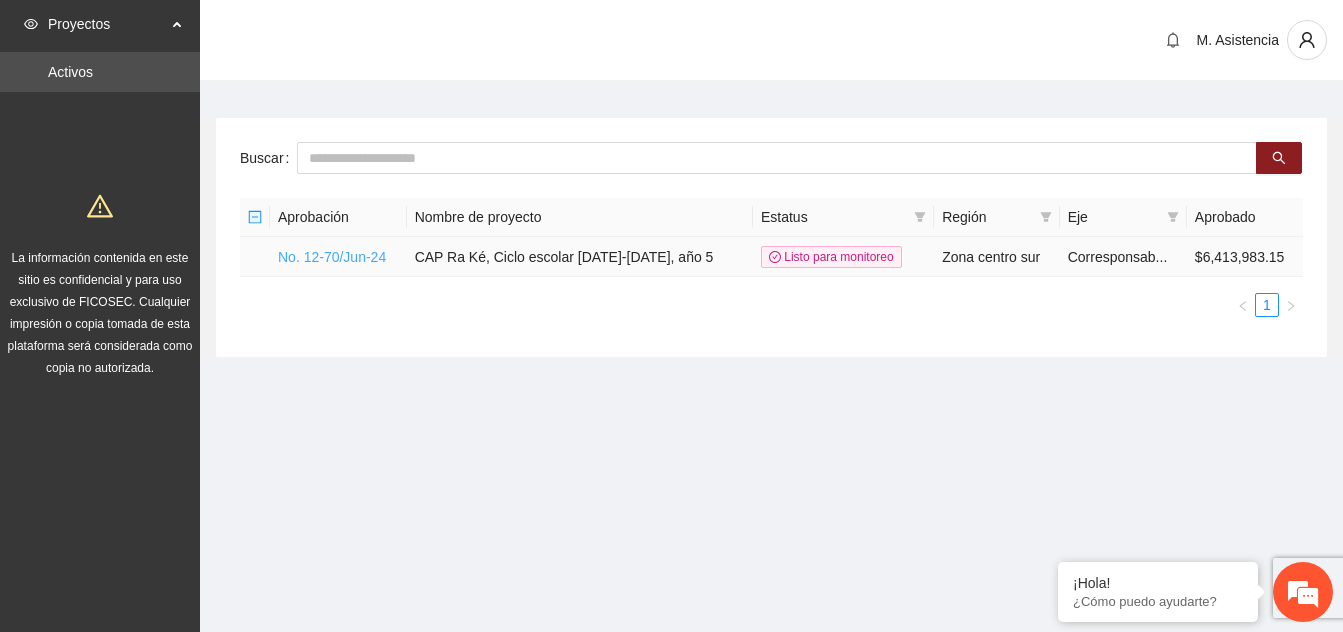 click on "No. 12-70/Jun-24" at bounding box center (332, 257) 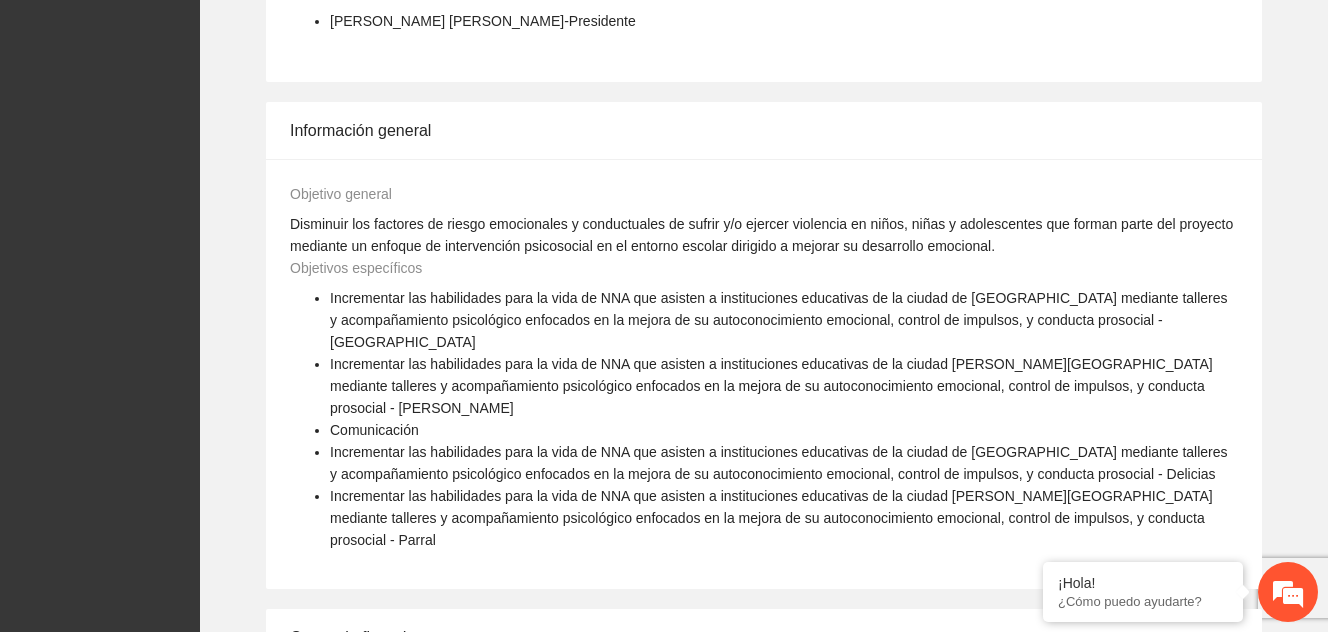 scroll, scrollTop: 1624, scrollLeft: 0, axis: vertical 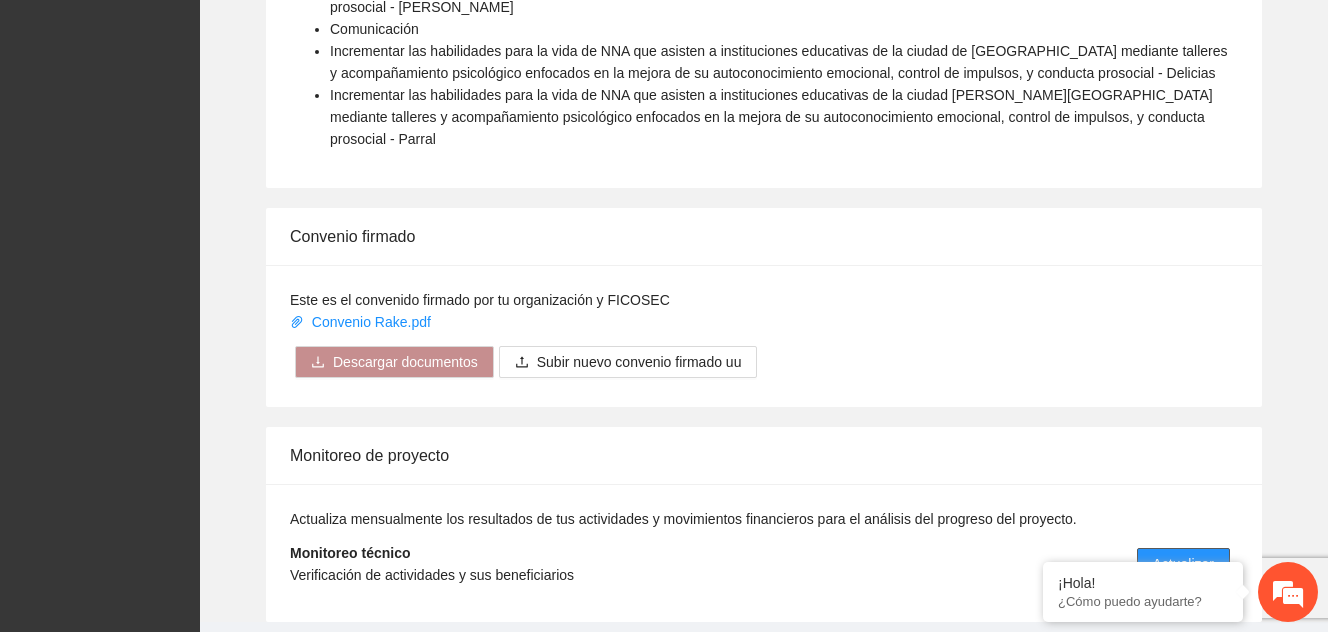 click on "Actualizar" at bounding box center (1183, 564) 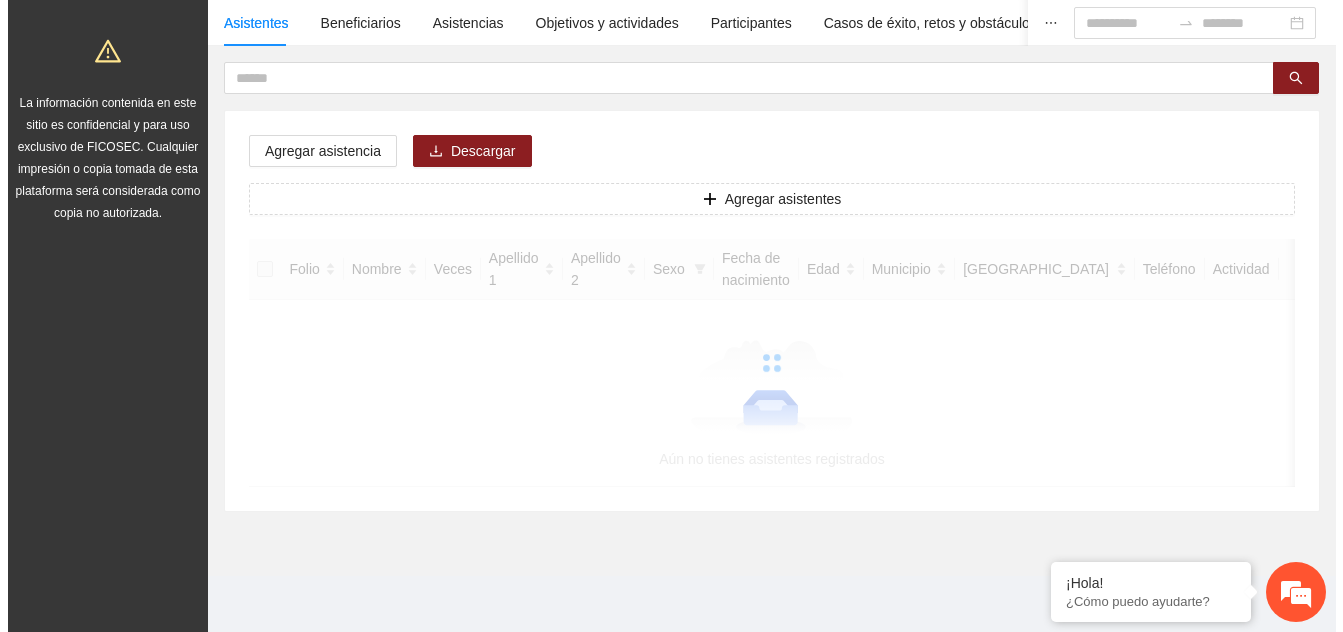 scroll, scrollTop: 0, scrollLeft: 0, axis: both 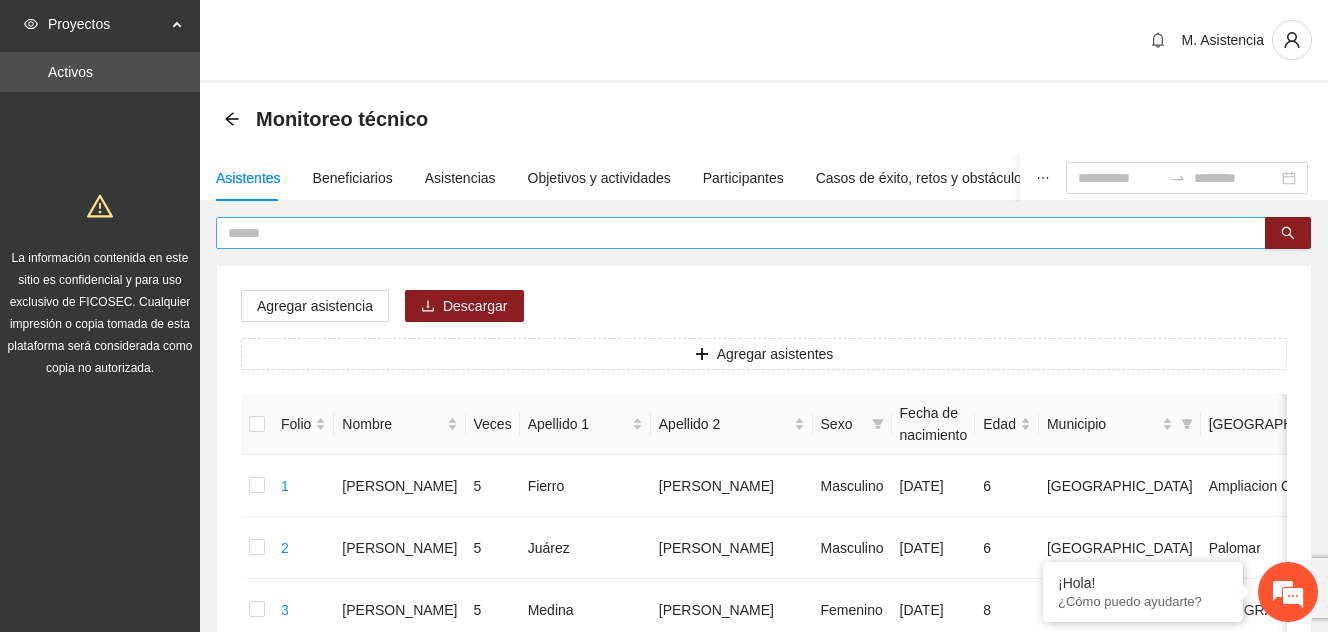 click at bounding box center (733, 233) 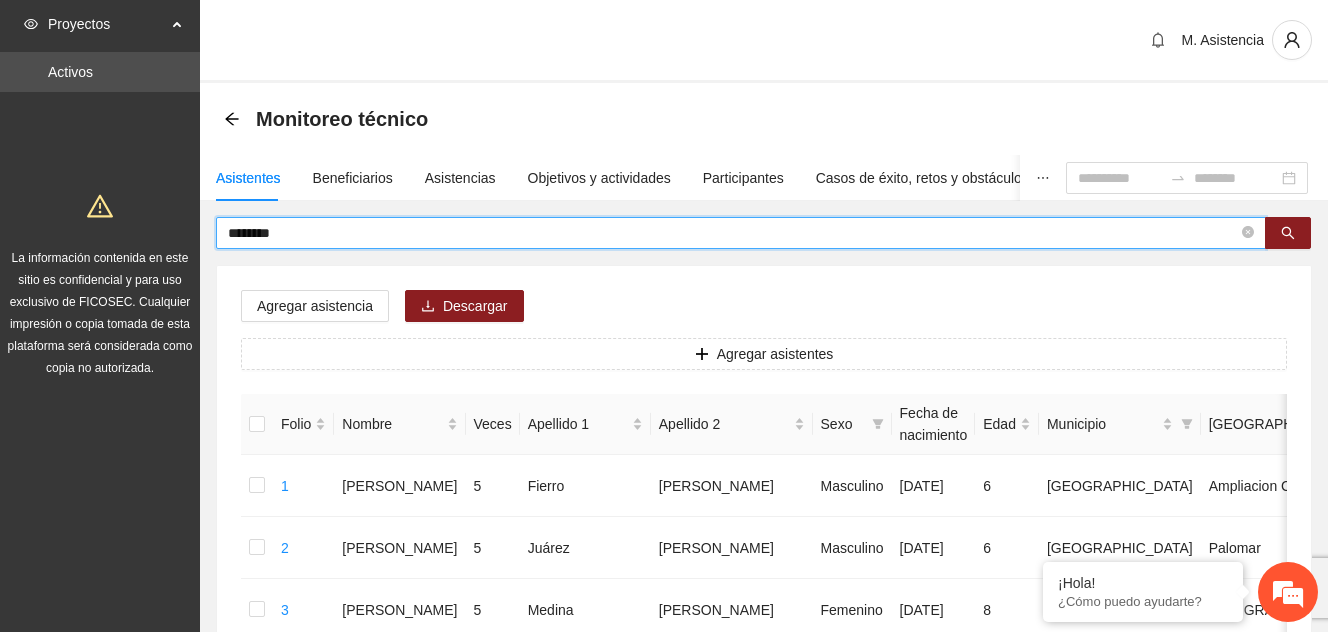 type on "********" 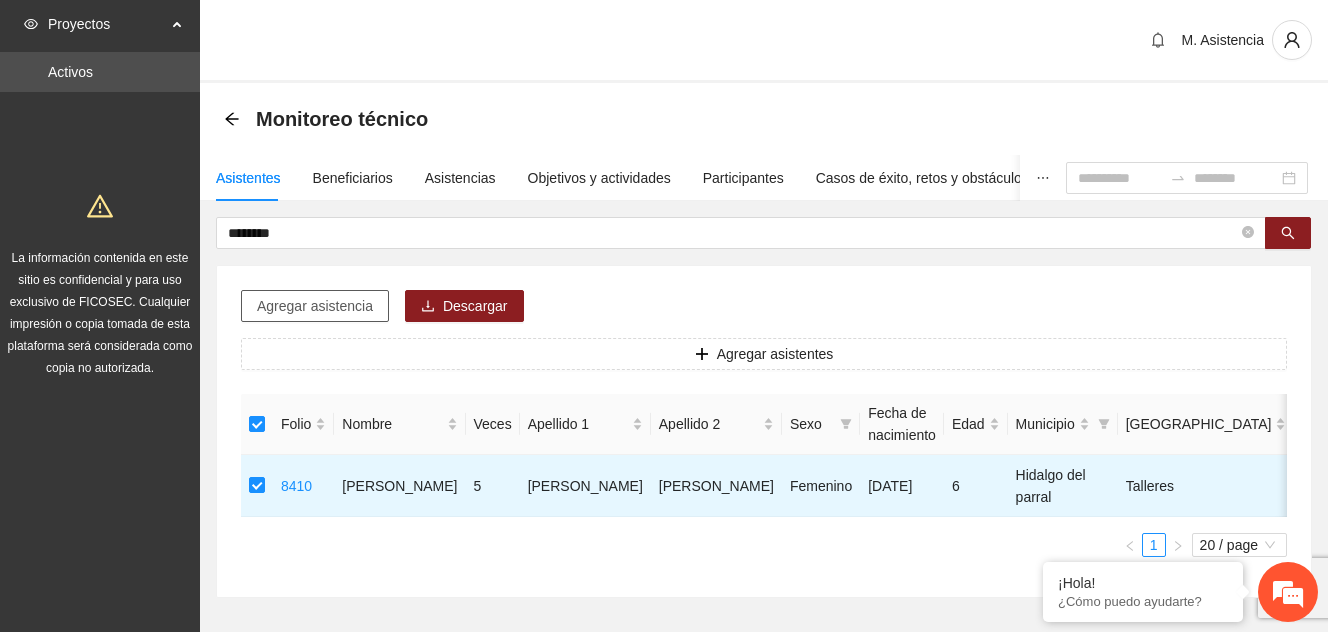 click on "Agregar asistencia" at bounding box center [315, 306] 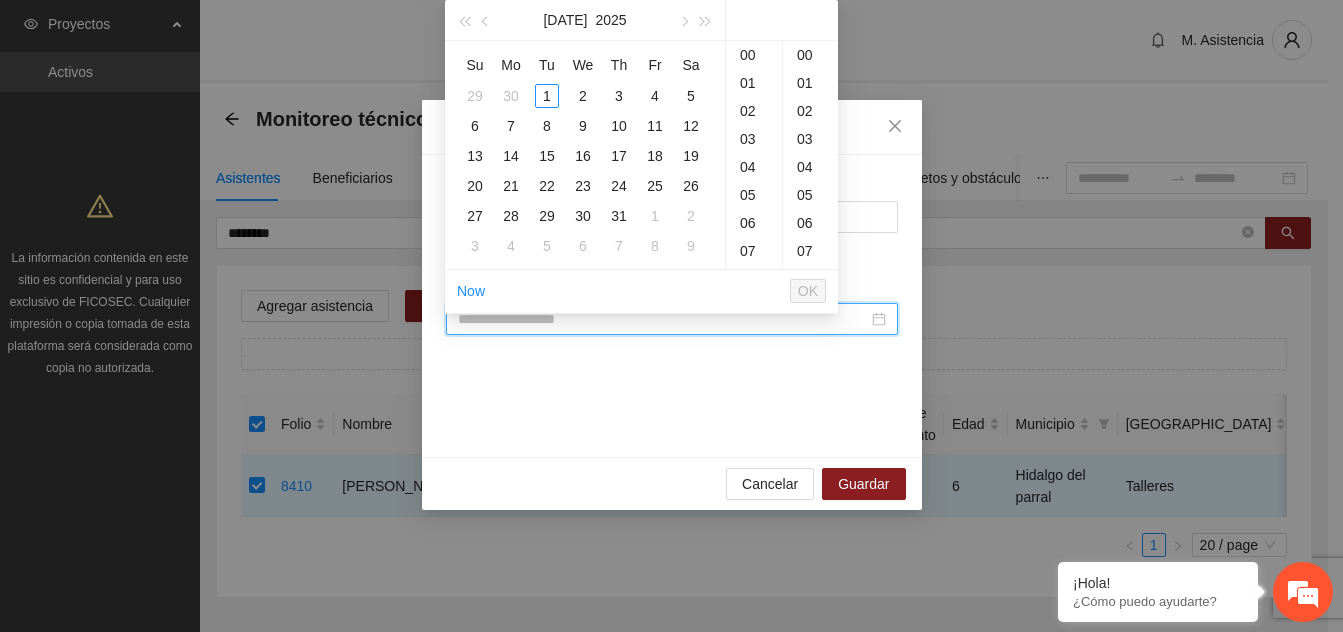 paste on "**********" 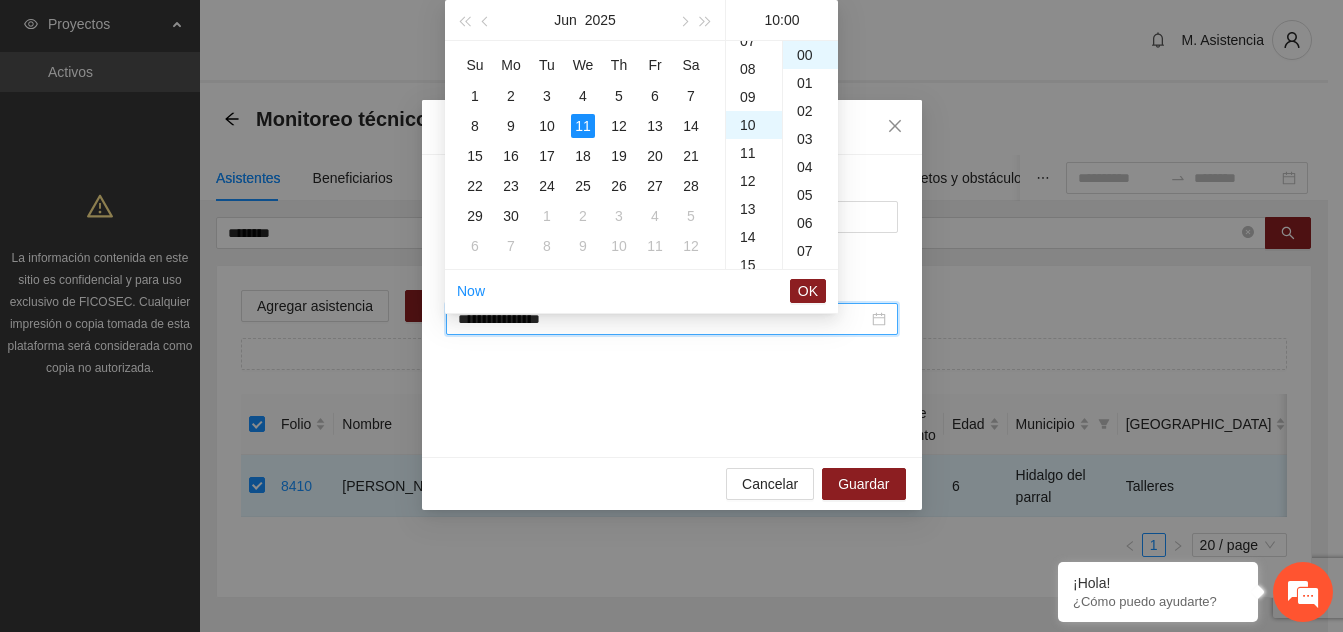 scroll, scrollTop: 280, scrollLeft: 0, axis: vertical 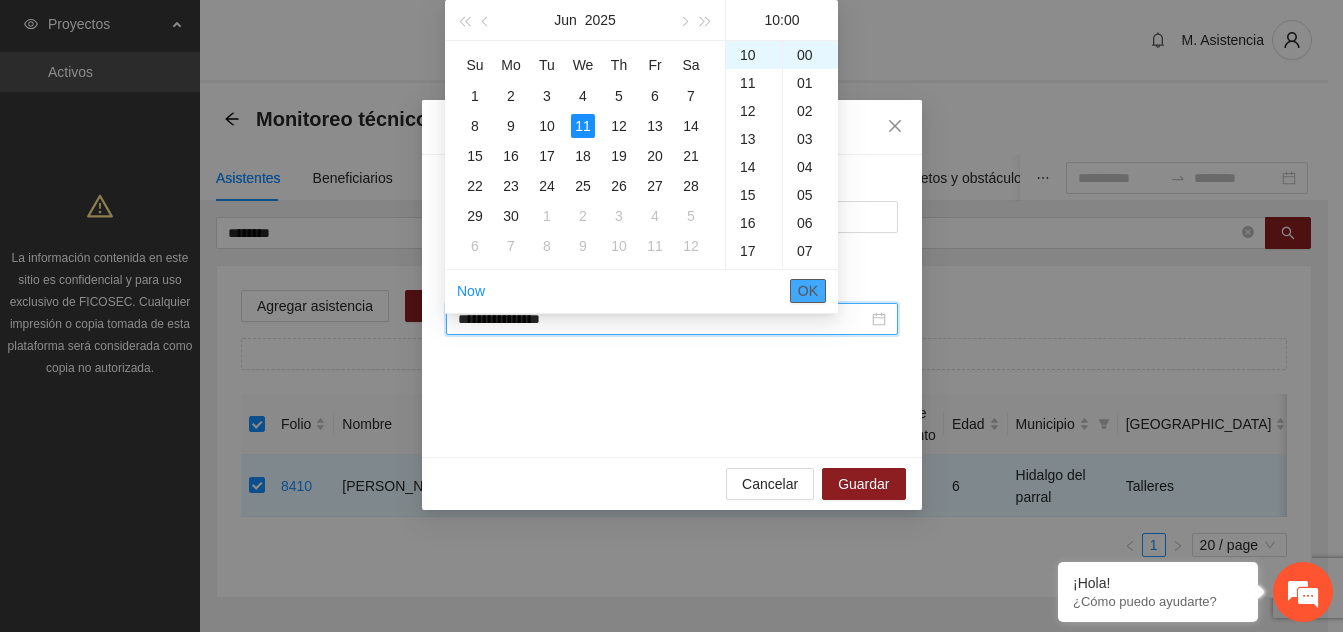click on "OK" at bounding box center (808, 291) 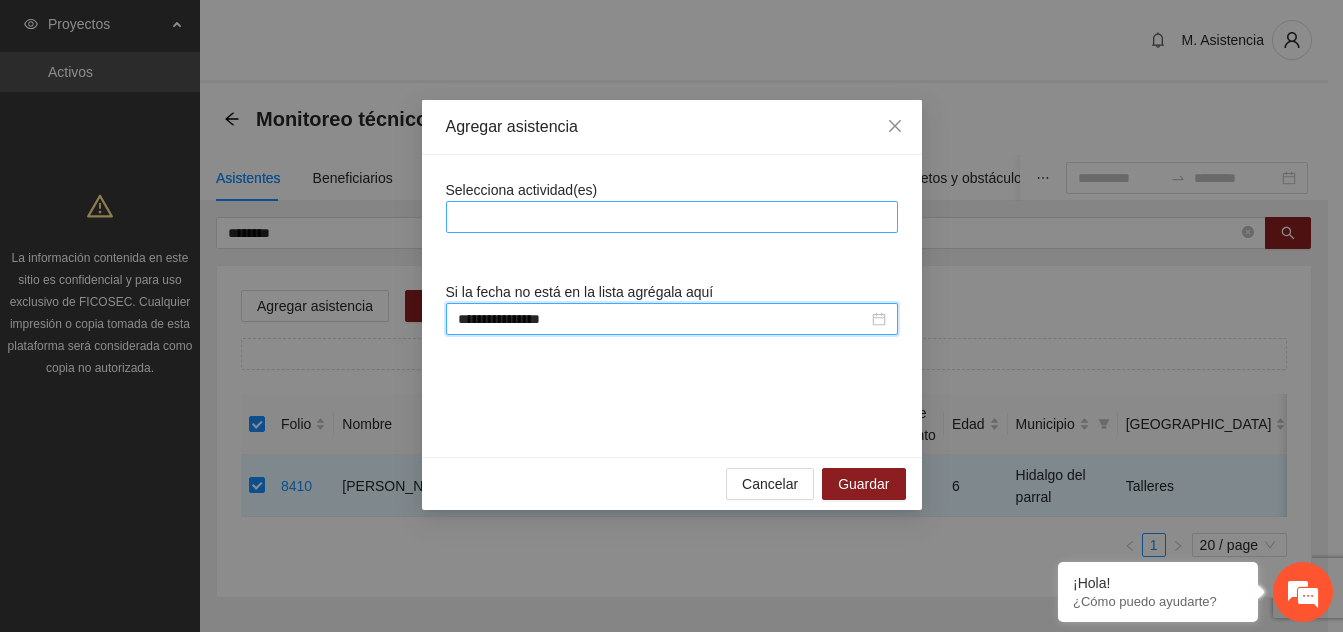 click at bounding box center [672, 217] 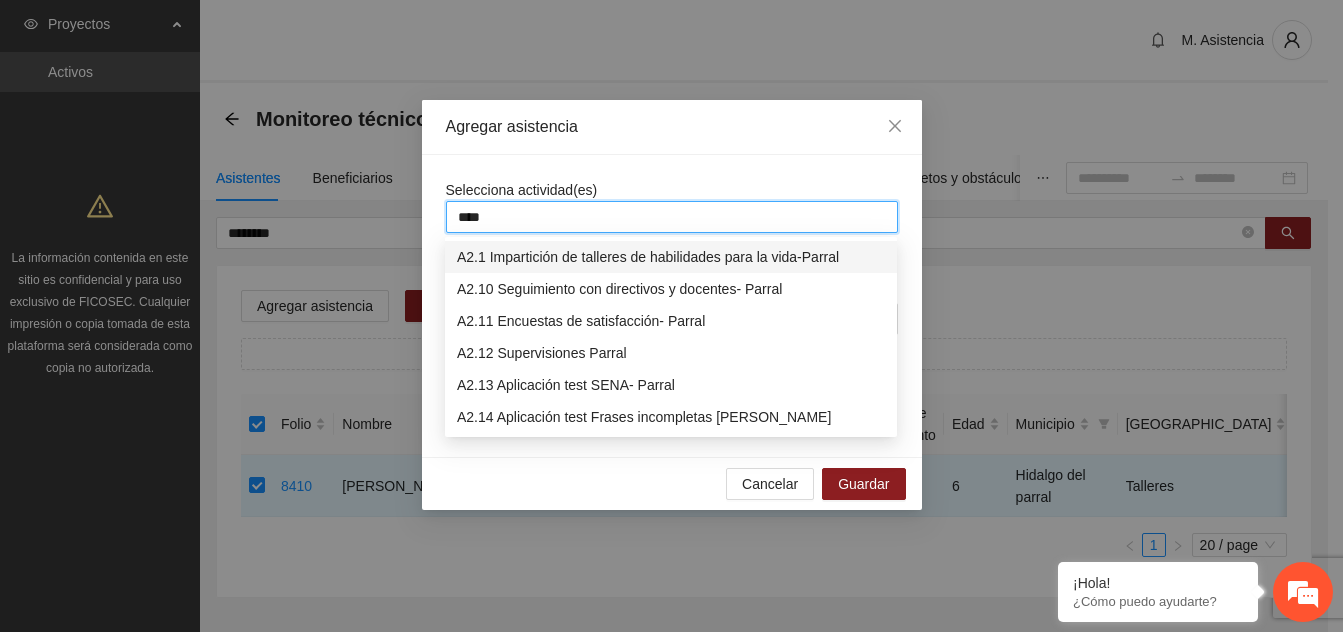 type on "***" 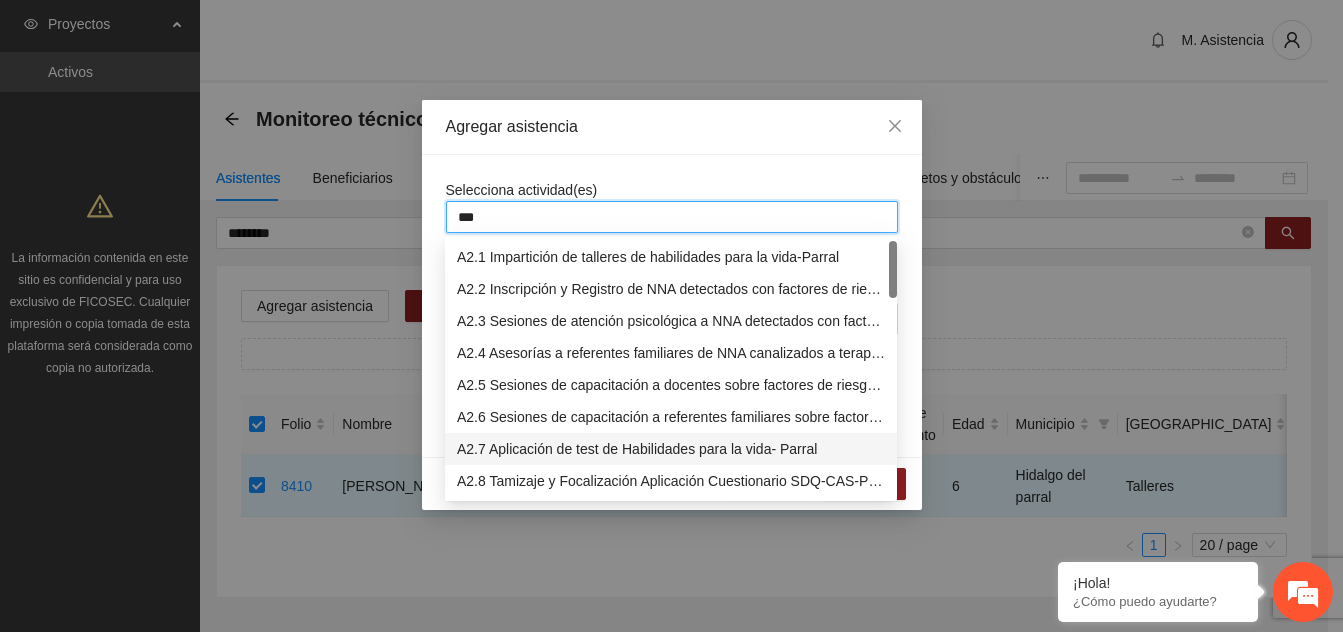 click on "A2.7 Aplicación de test de Habilidades para la vida- Parral" at bounding box center [671, 449] 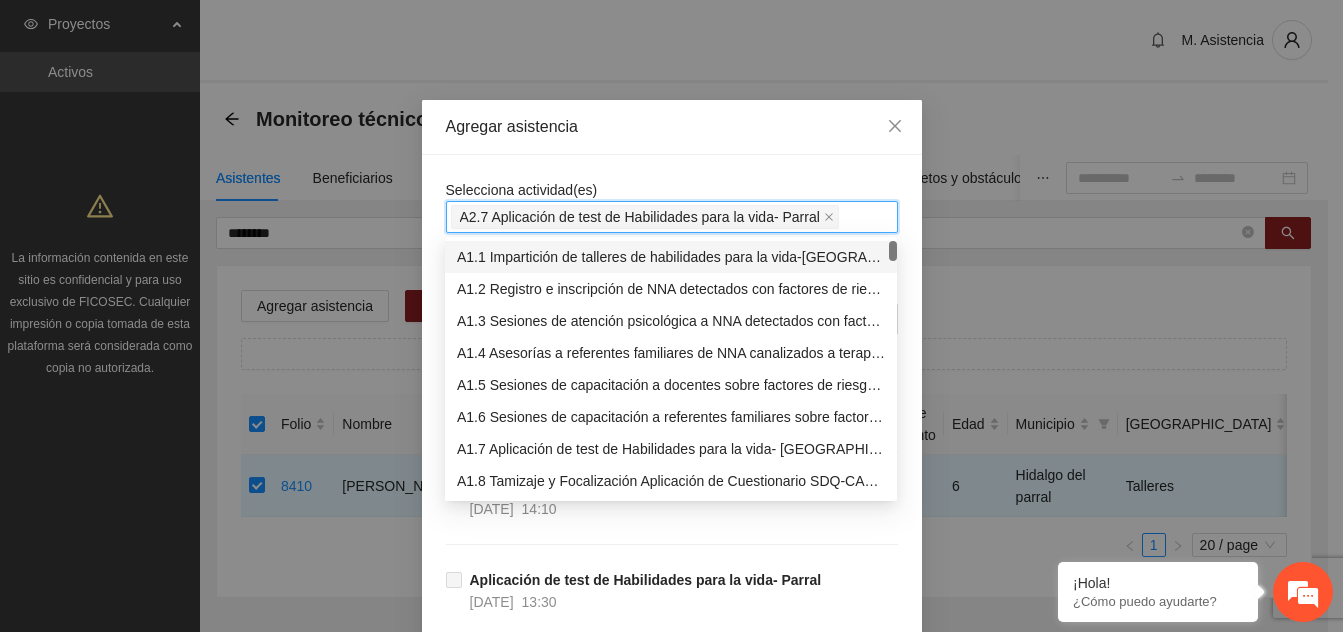 click on "**********" at bounding box center (672, 1235) 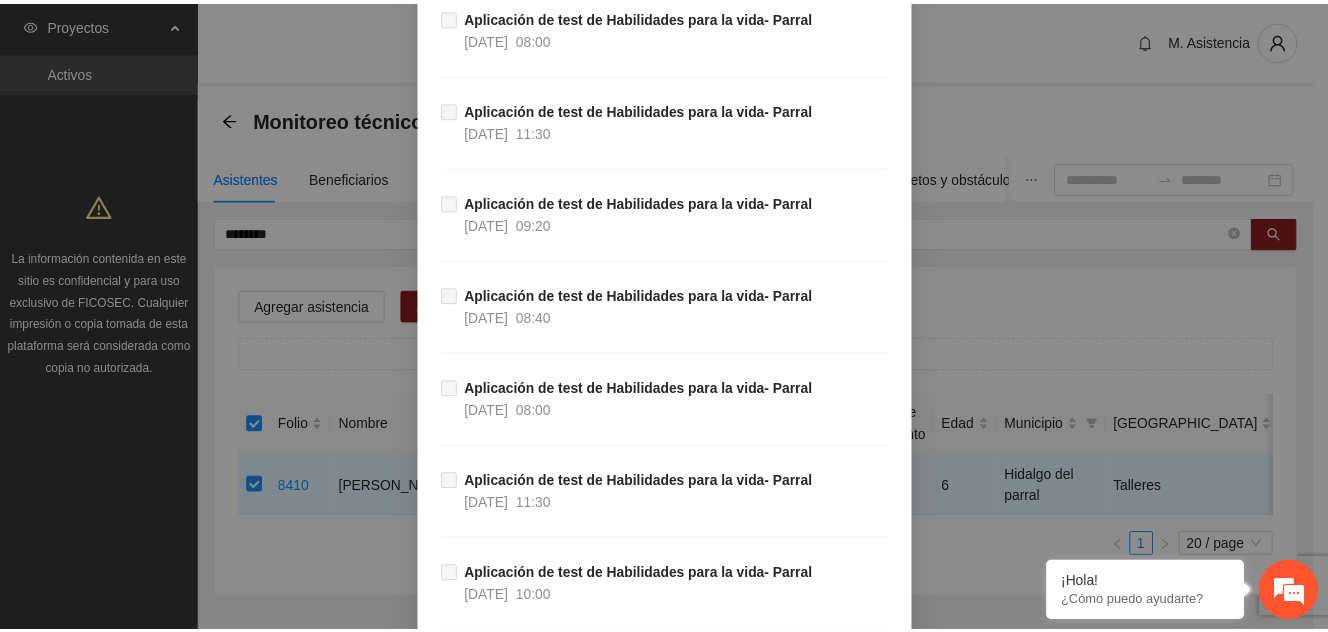 scroll, scrollTop: 1761, scrollLeft: 0, axis: vertical 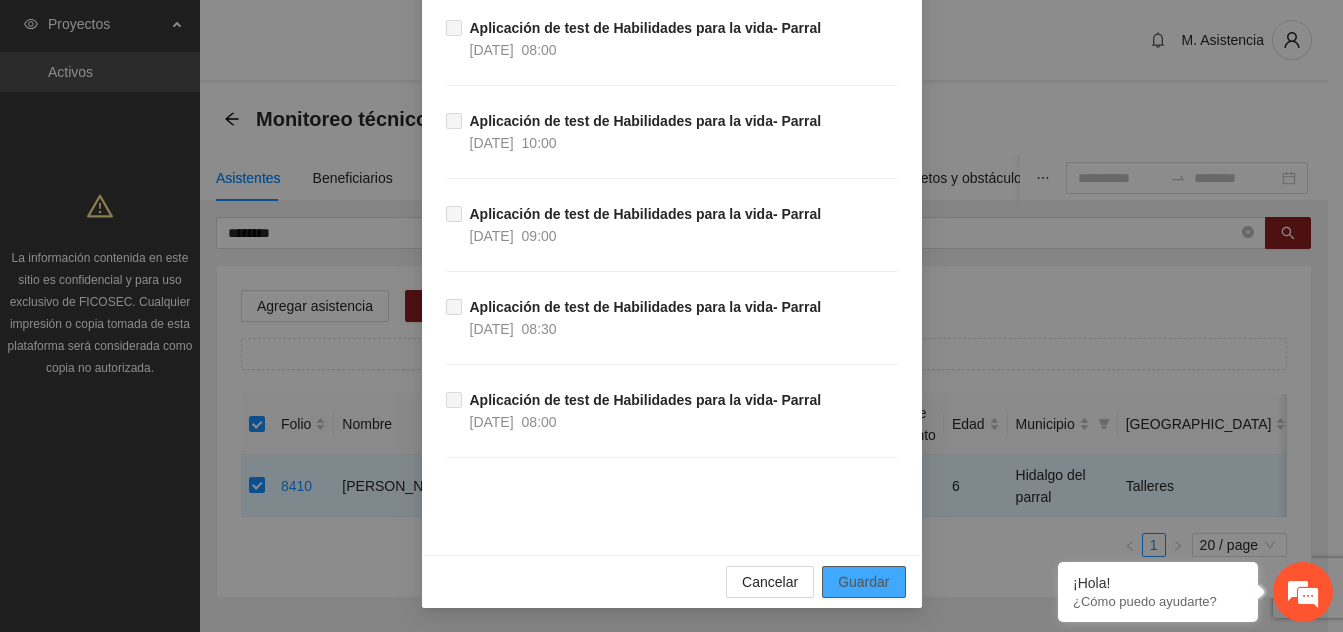 click on "Guardar" at bounding box center [863, 582] 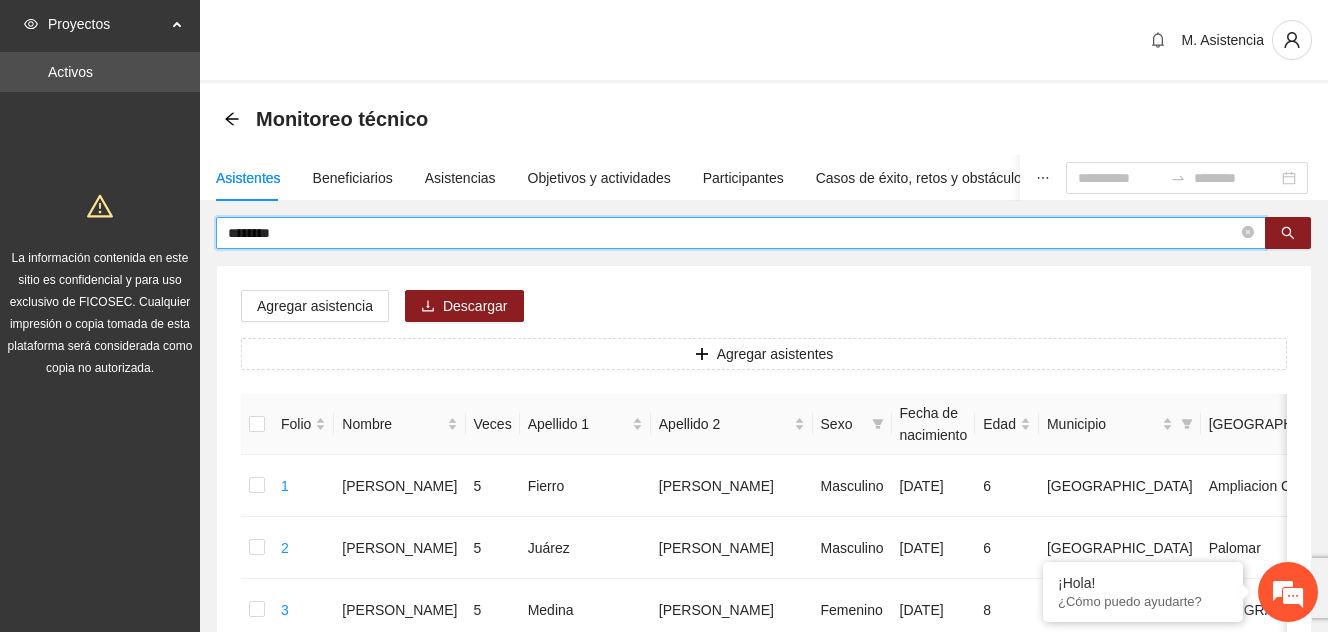 click on "********" at bounding box center [733, 233] 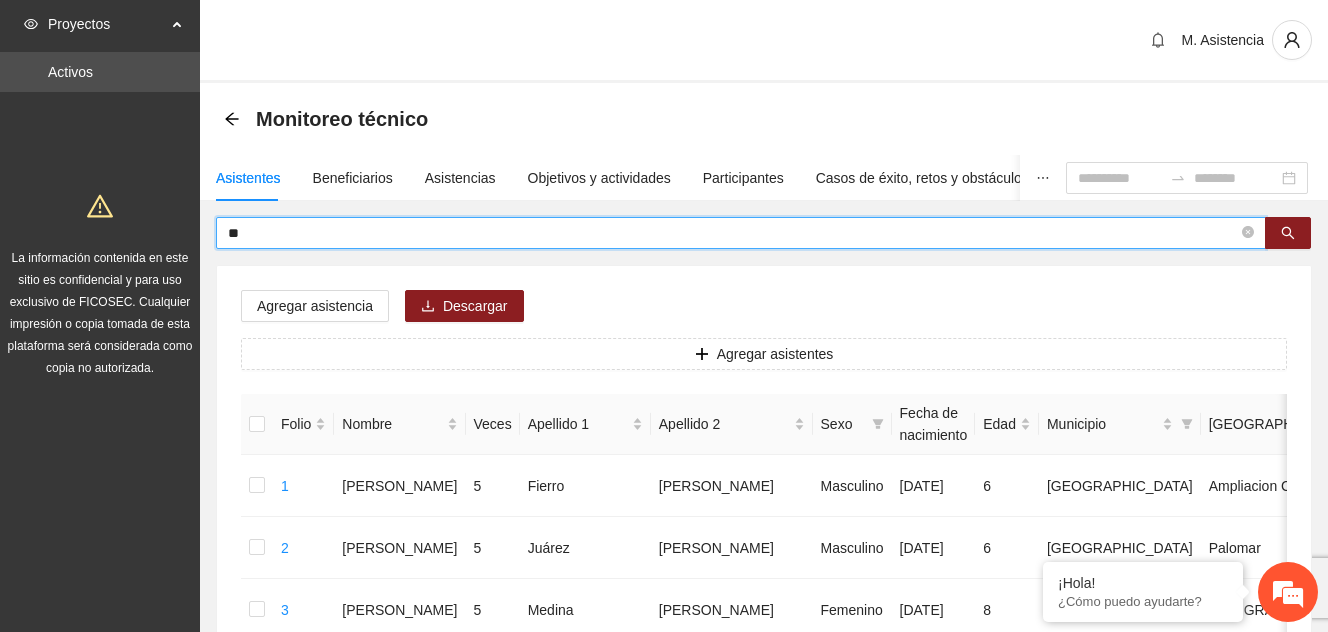 type on "*" 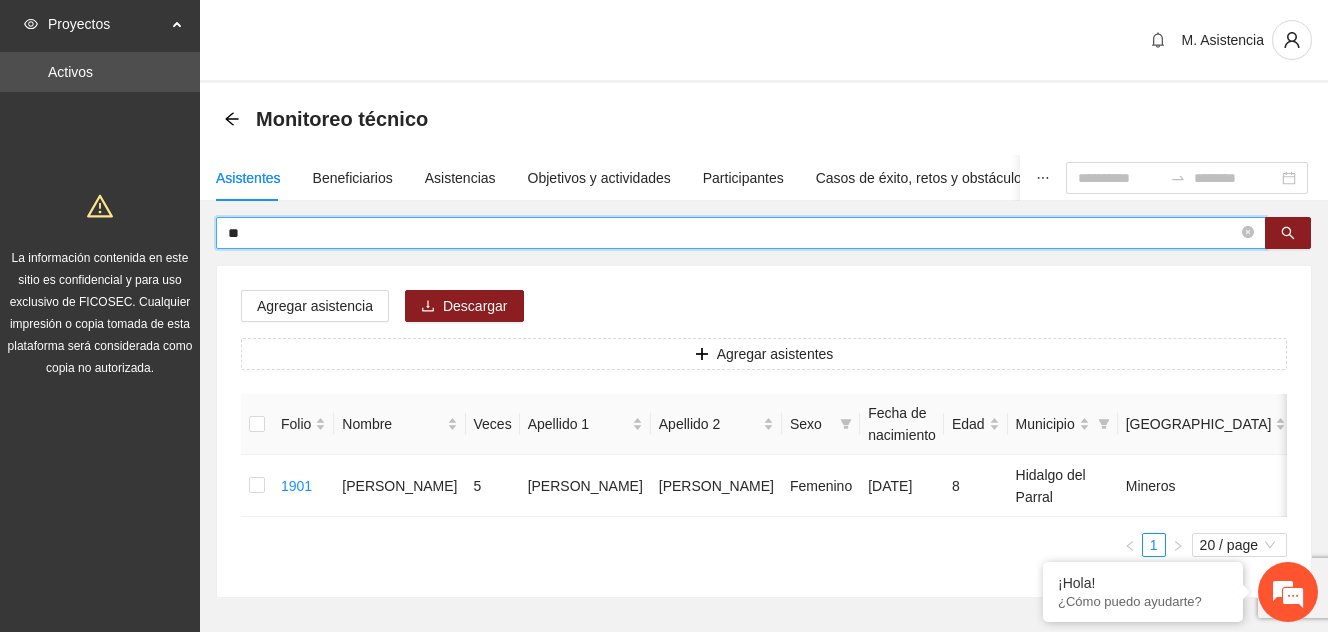 type on "*" 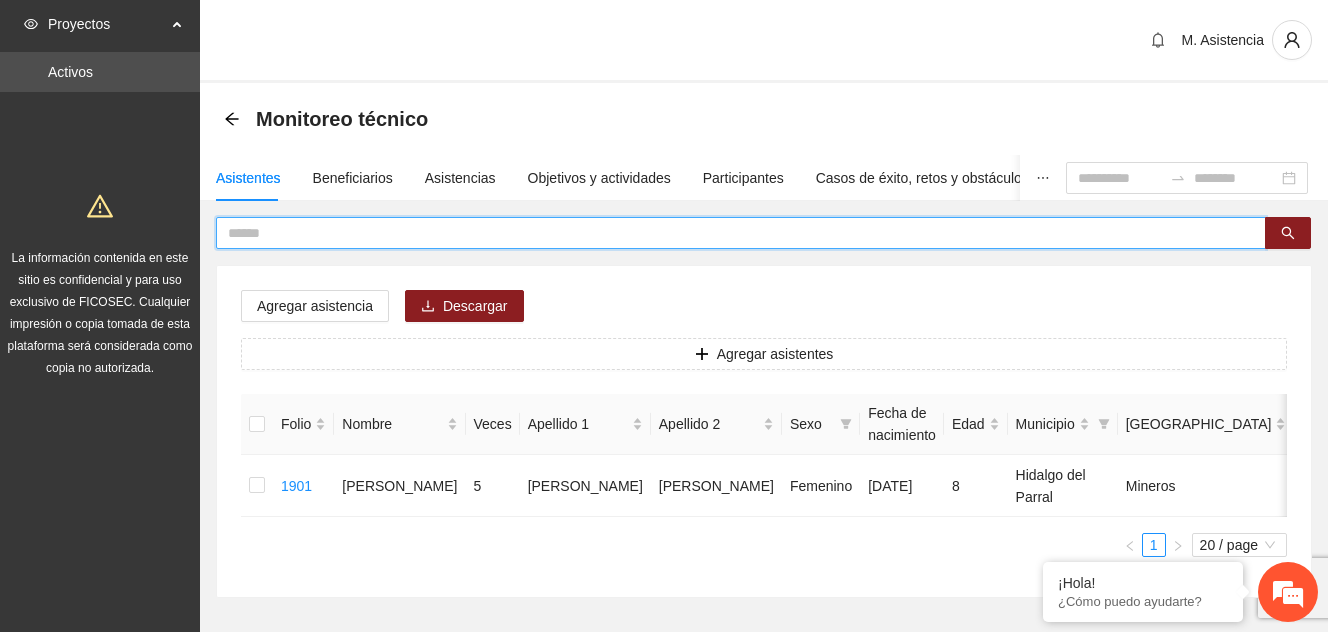 type 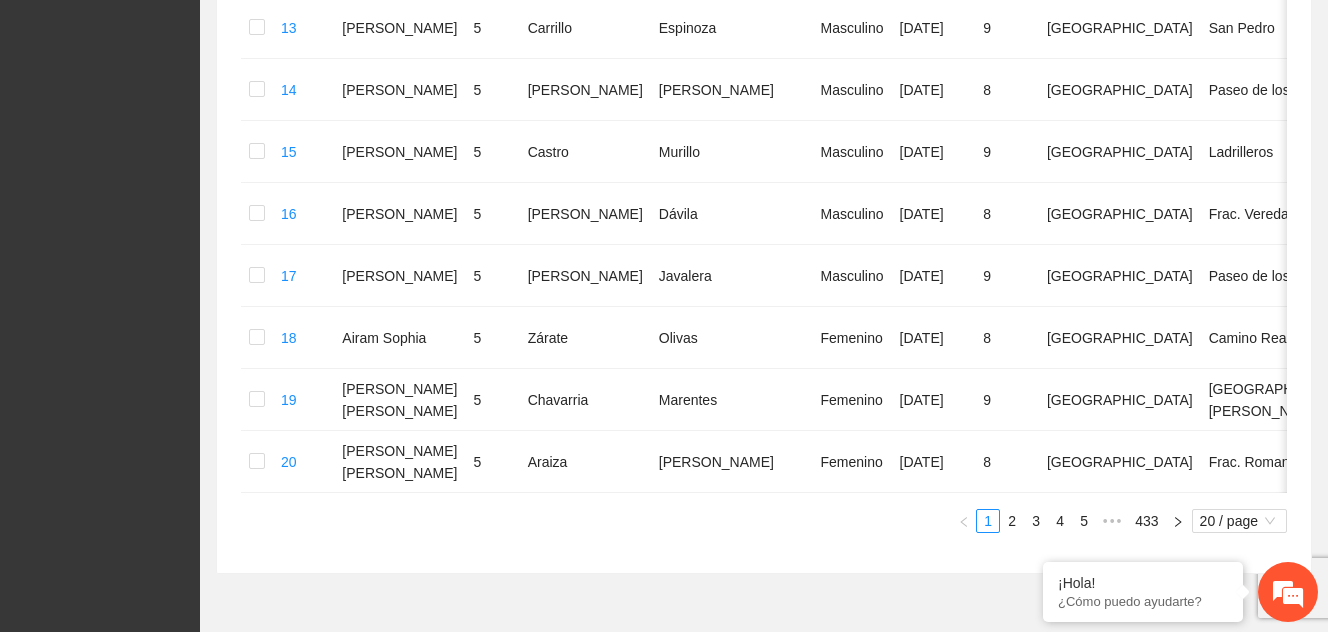 scroll, scrollTop: 1259, scrollLeft: 0, axis: vertical 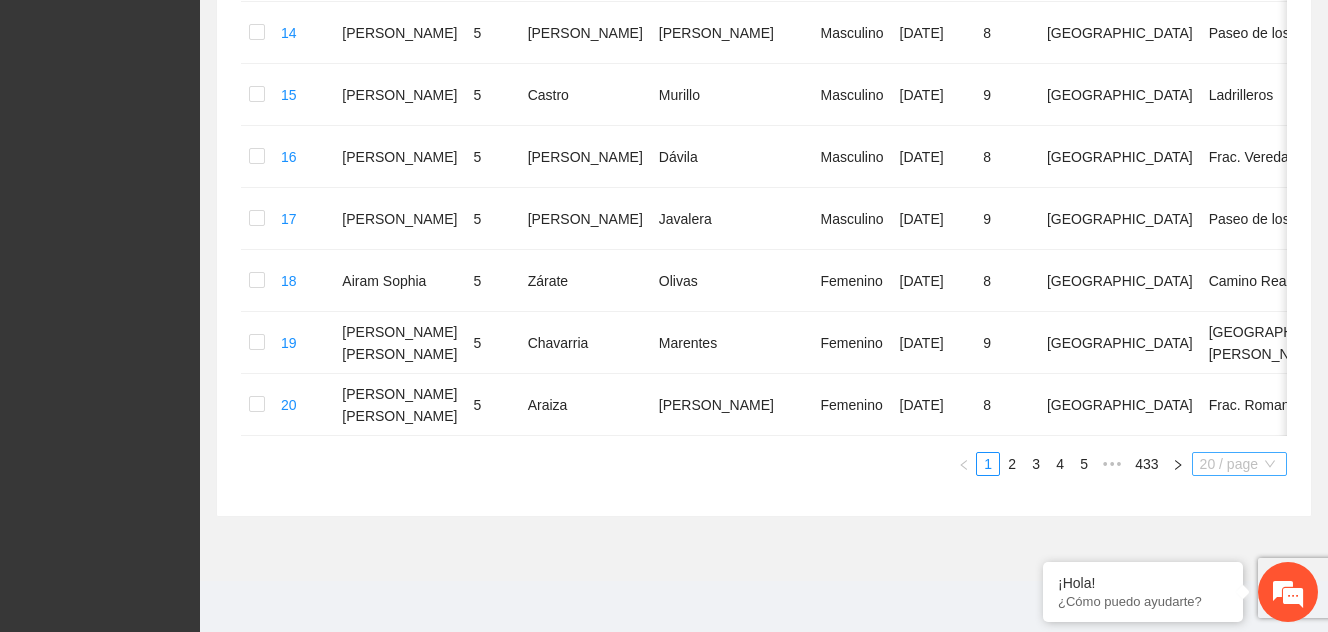 click on "20 / page" at bounding box center (1239, 464) 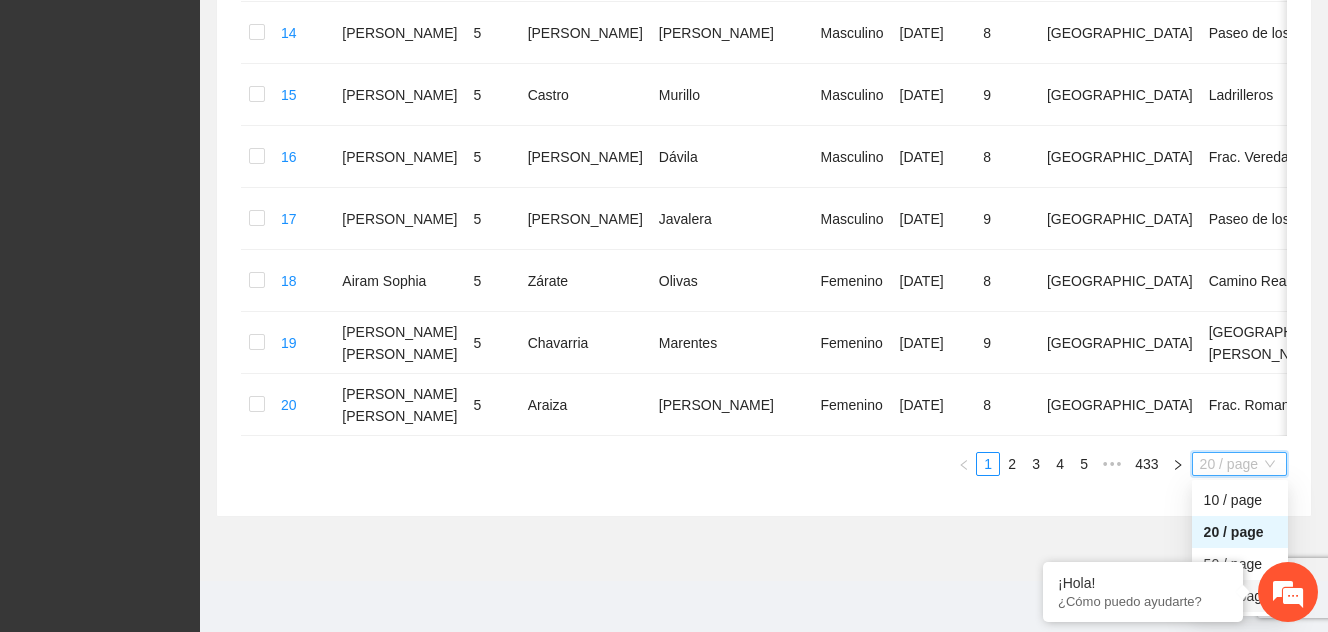 click on "100 / page" at bounding box center (1240, 596) 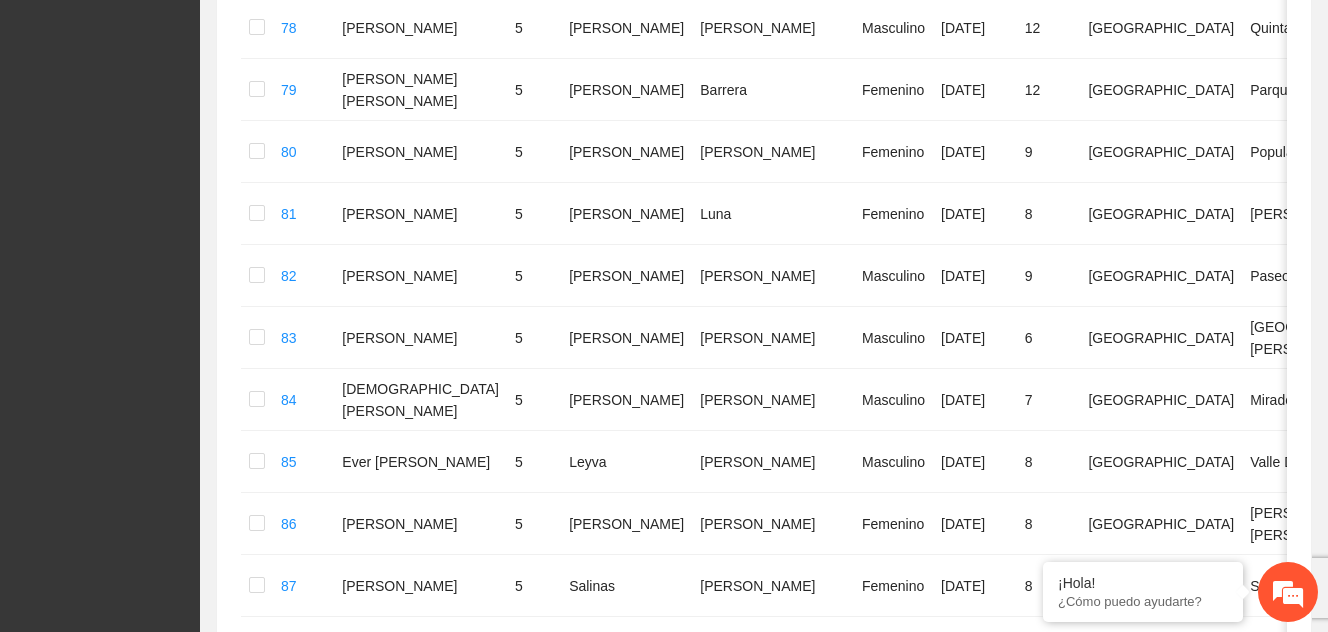 scroll, scrollTop: 6249, scrollLeft: 0, axis: vertical 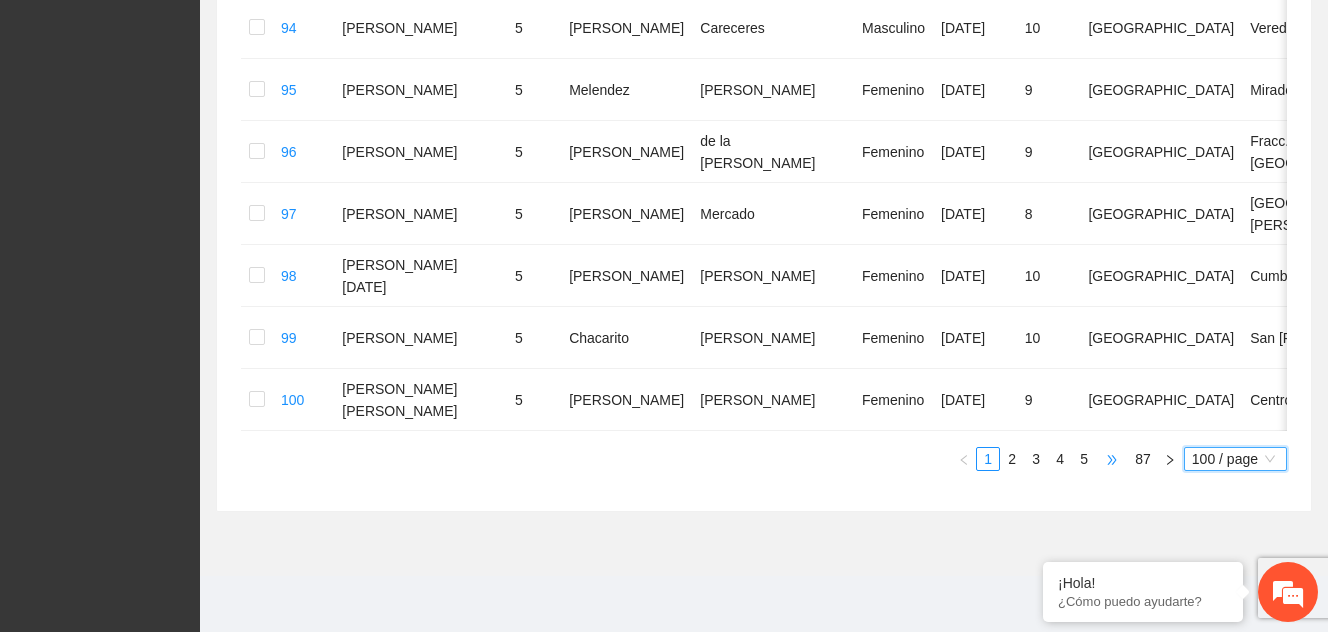 click on "•••" at bounding box center (1112, 459) 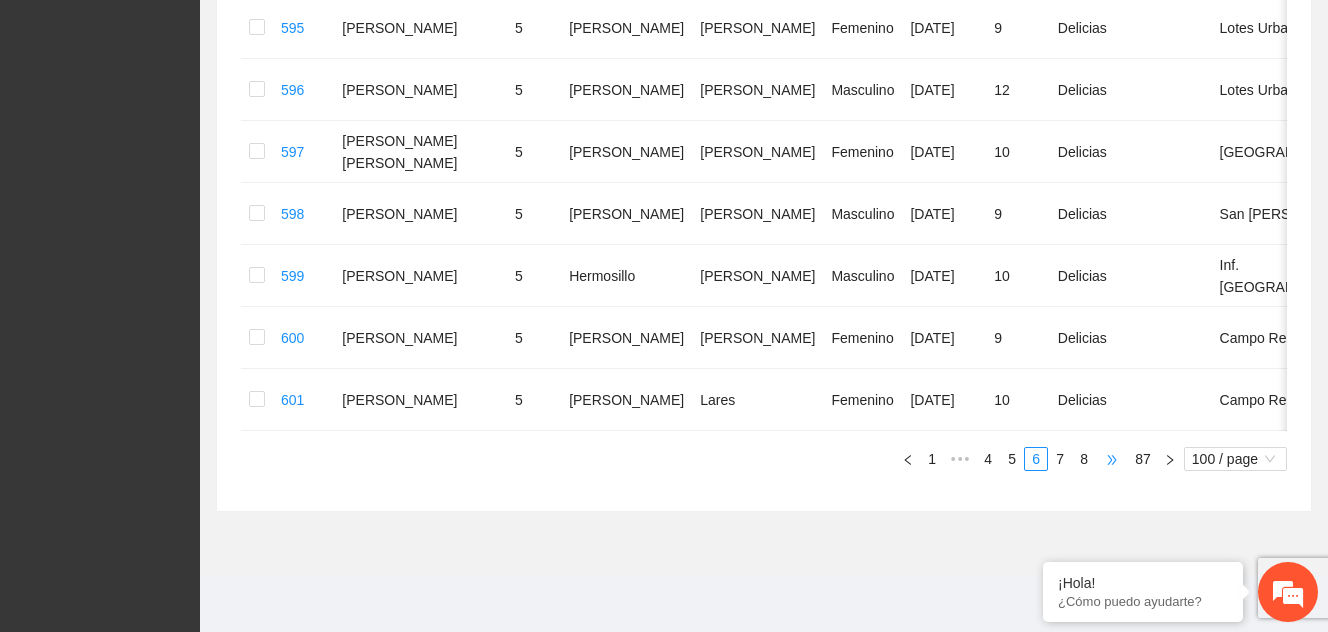 scroll, scrollTop: 6139, scrollLeft: 0, axis: vertical 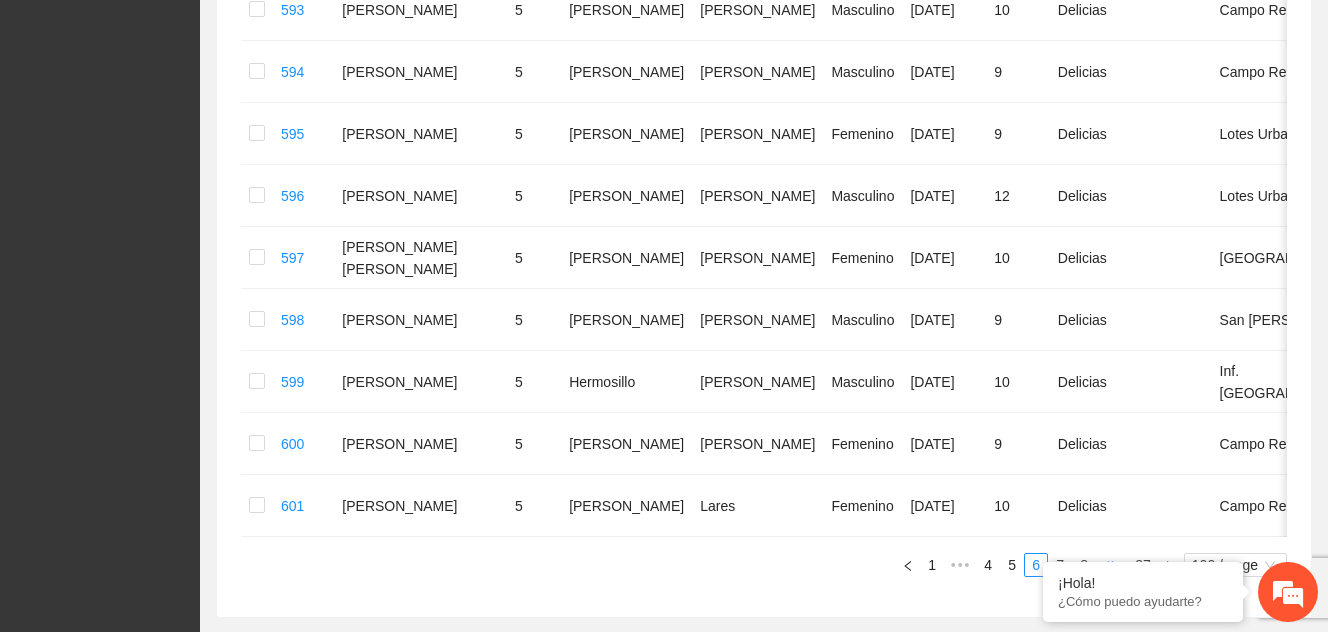 click on "•••" at bounding box center (1112, 565) 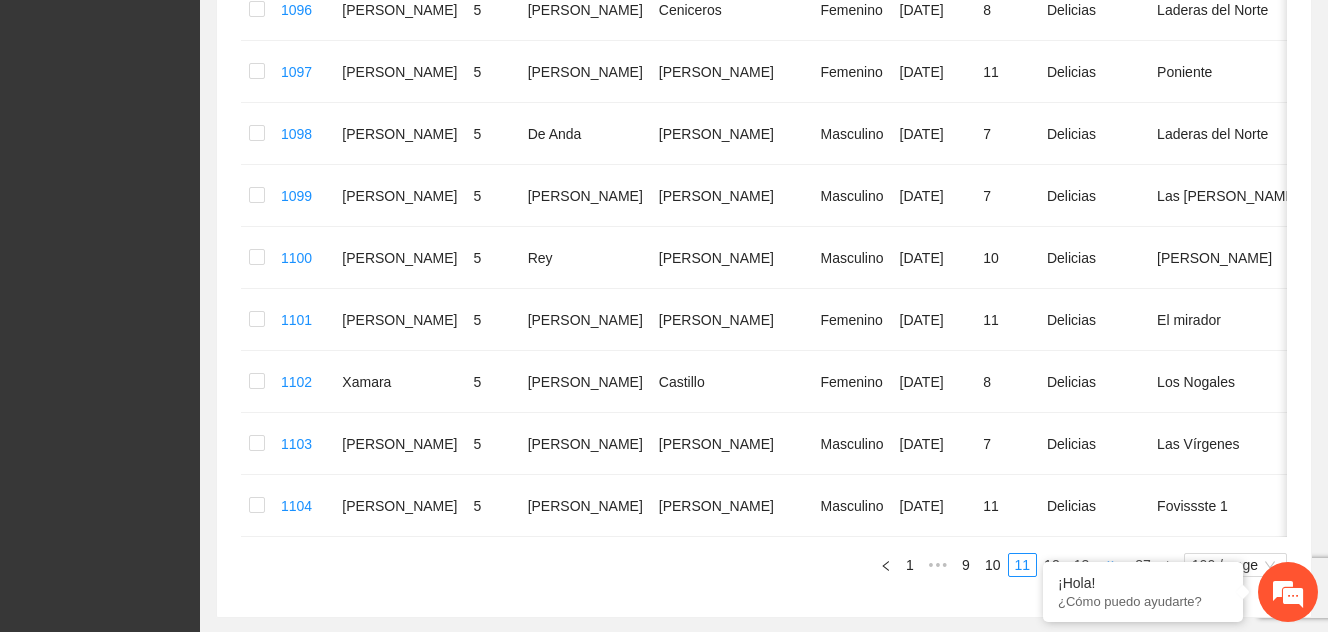 scroll, scrollTop: 6249, scrollLeft: 0, axis: vertical 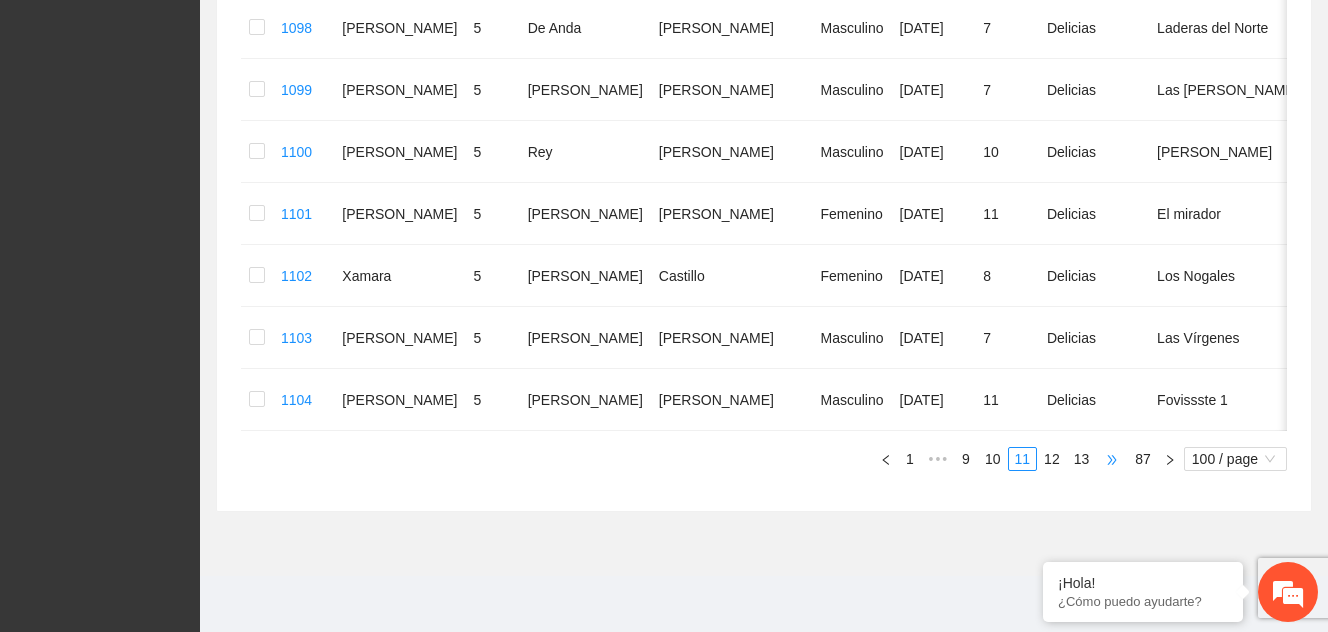 click on "•••" at bounding box center (1112, 459) 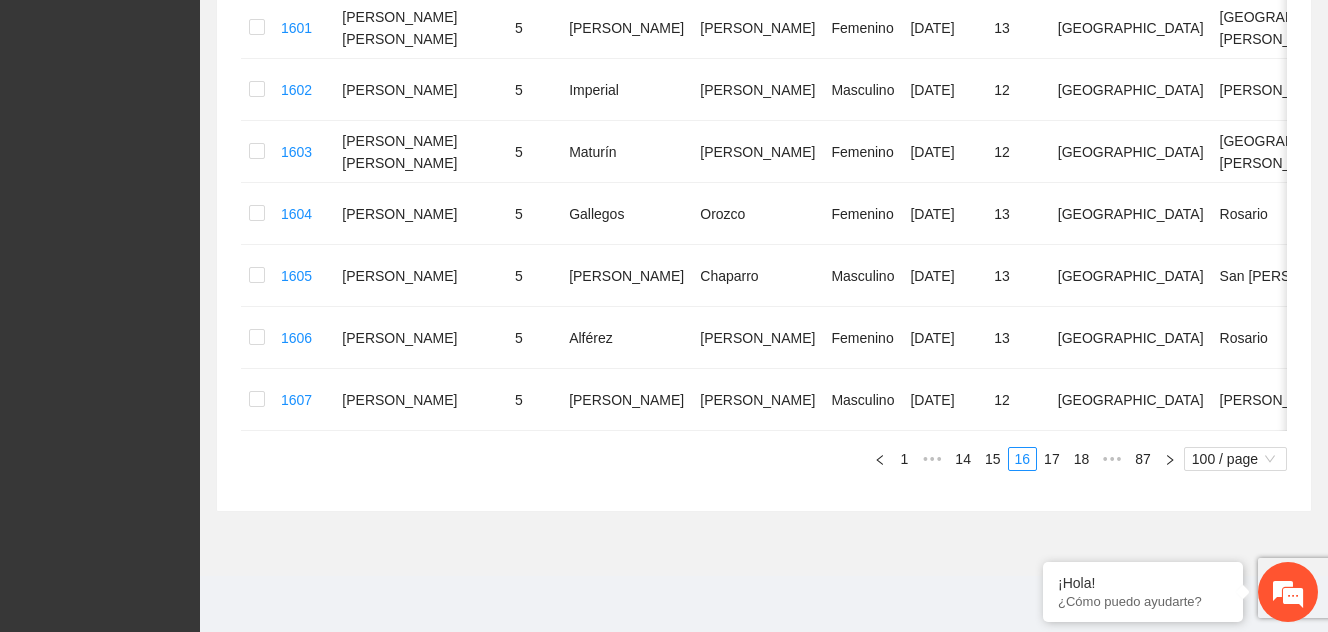 scroll, scrollTop: 6601, scrollLeft: 0, axis: vertical 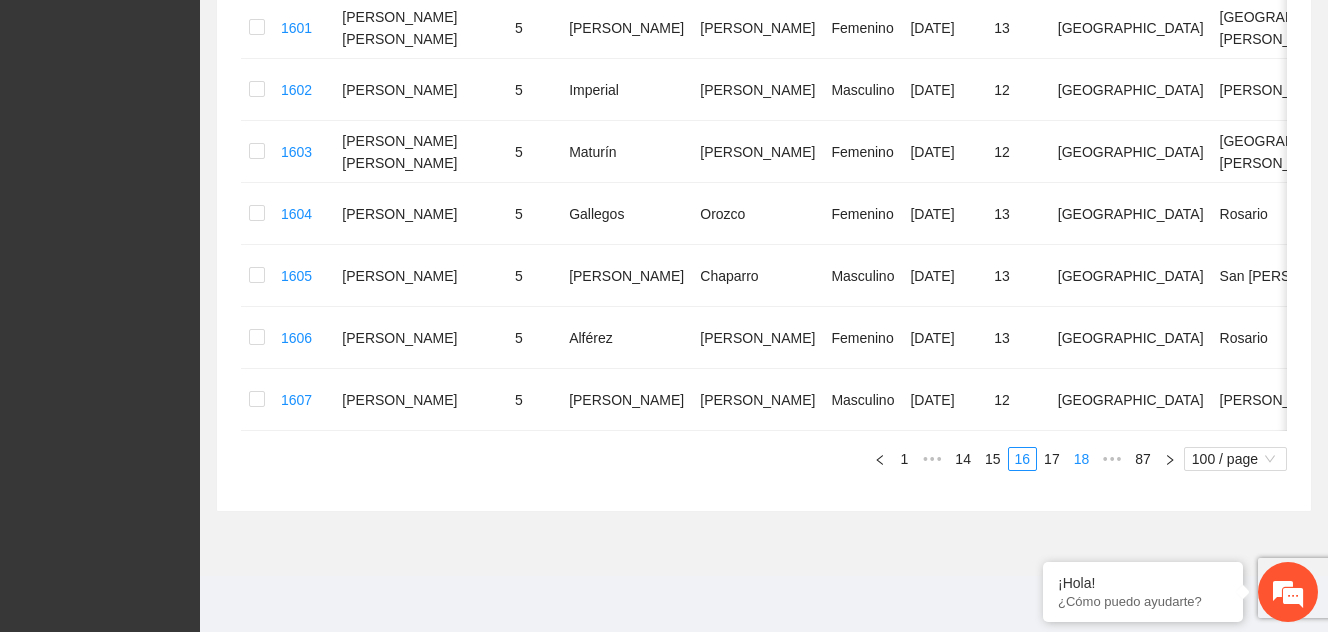 click on "18" at bounding box center (1082, 459) 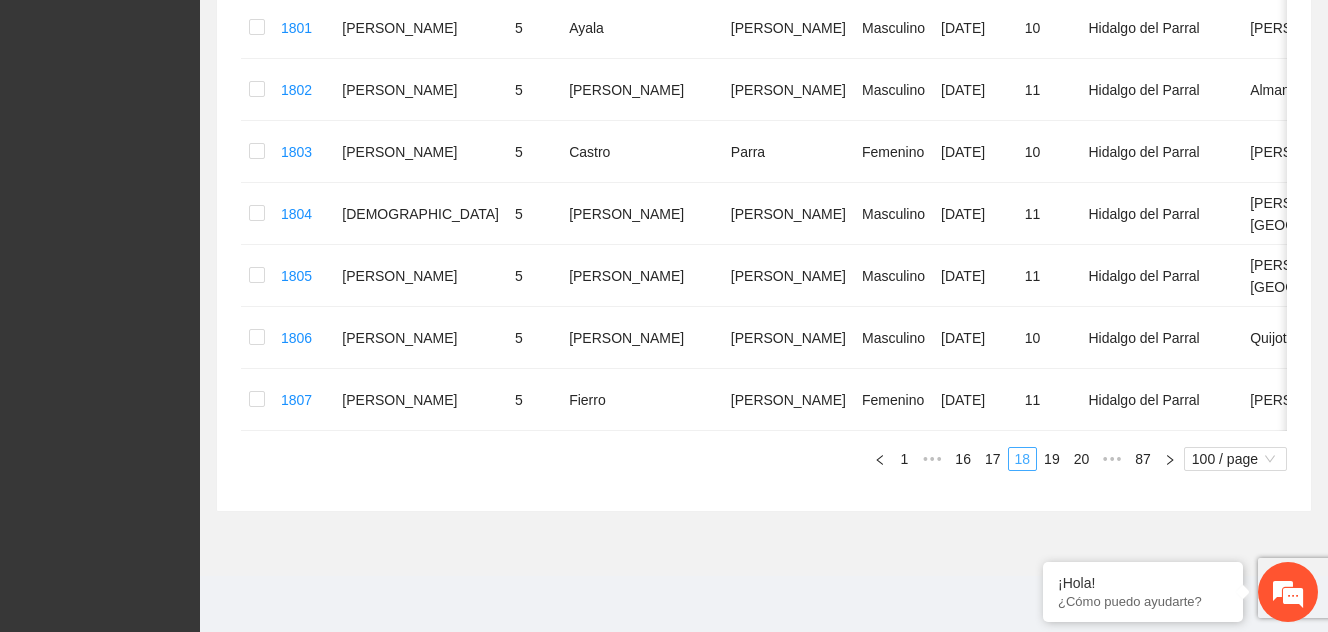 scroll, scrollTop: 6183, scrollLeft: 0, axis: vertical 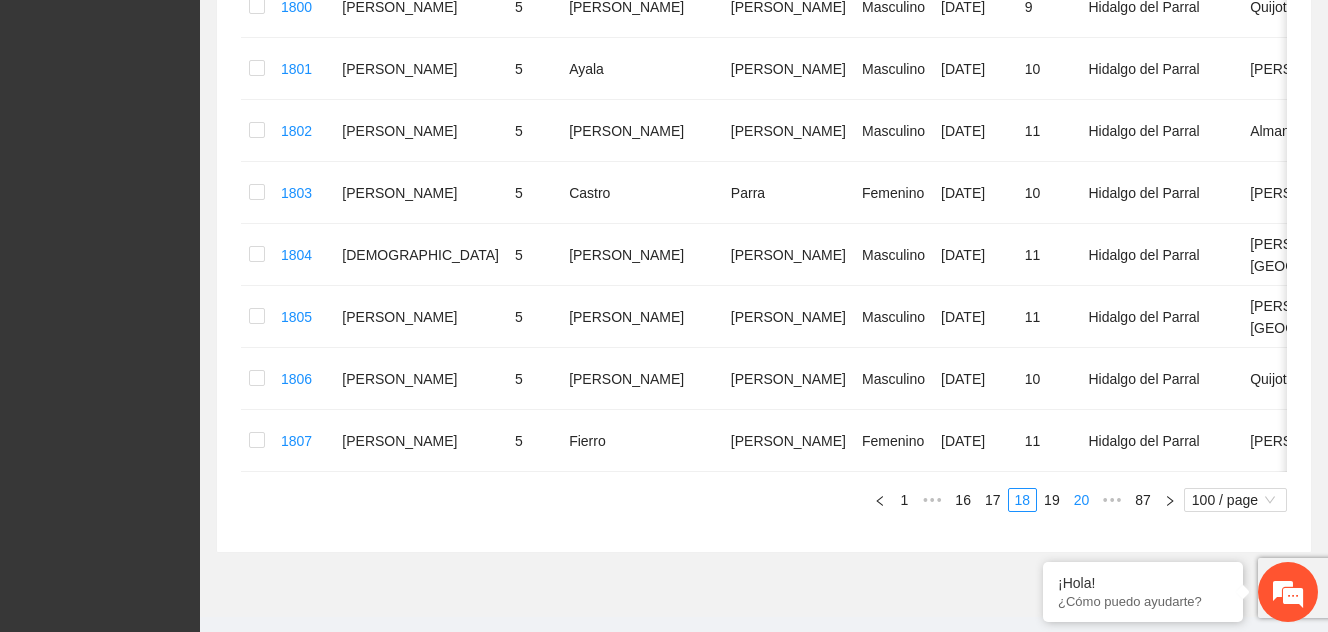 click on "20" at bounding box center [1082, 500] 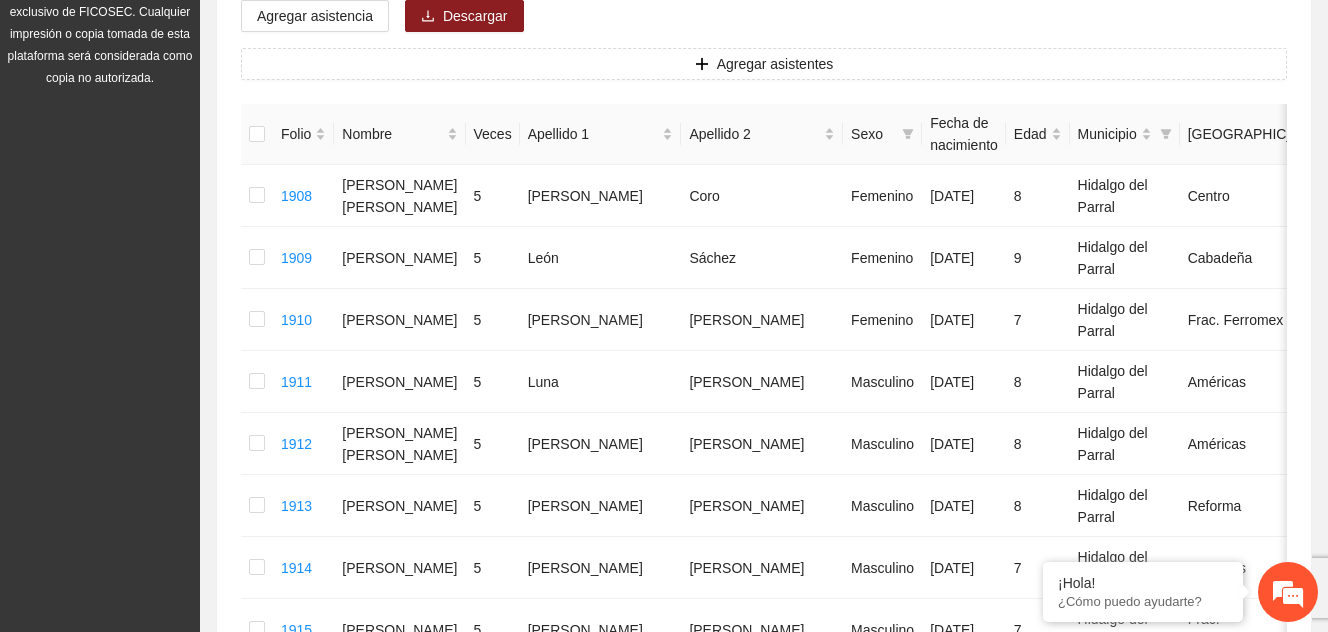 scroll, scrollTop: 324, scrollLeft: 0, axis: vertical 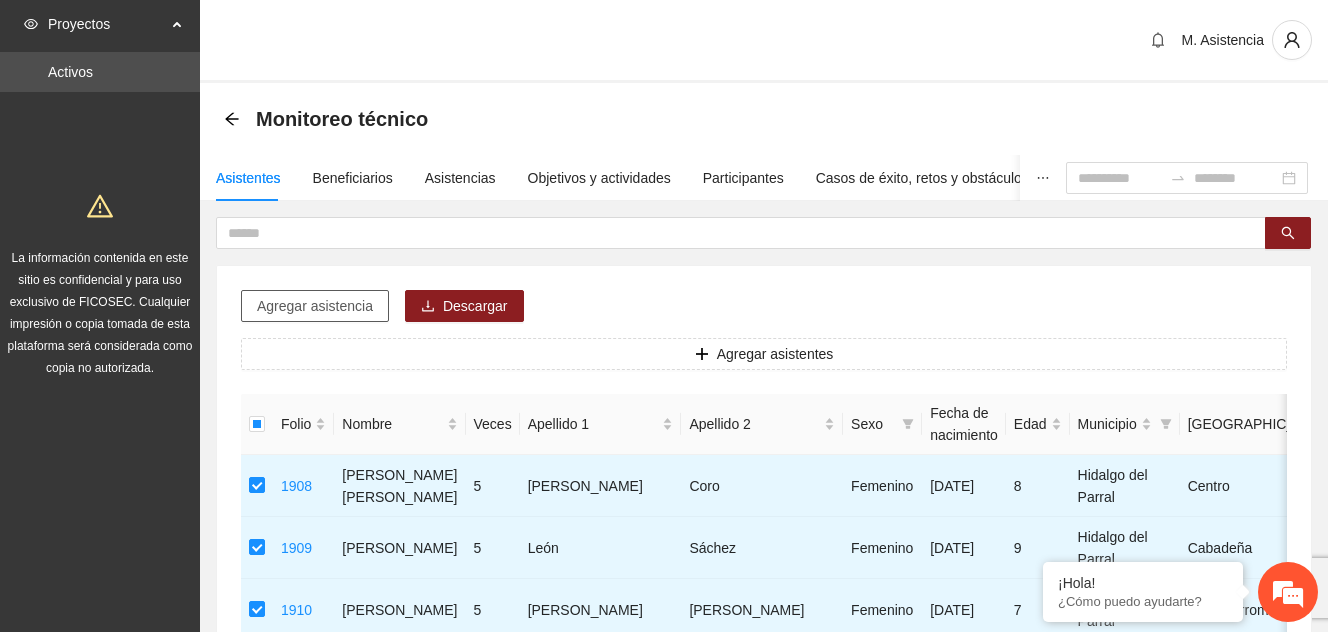 click on "Agregar asistencia" at bounding box center (315, 306) 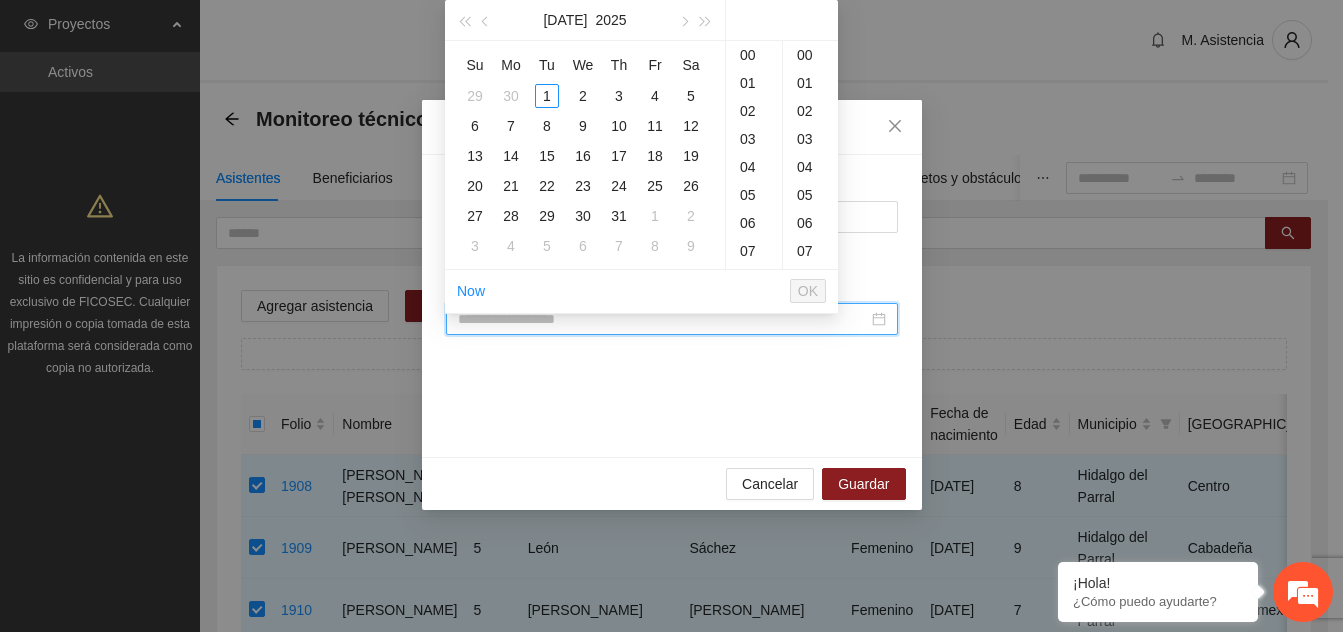 paste on "**********" 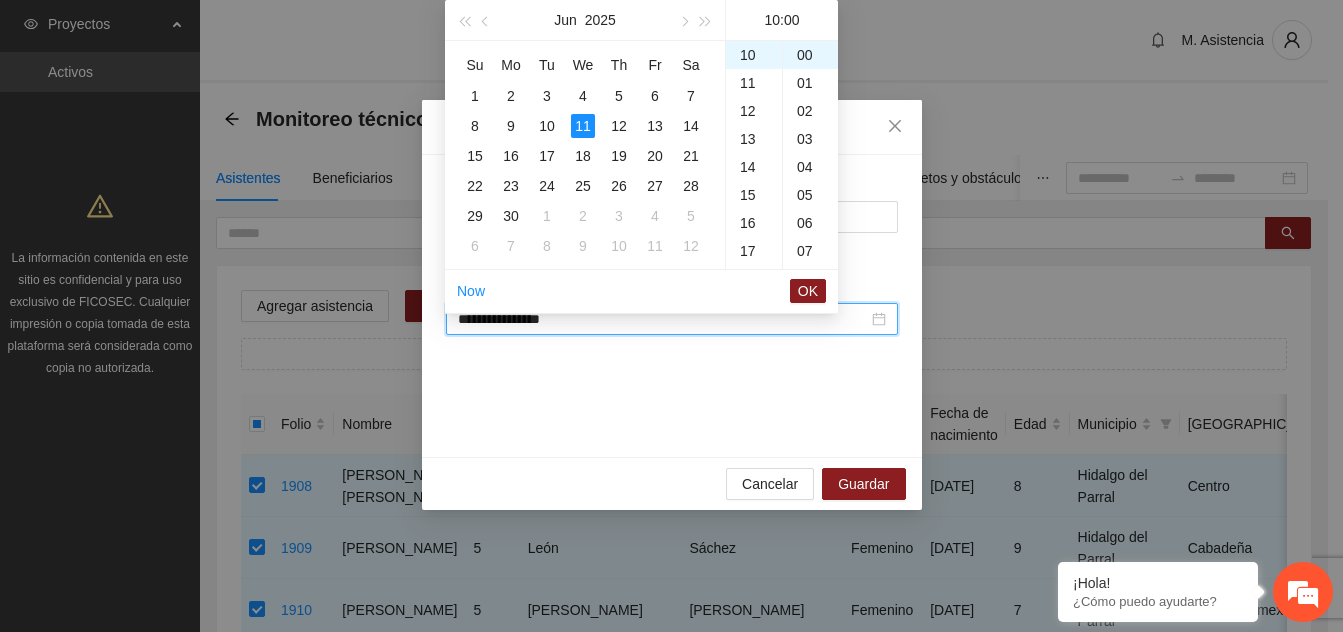 scroll, scrollTop: 280, scrollLeft: 0, axis: vertical 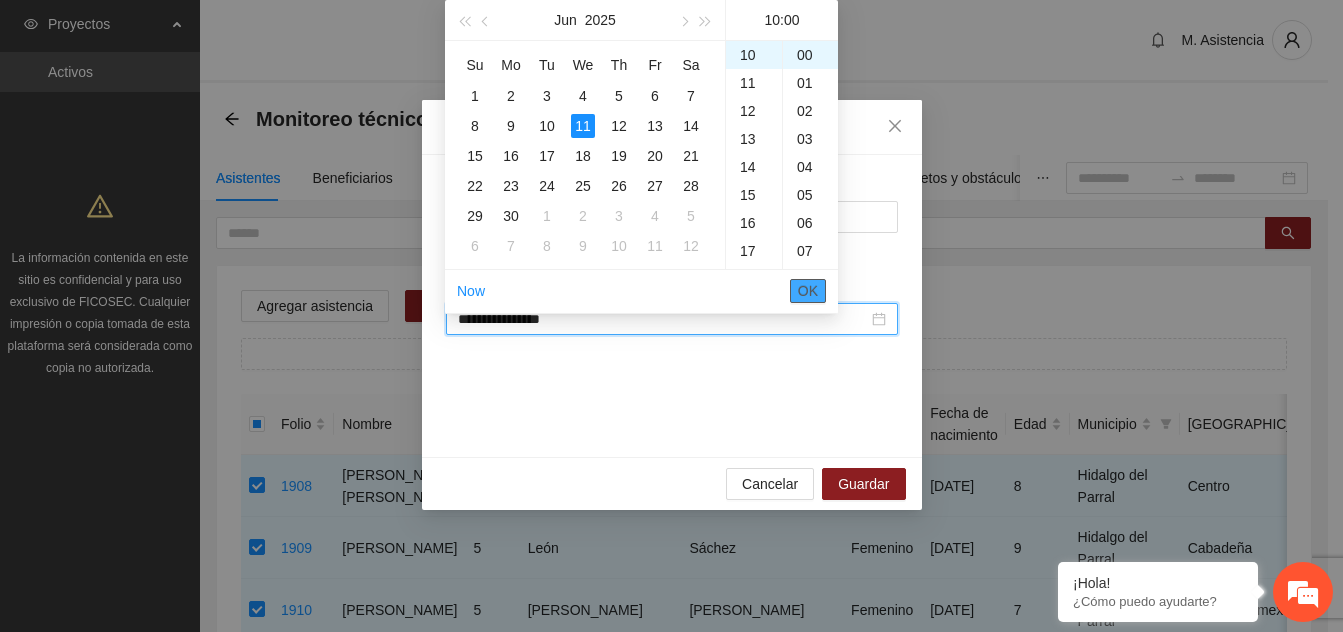 click on "OK" at bounding box center (808, 291) 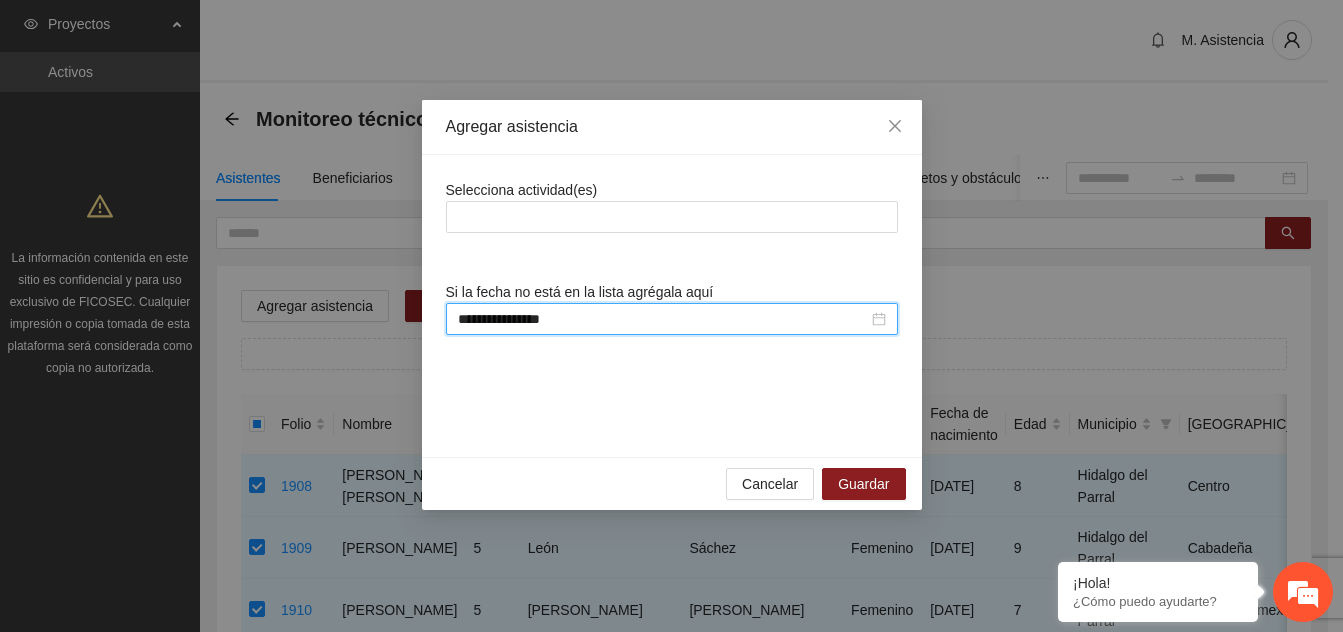 type on "**********" 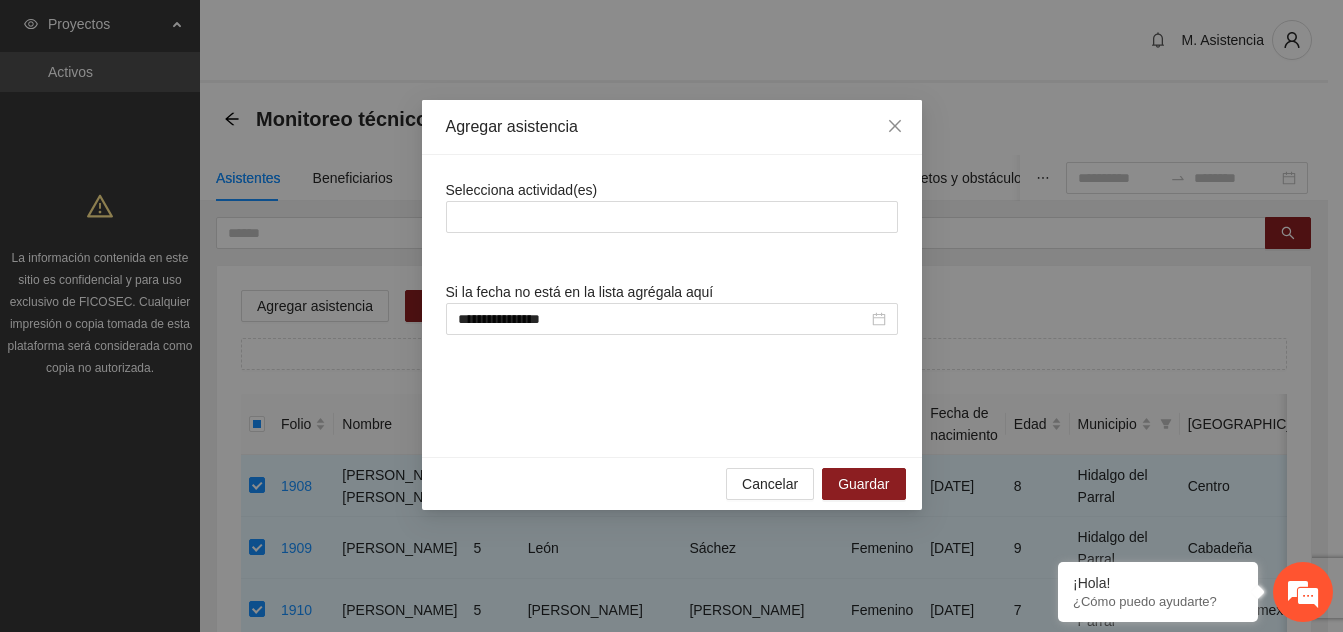 click on "**********" at bounding box center (672, 306) 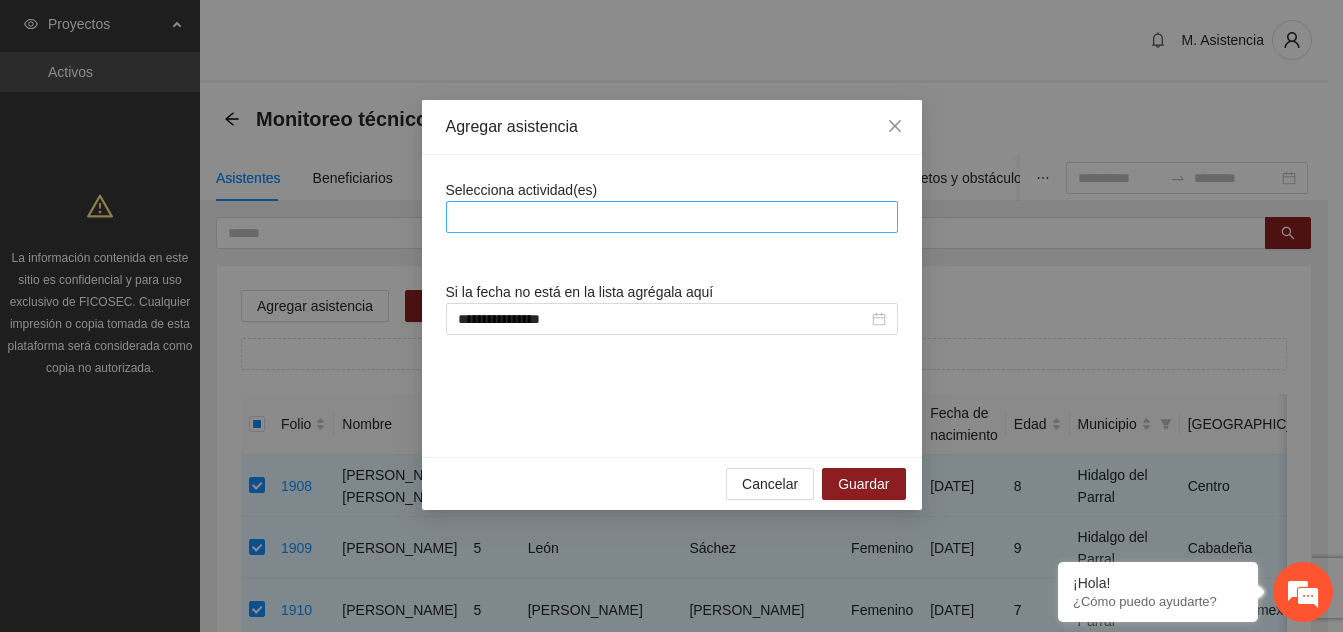 click at bounding box center (672, 217) 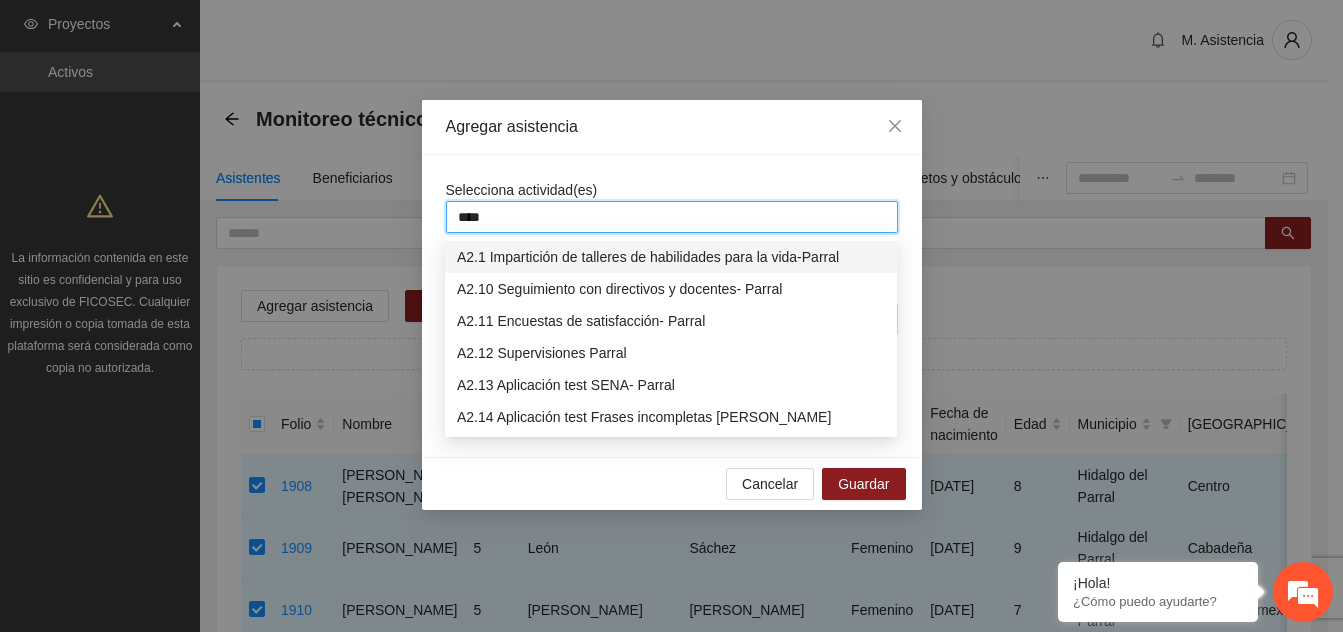 type on "***" 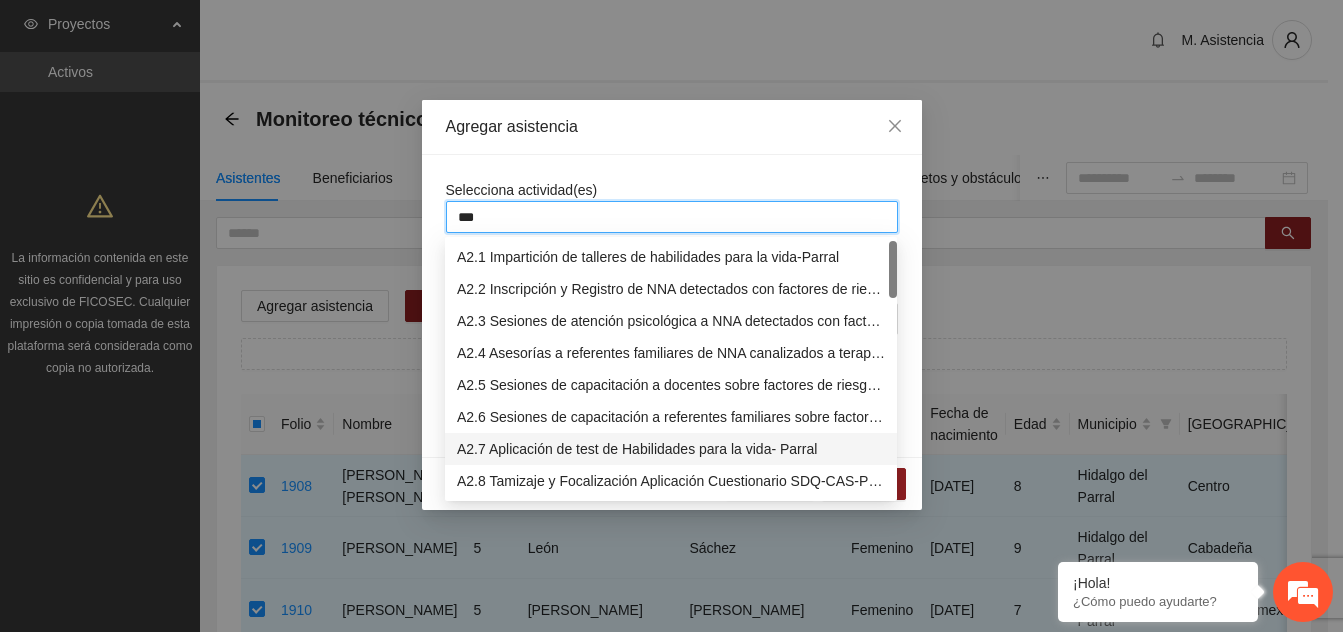 click on "A2.7 Aplicación de test de Habilidades para la vida- Parral" at bounding box center [671, 449] 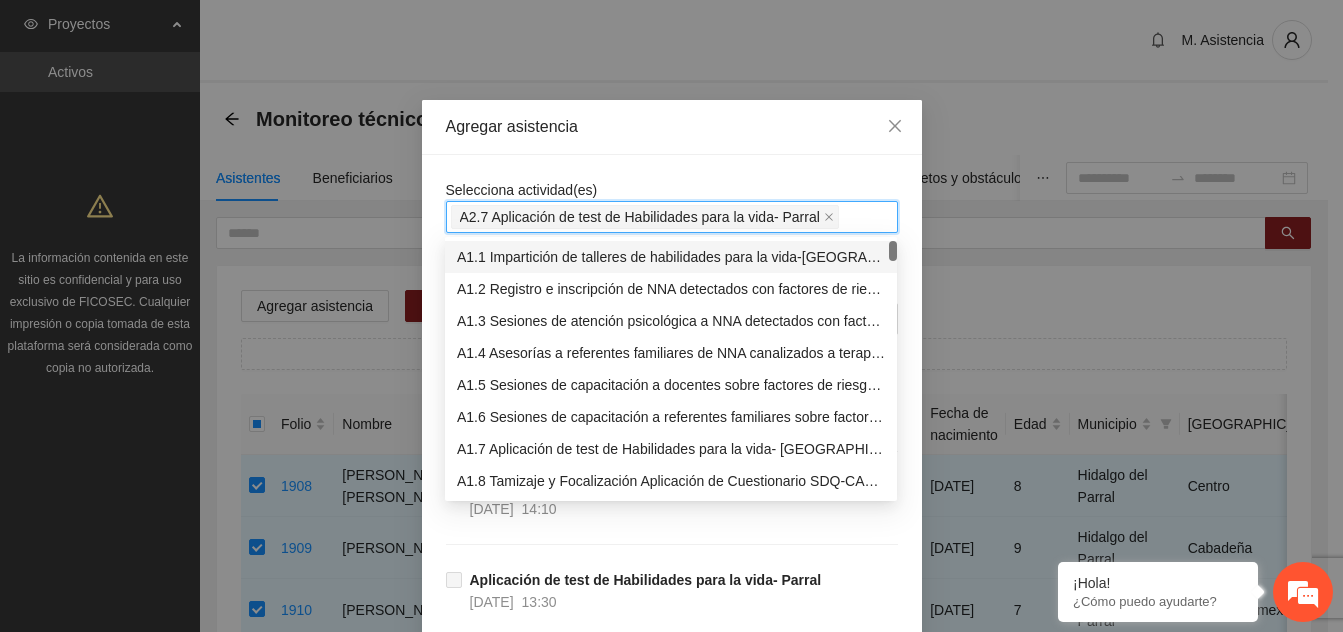click on "**********" at bounding box center [672, 1235] 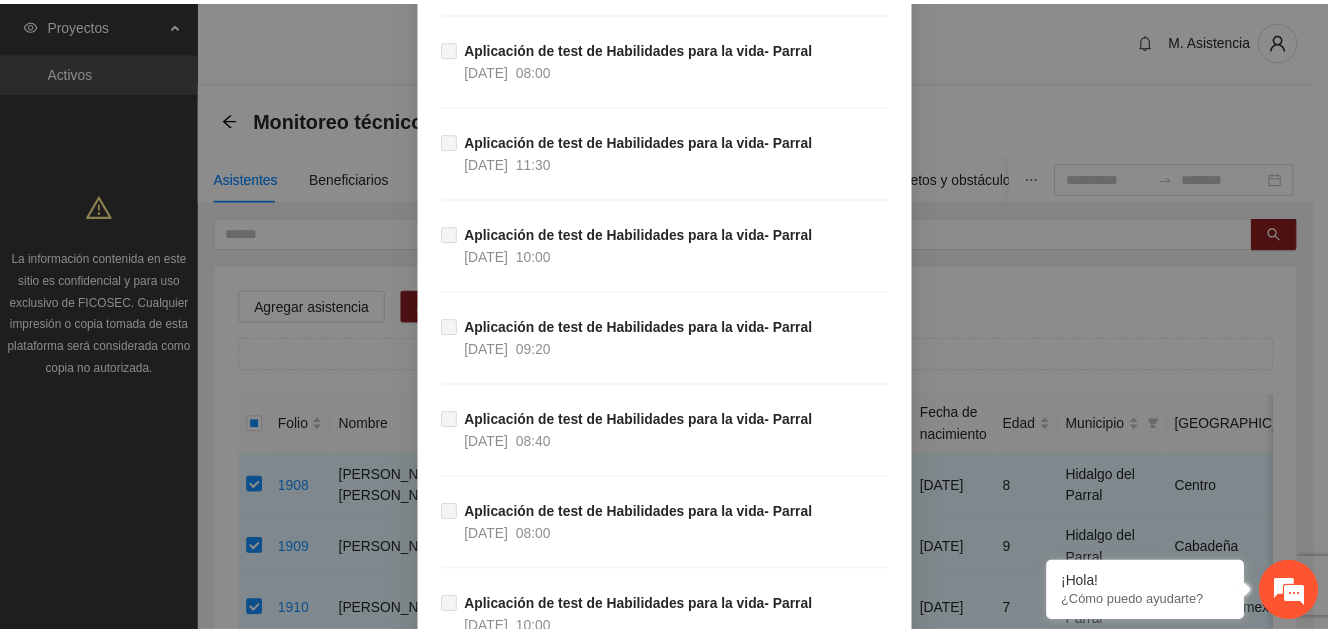 scroll, scrollTop: 1761, scrollLeft: 0, axis: vertical 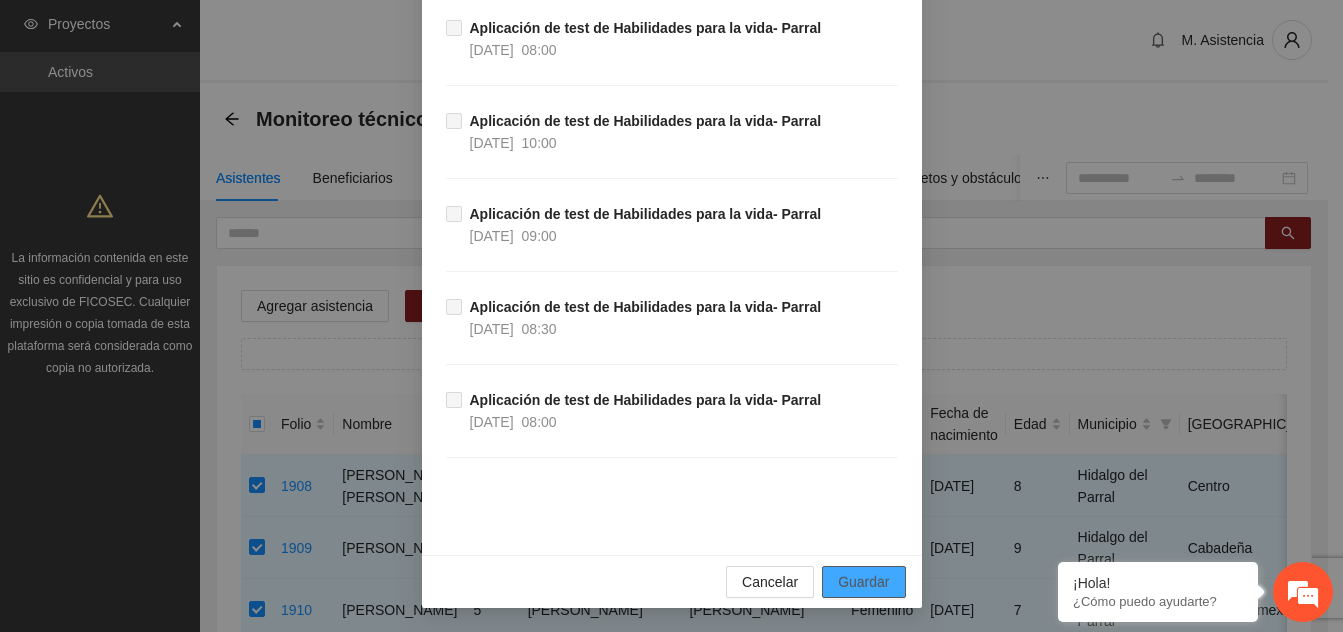 click on "Guardar" at bounding box center [863, 582] 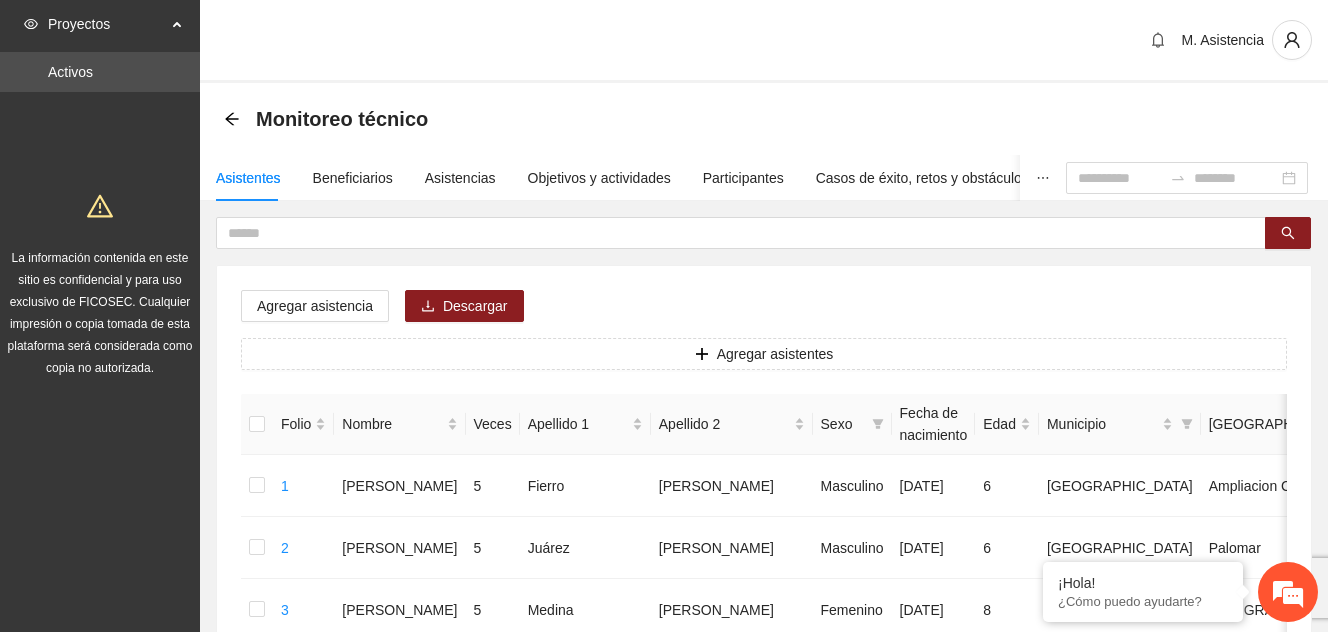 scroll, scrollTop: 1259, scrollLeft: 0, axis: vertical 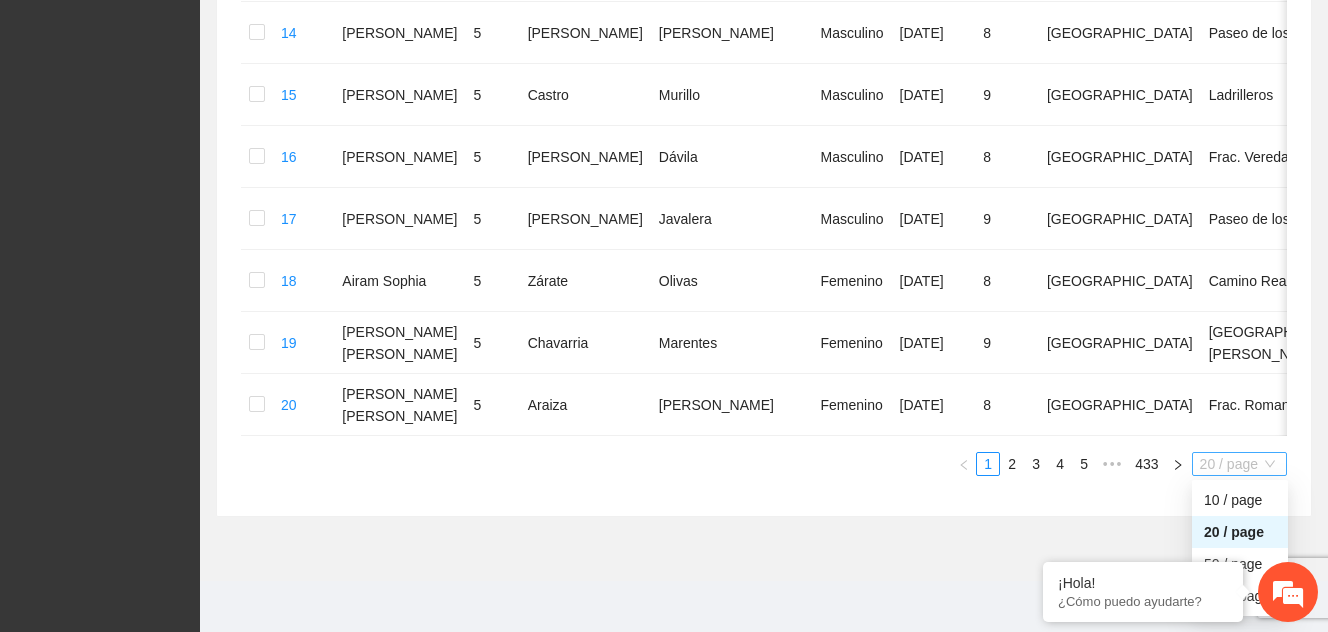 click on "20 / page" at bounding box center (1239, 464) 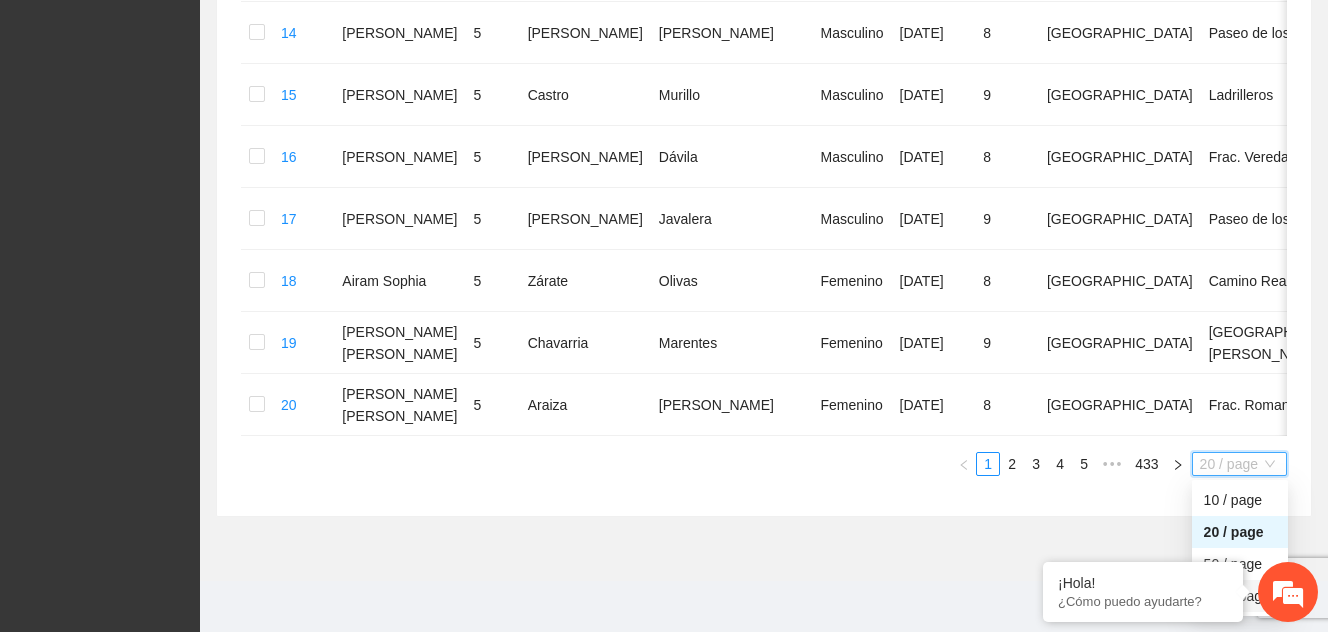 click on "100 / page" at bounding box center [1240, 596] 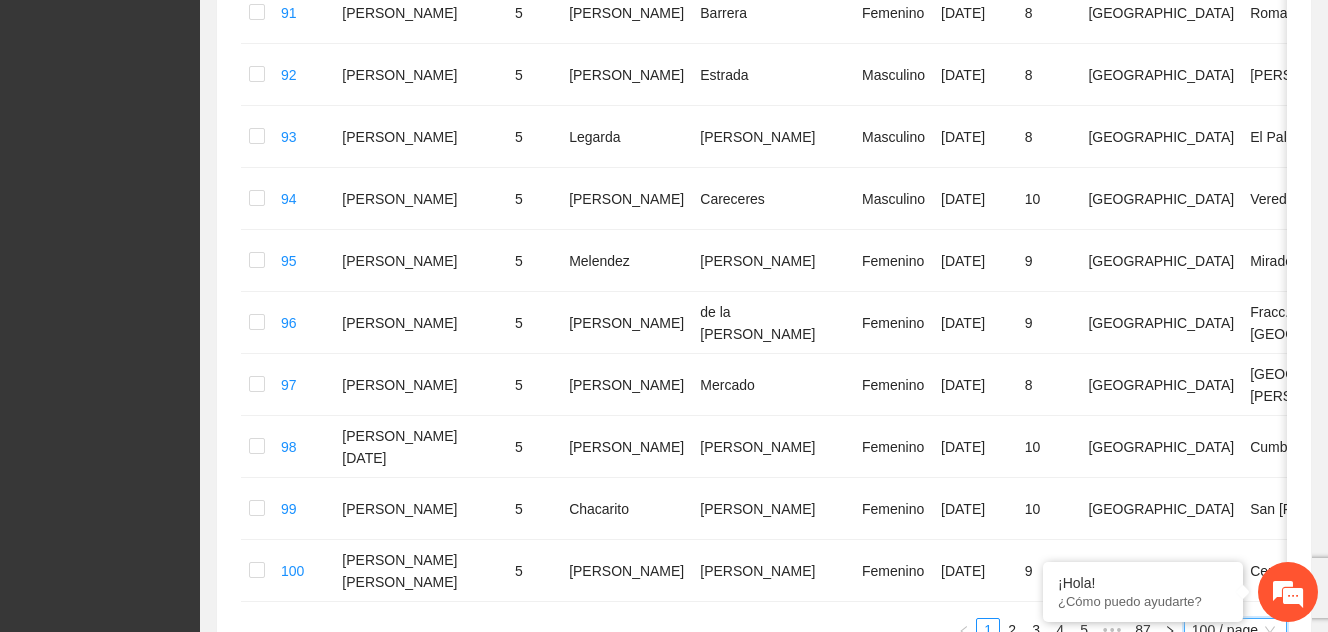 scroll, scrollTop: 6249, scrollLeft: 0, axis: vertical 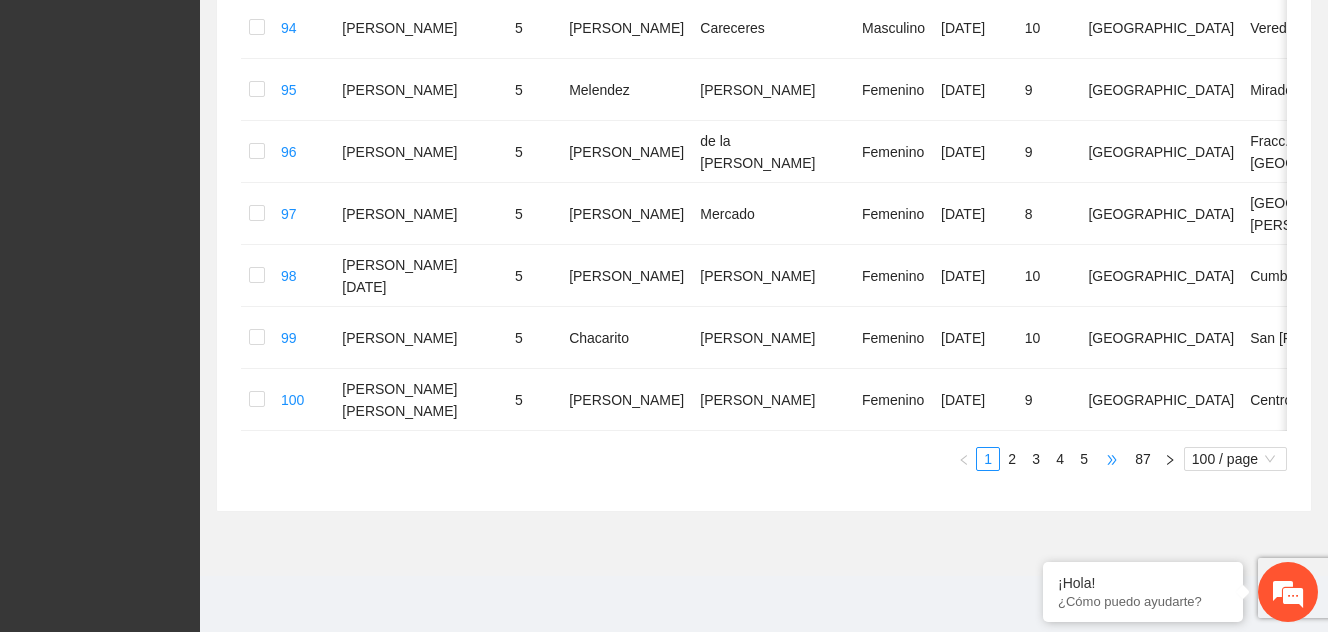 click on "•••" at bounding box center (1112, 459) 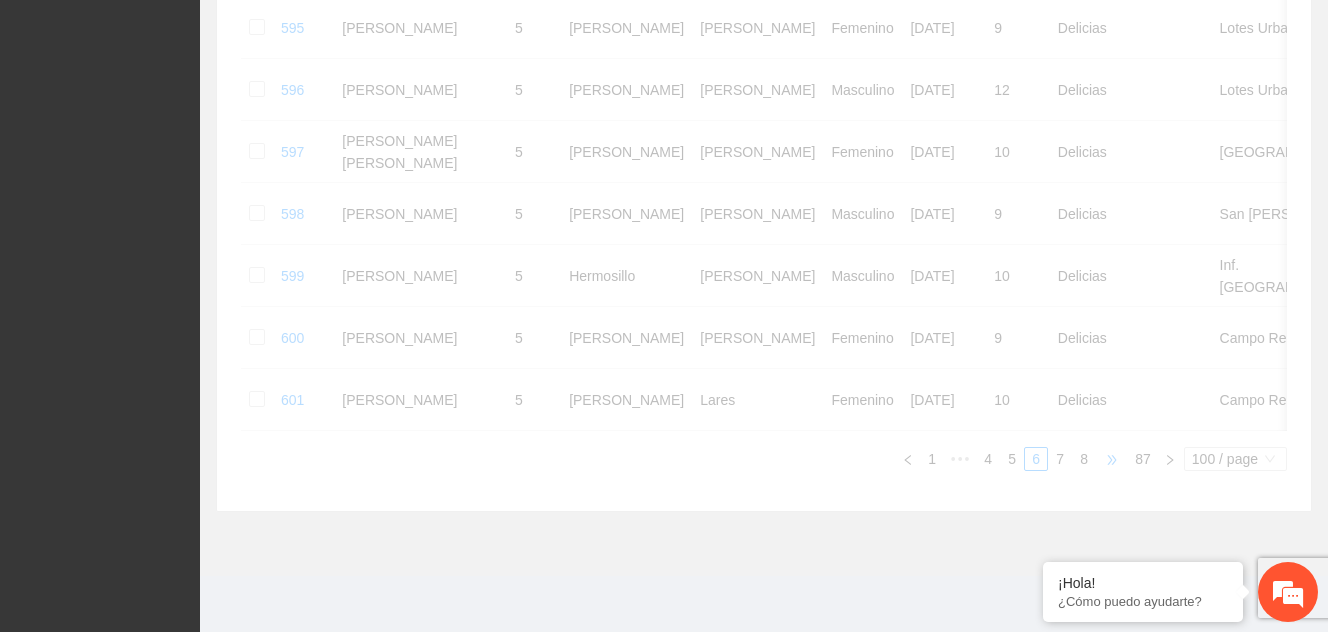 scroll, scrollTop: 6139, scrollLeft: 0, axis: vertical 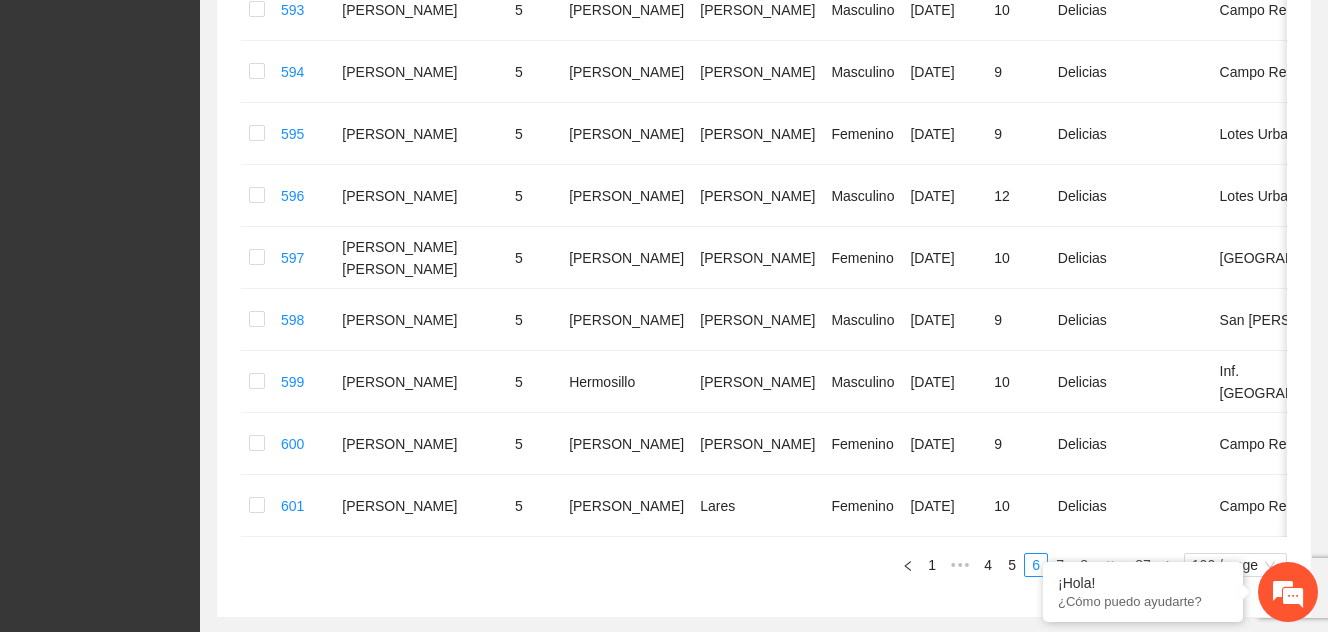 click on "•••" at bounding box center (1112, 565) 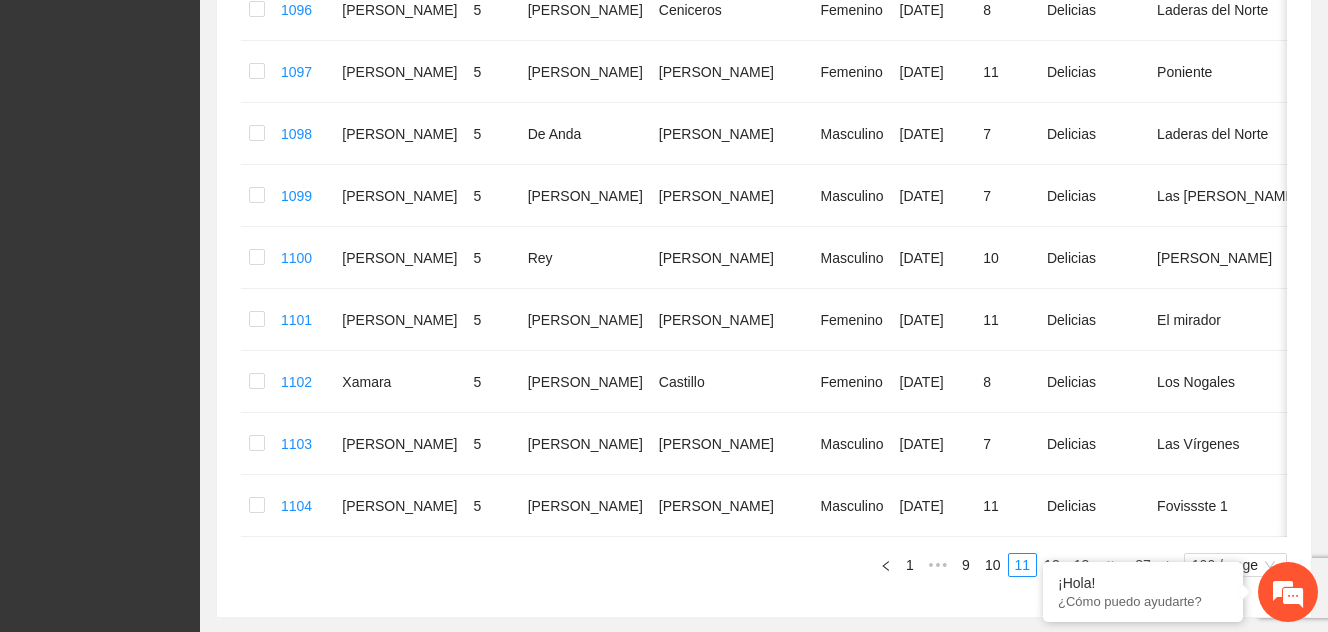 scroll, scrollTop: 6249, scrollLeft: 0, axis: vertical 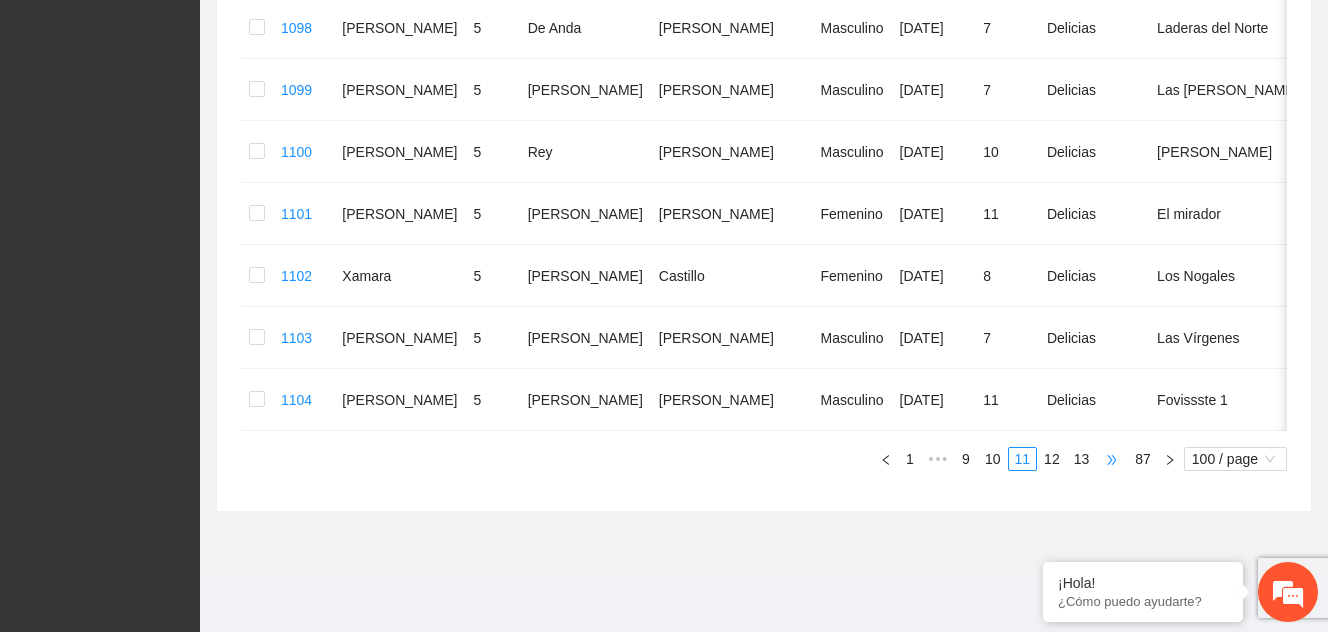 click on "•••" at bounding box center (1112, 459) 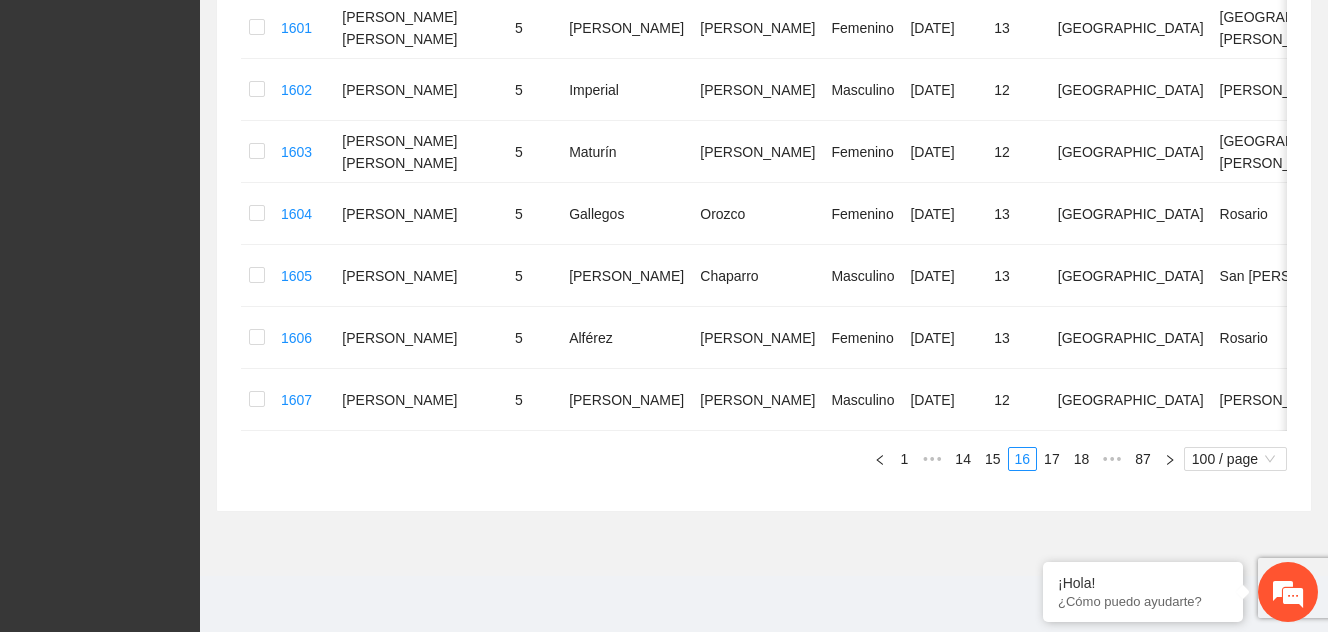 scroll, scrollTop: 6601, scrollLeft: 0, axis: vertical 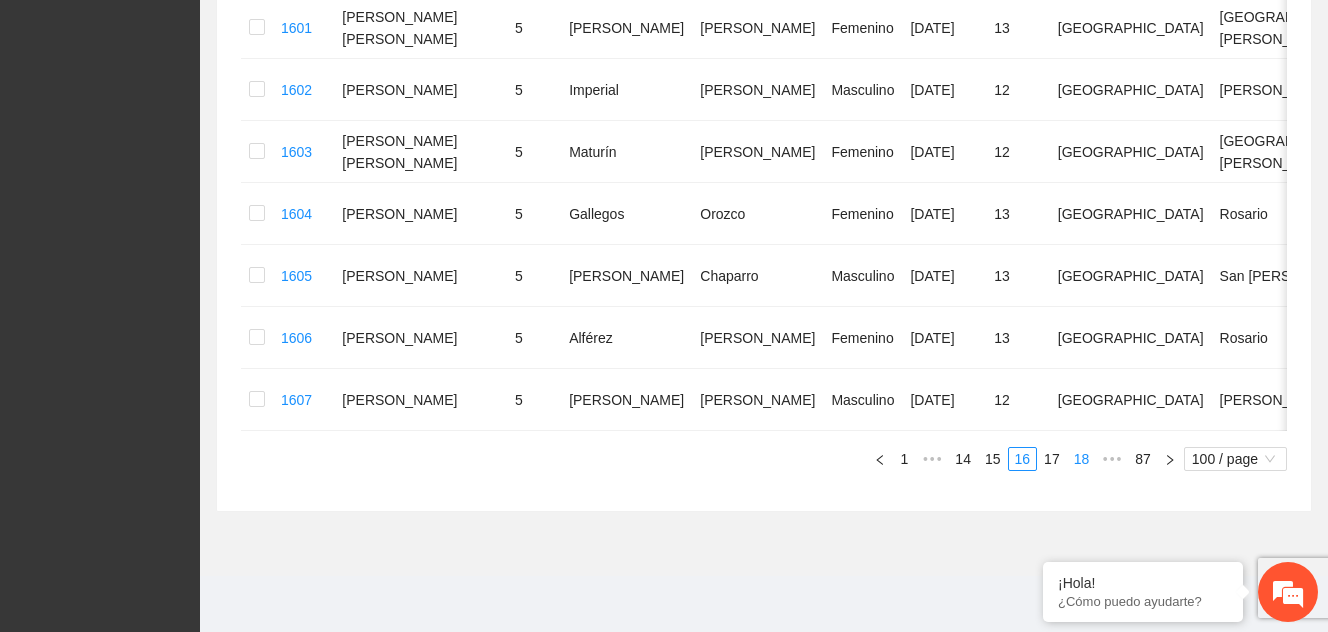 click on "18" at bounding box center [1082, 459] 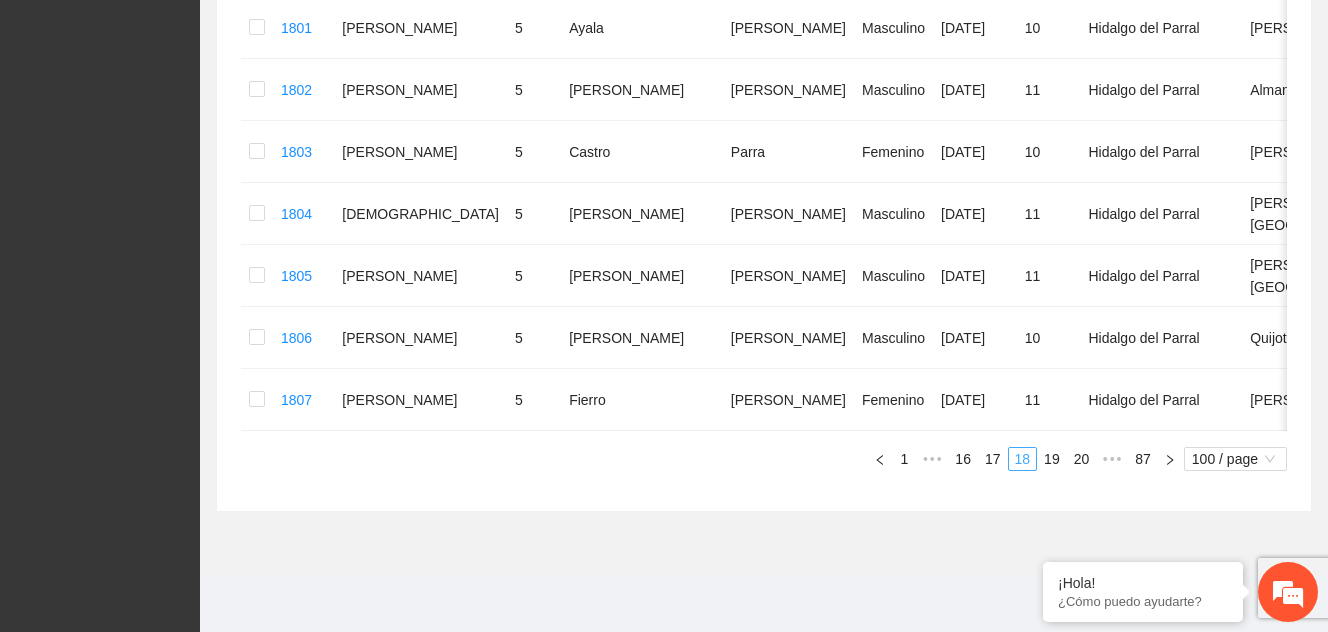 scroll, scrollTop: 6183, scrollLeft: 0, axis: vertical 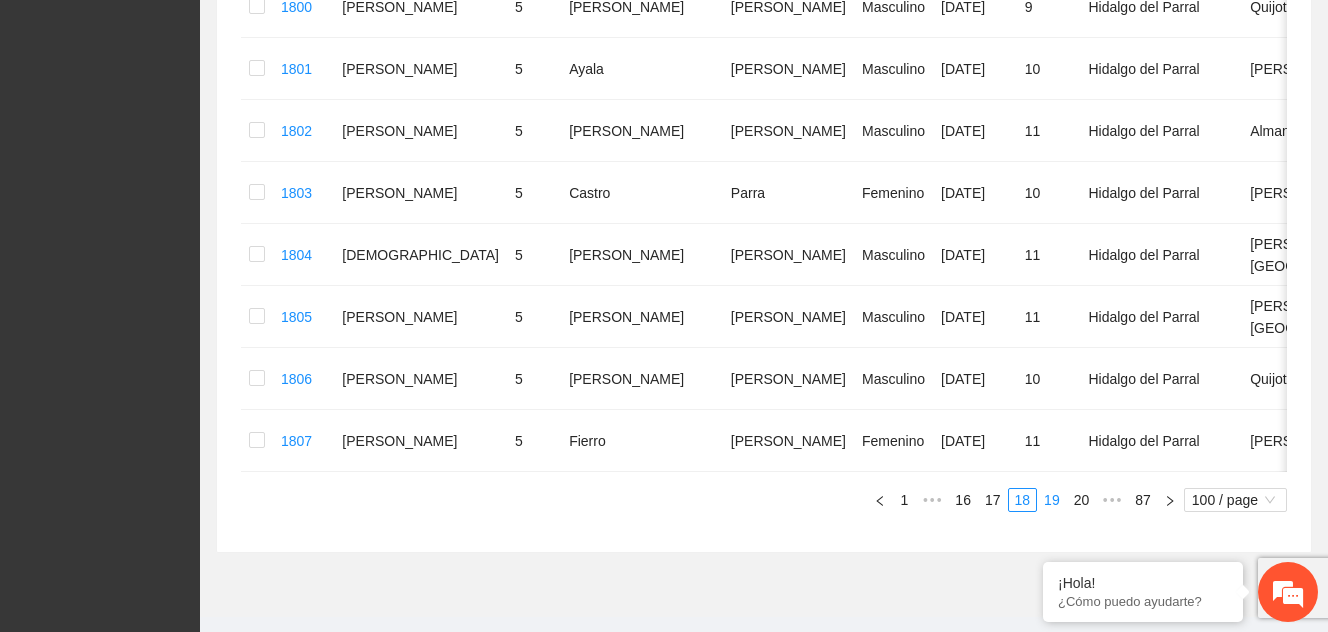 click on "19" at bounding box center (1052, 500) 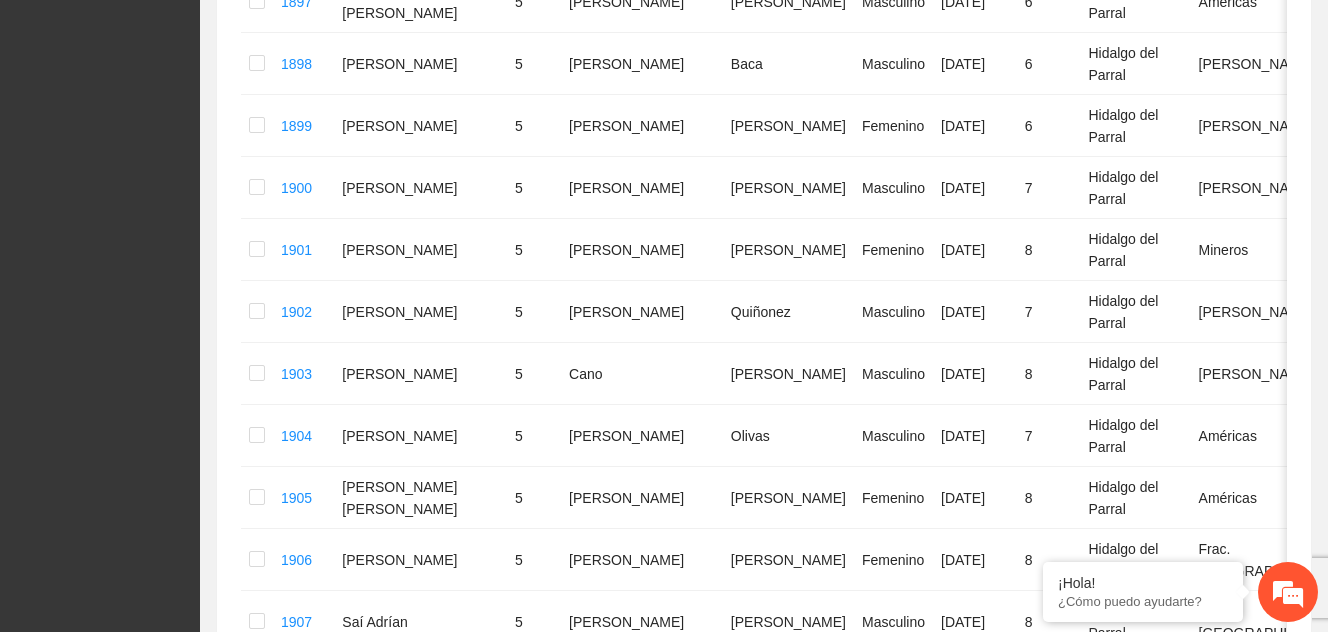 scroll, scrollTop: 5989, scrollLeft: 0, axis: vertical 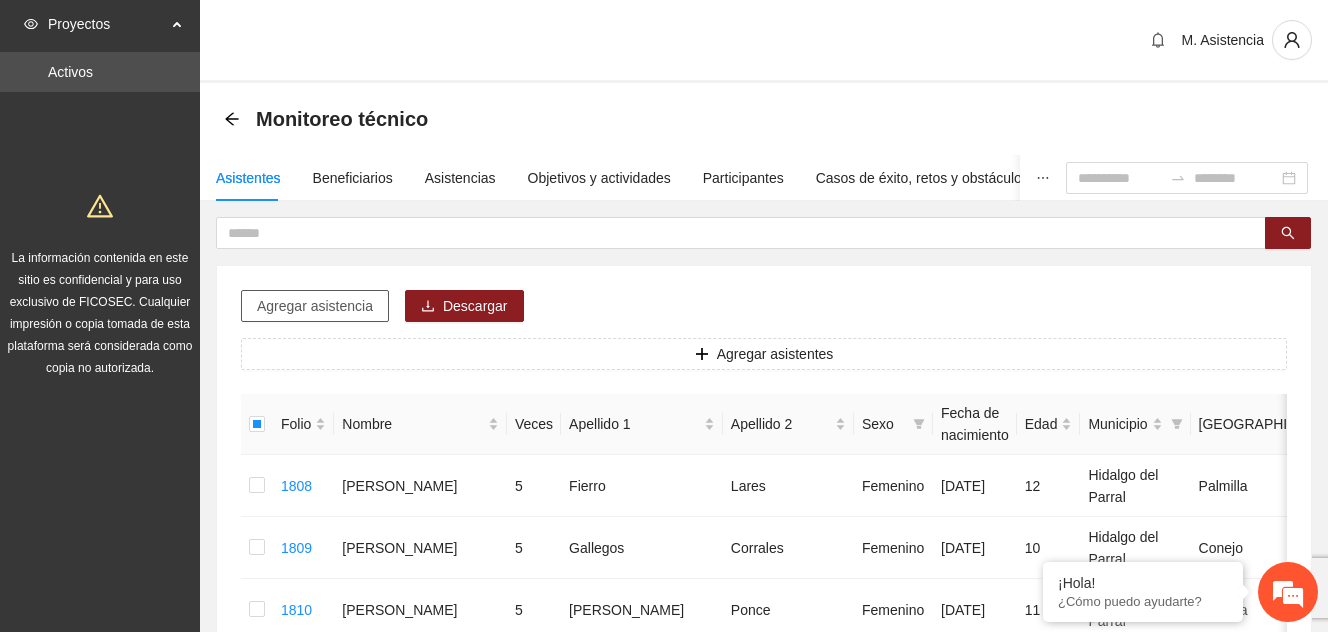 click on "Agregar asistencia" at bounding box center (315, 306) 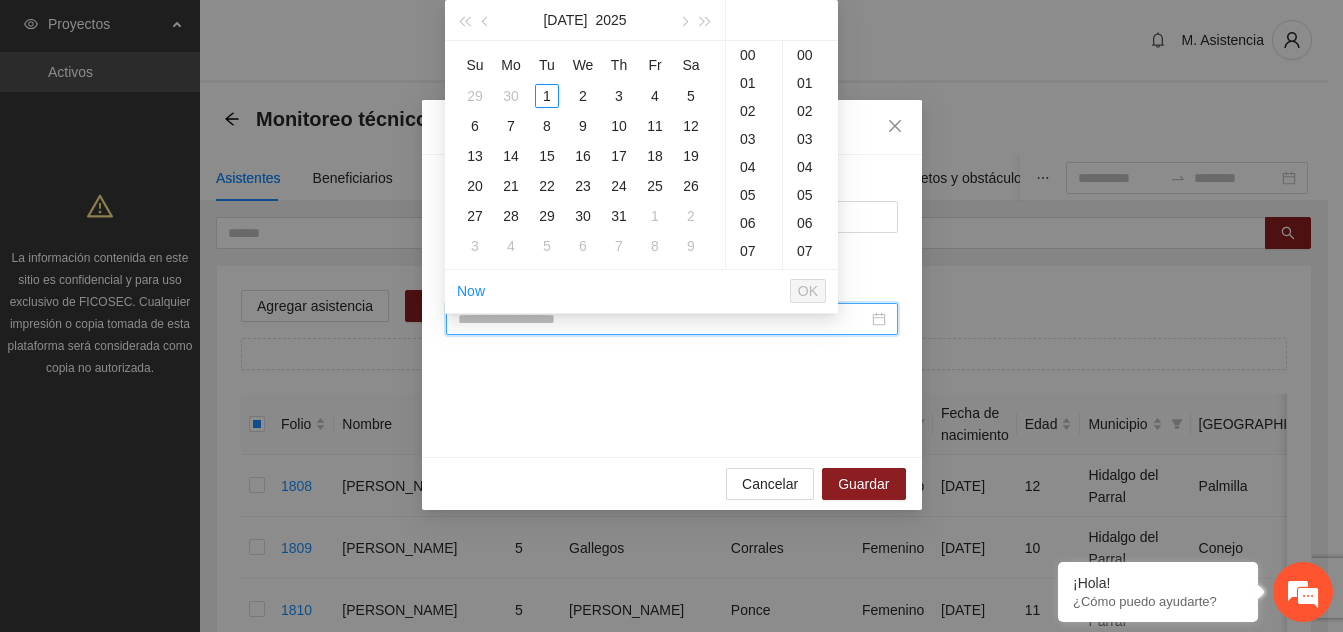 paste on "**********" 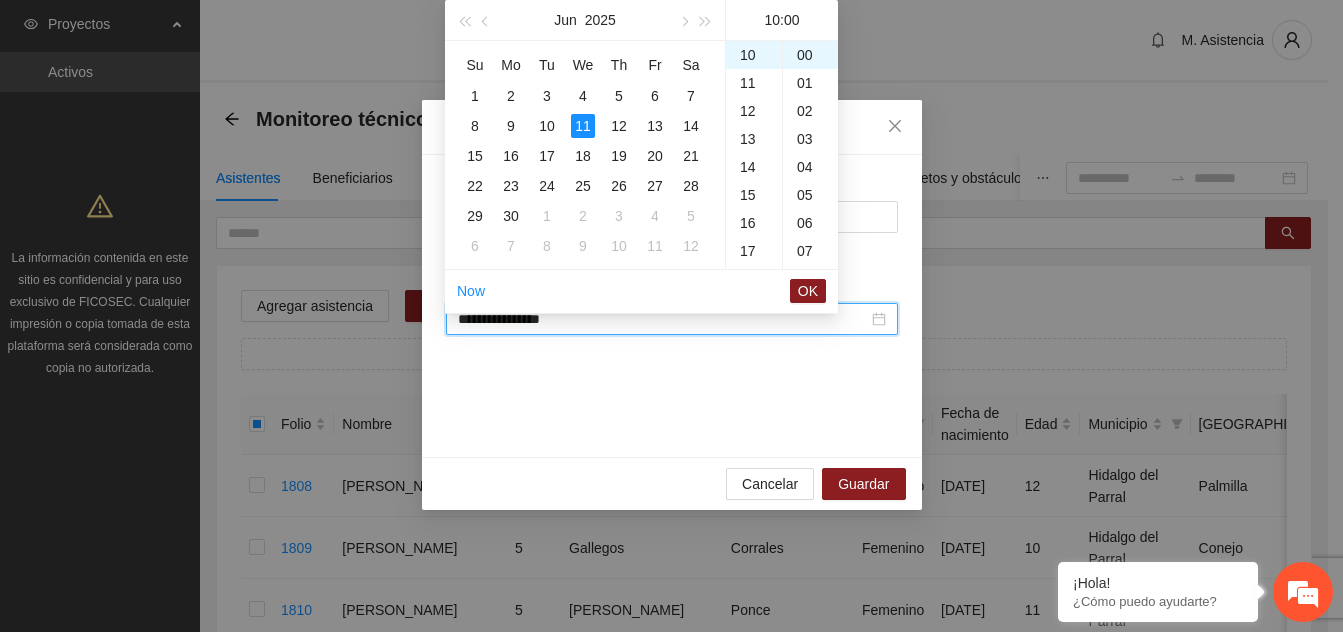 scroll, scrollTop: 280, scrollLeft: 0, axis: vertical 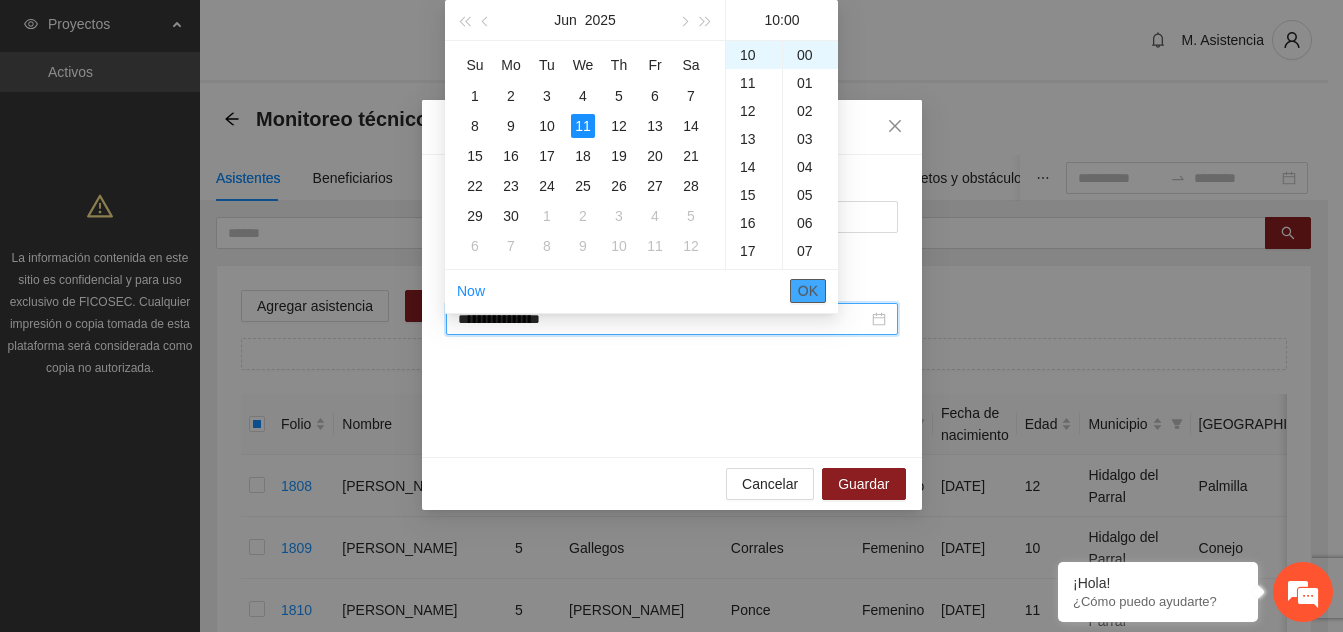 click on "OK" at bounding box center (808, 291) 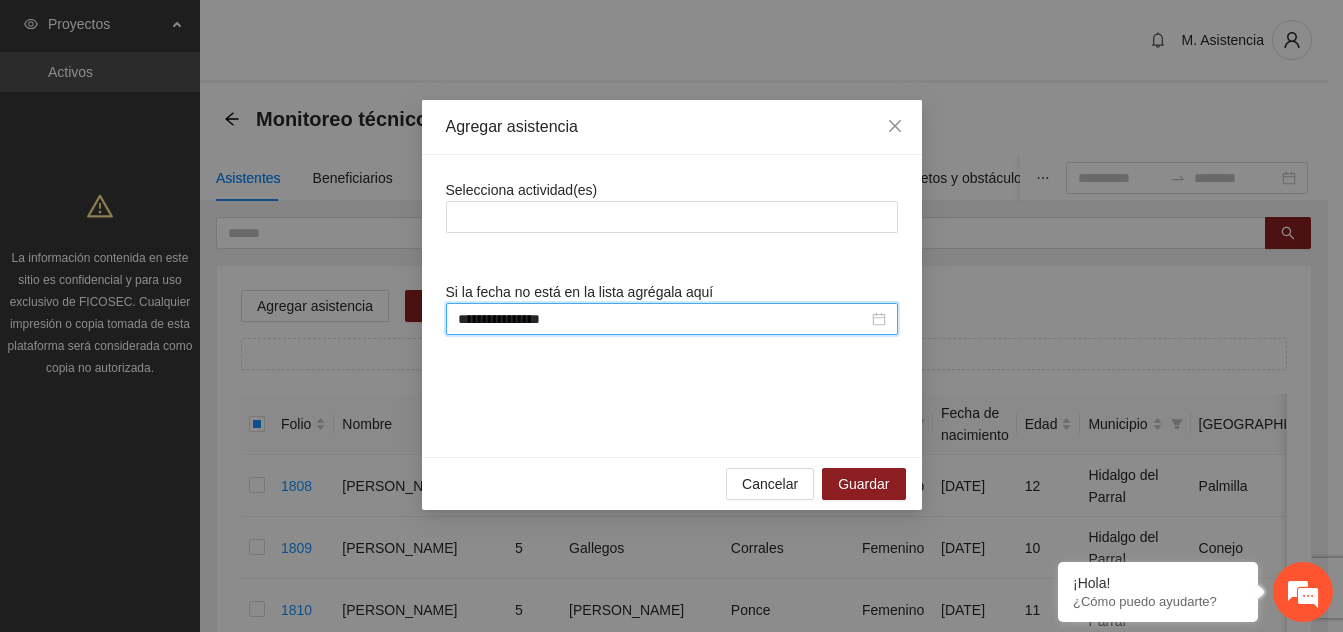 type on "**********" 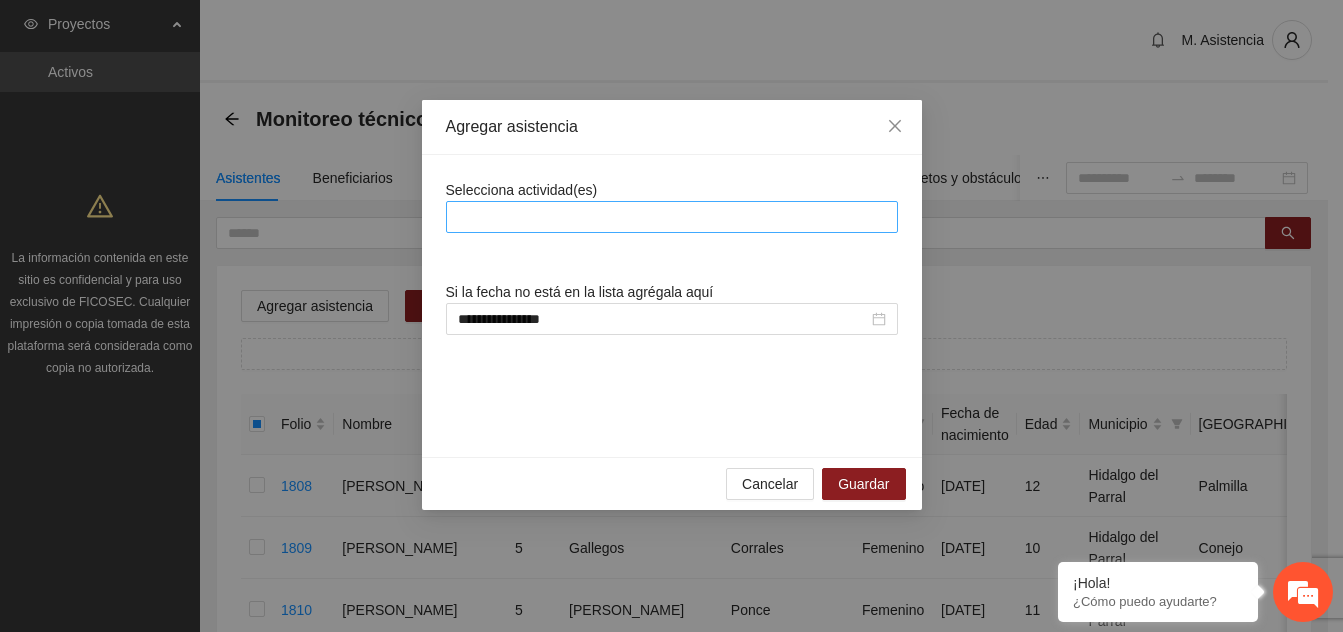 click at bounding box center [672, 217] 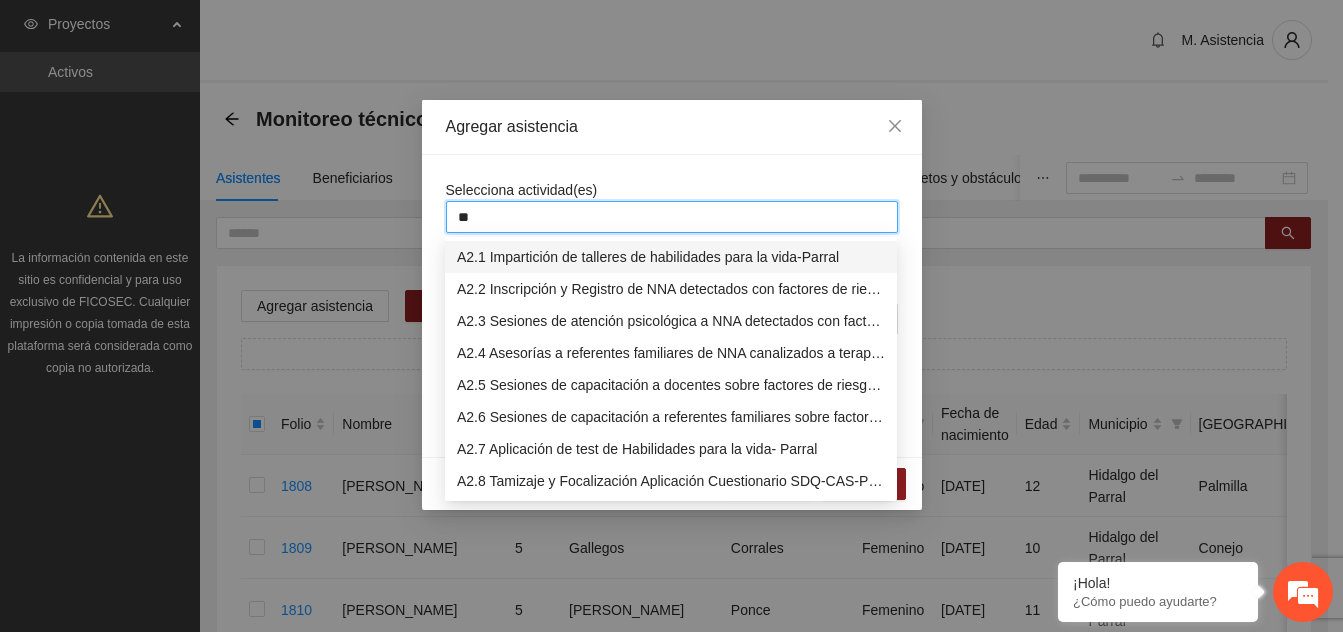 type on "***" 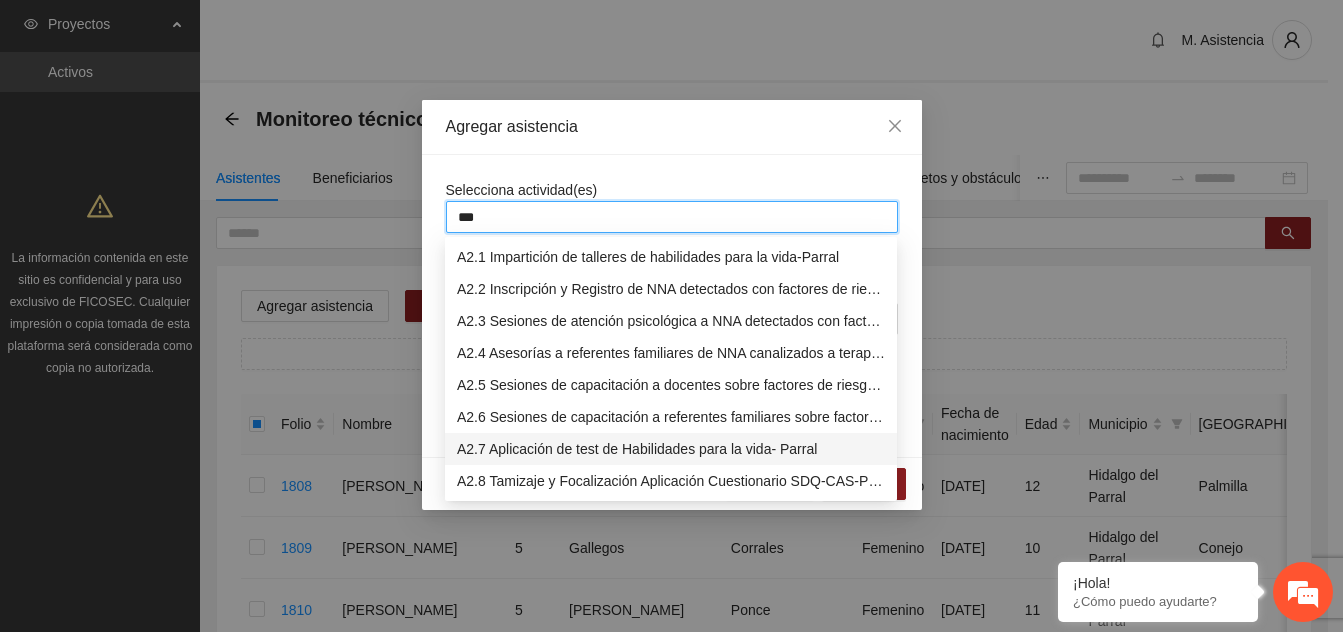 click on "A2.7 Aplicación de test de Habilidades para la vida- Parral" at bounding box center (671, 449) 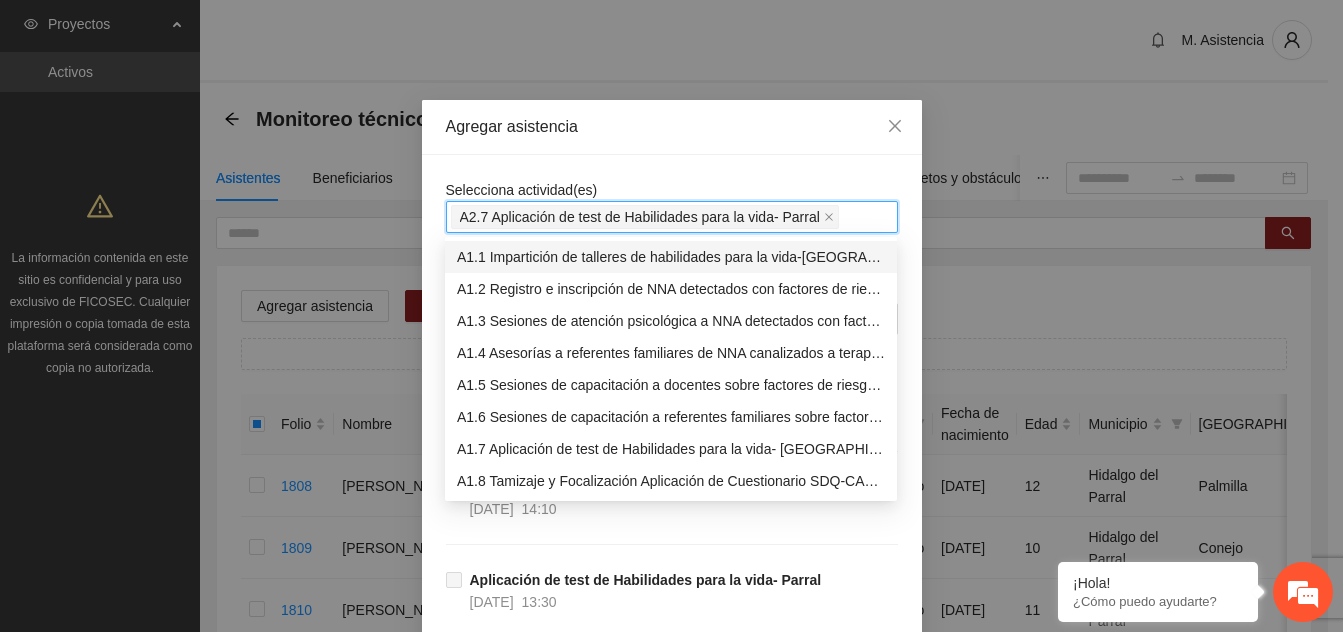 click on "Selecciona actividad(es) A2.7 Aplicación de test de Habilidades para la vida- Parral" at bounding box center (672, 206) 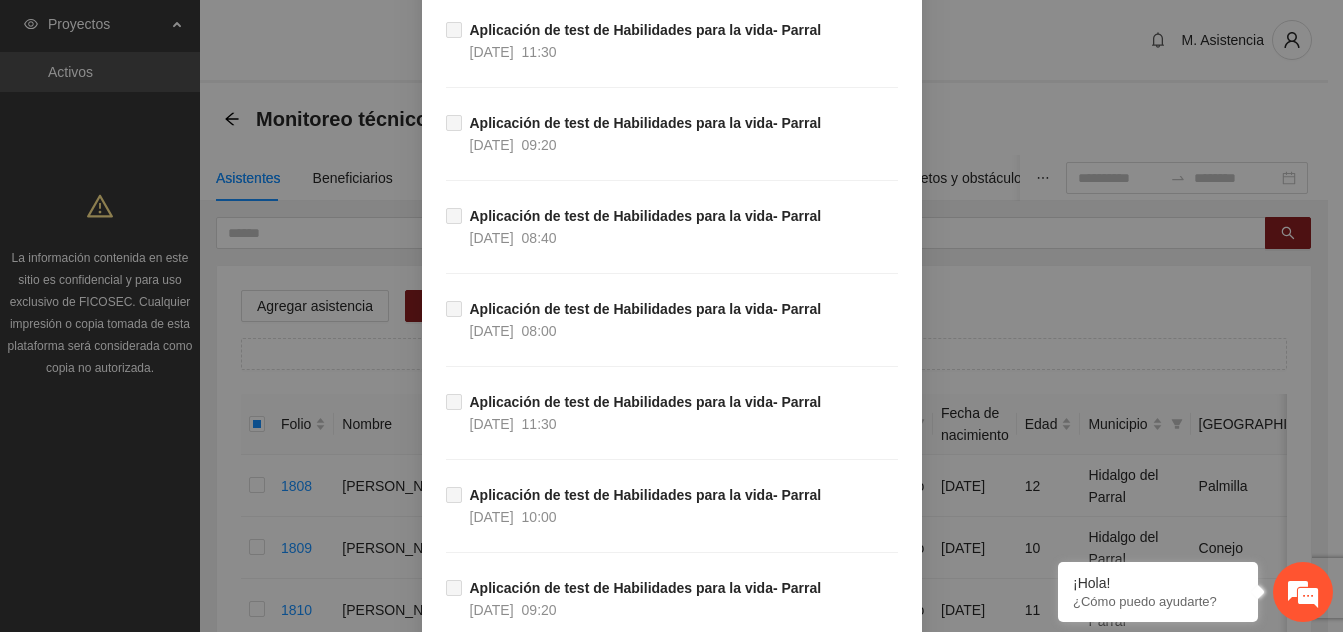 scroll, scrollTop: 1761, scrollLeft: 0, axis: vertical 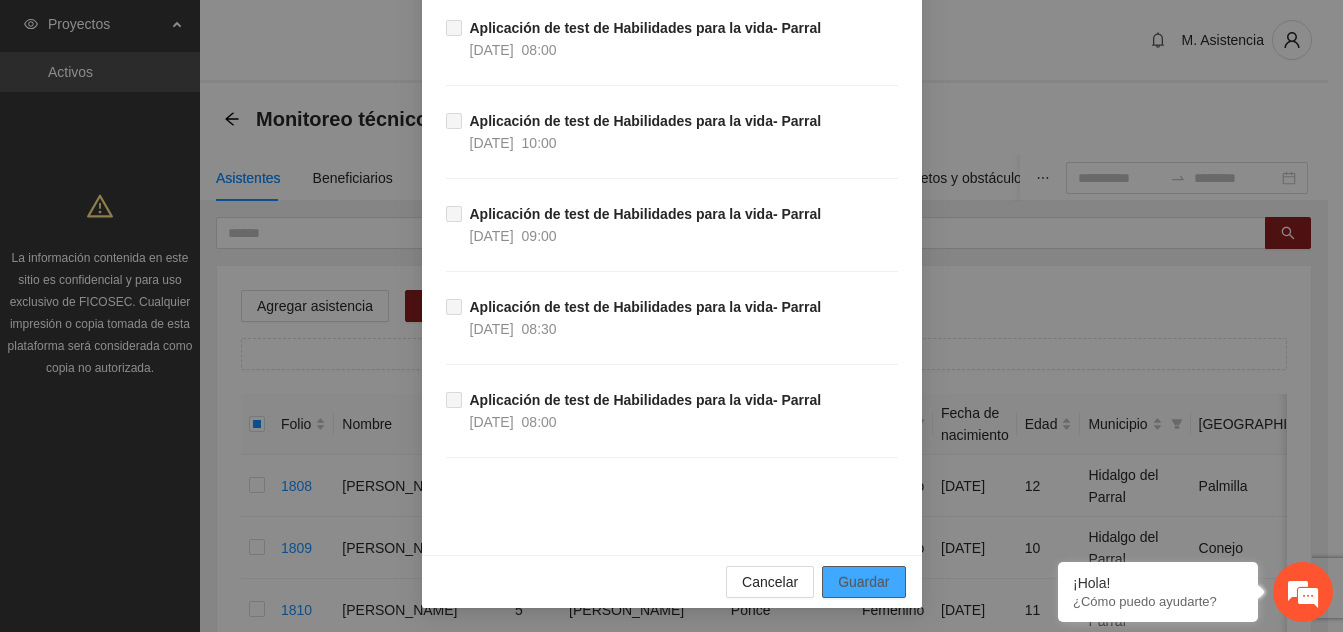 click on "Guardar" at bounding box center (863, 582) 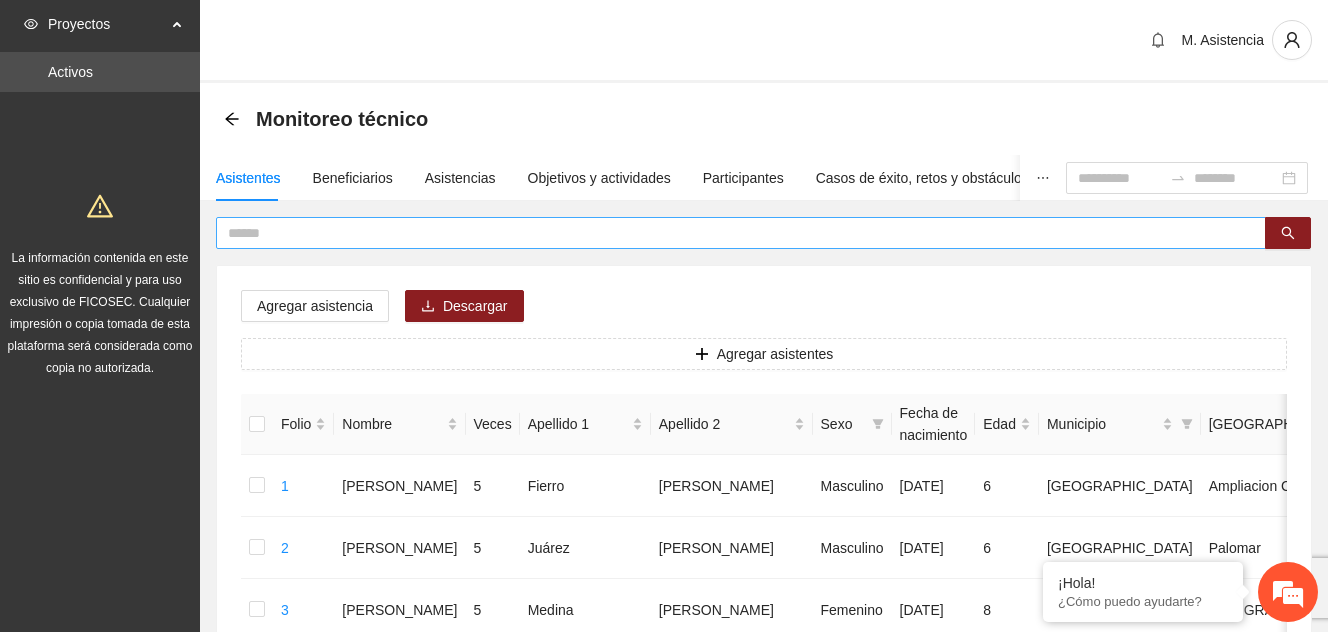 click at bounding box center (733, 233) 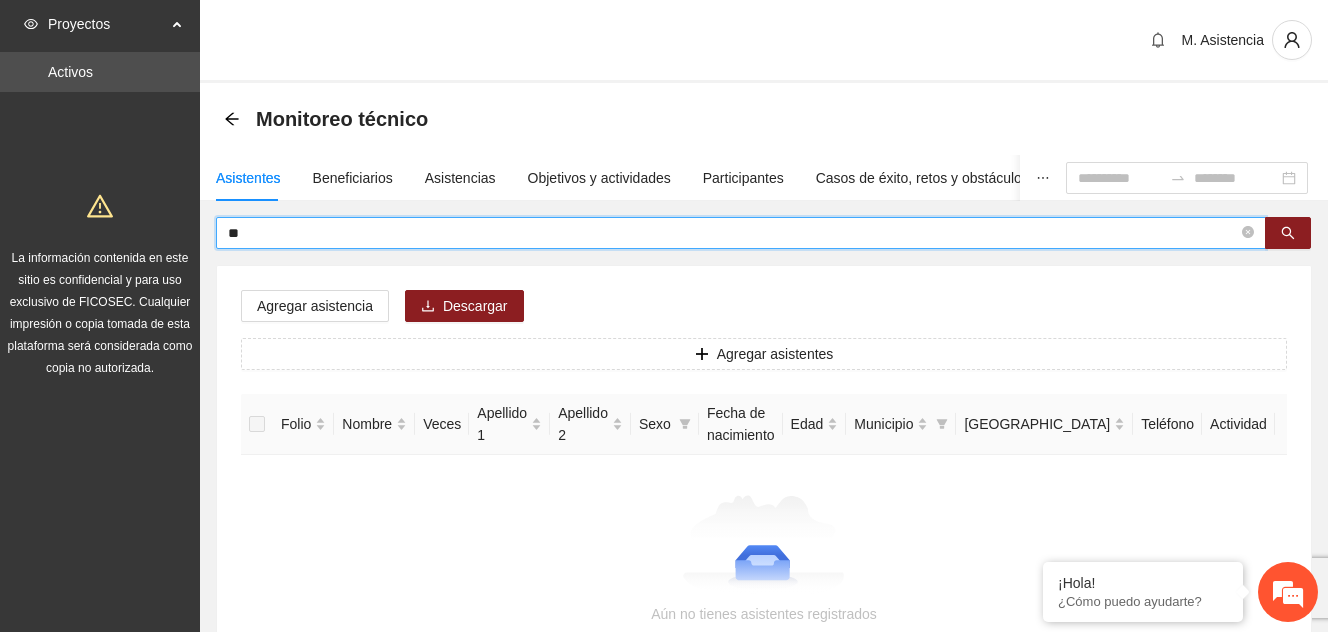 type on "*" 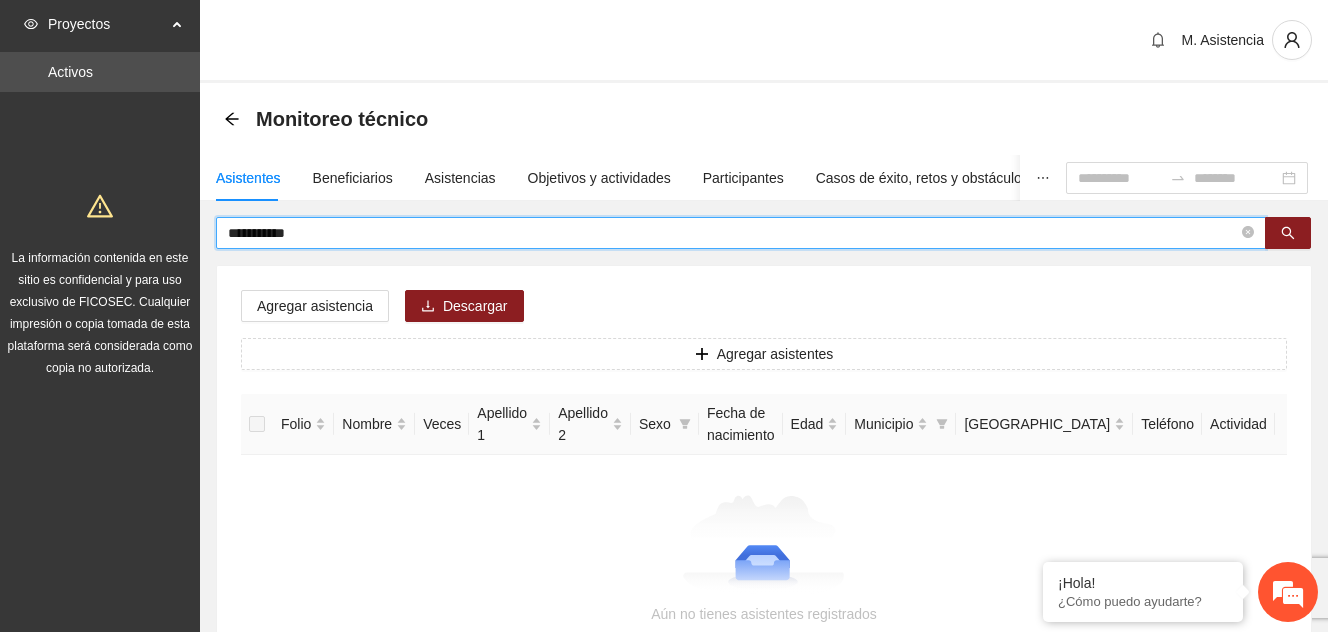 type on "**********" 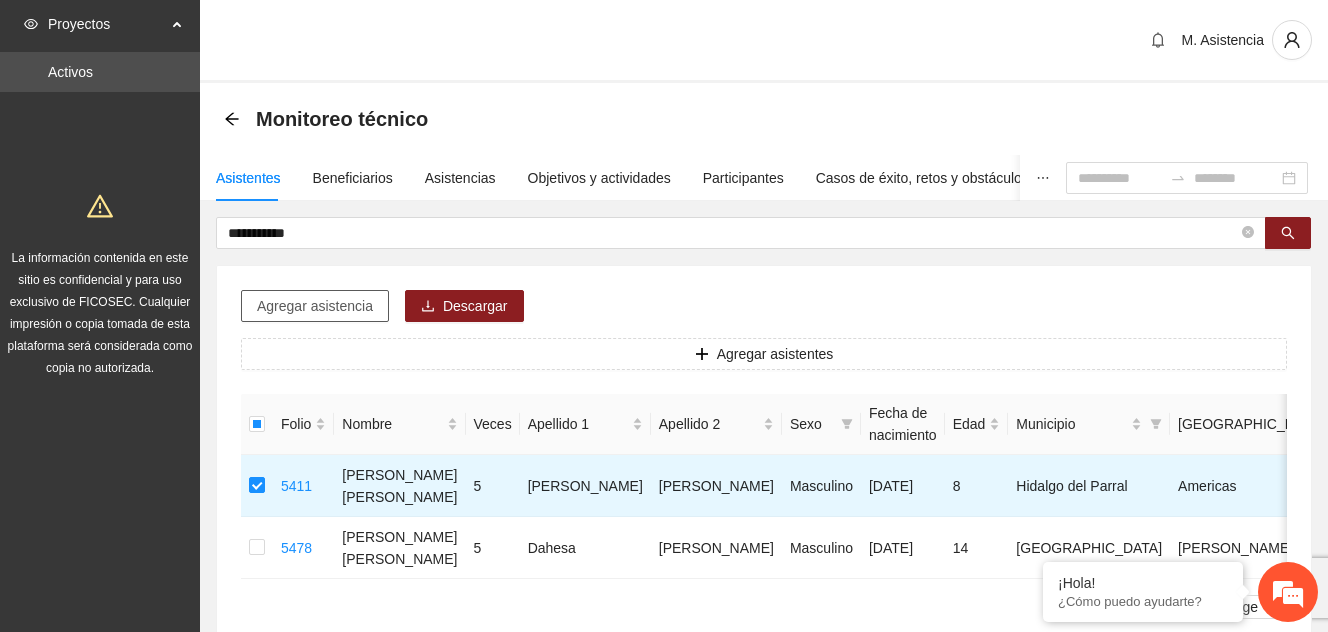 click on "Agregar asistencia" at bounding box center (315, 306) 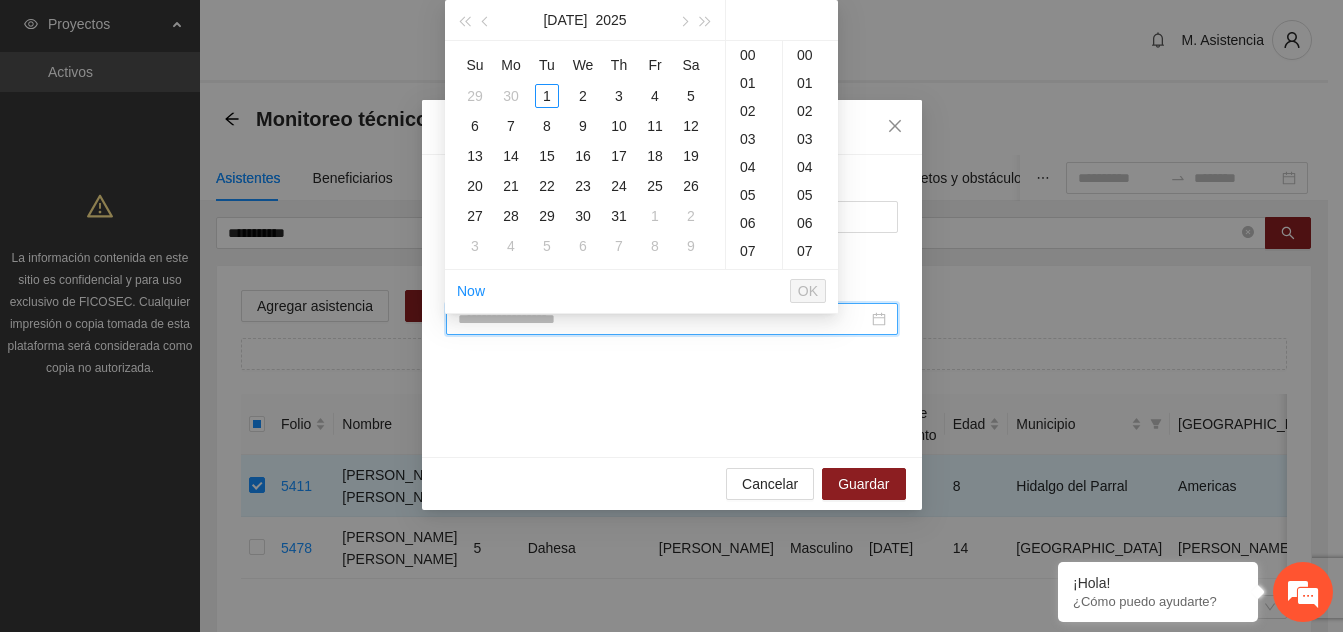 paste on "**********" 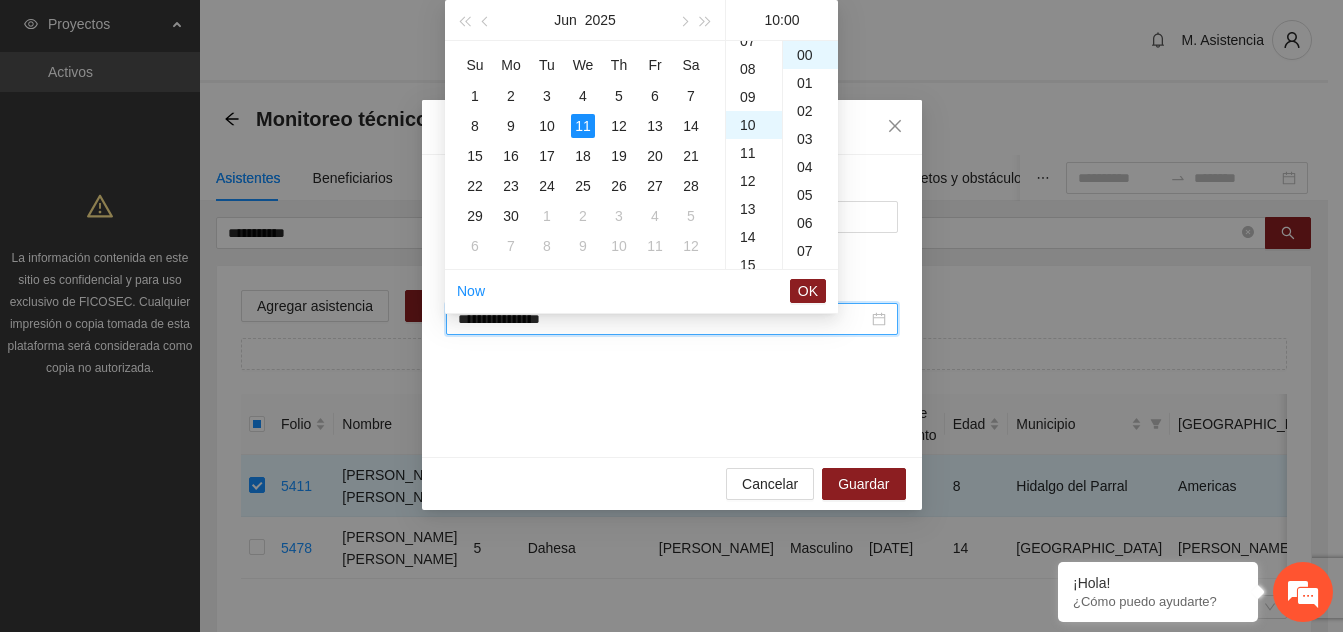 scroll, scrollTop: 280, scrollLeft: 0, axis: vertical 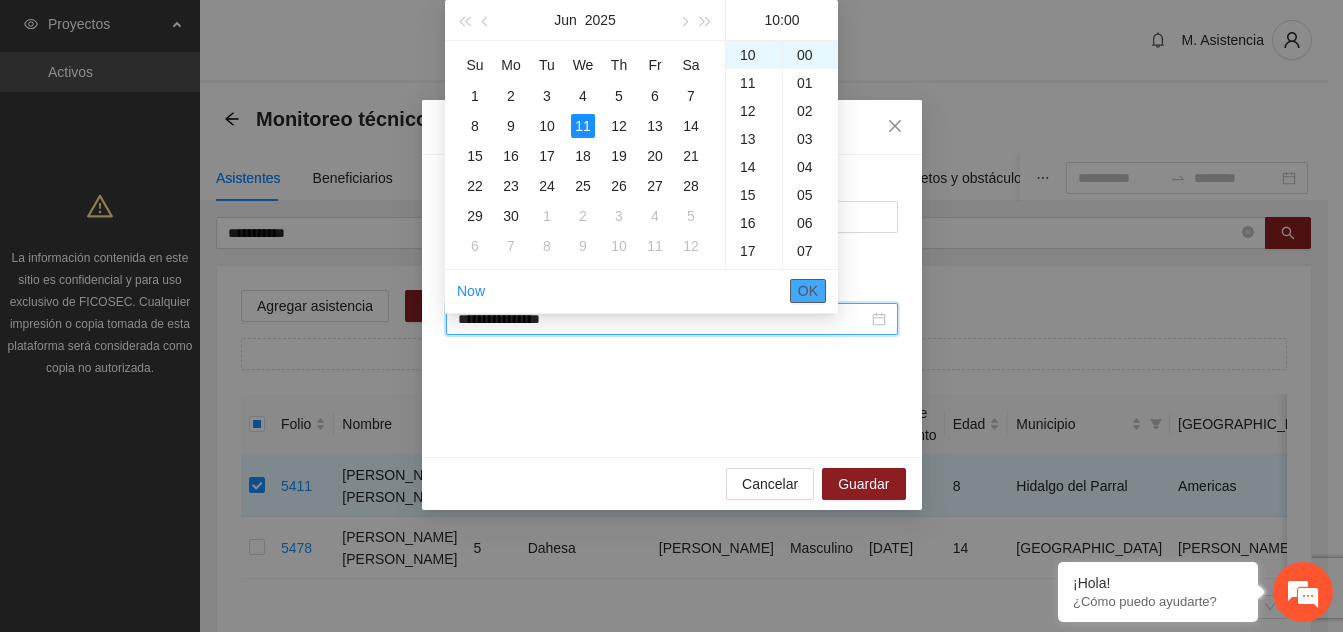 click on "OK" at bounding box center [808, 291] 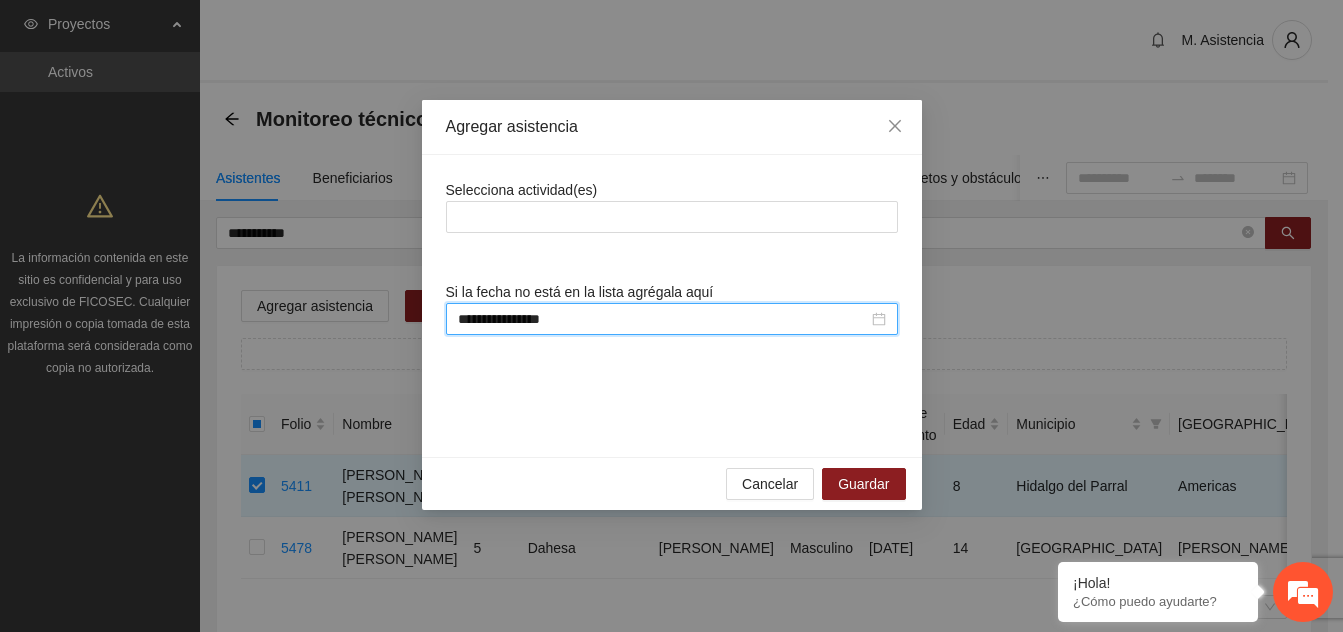 type on "**********" 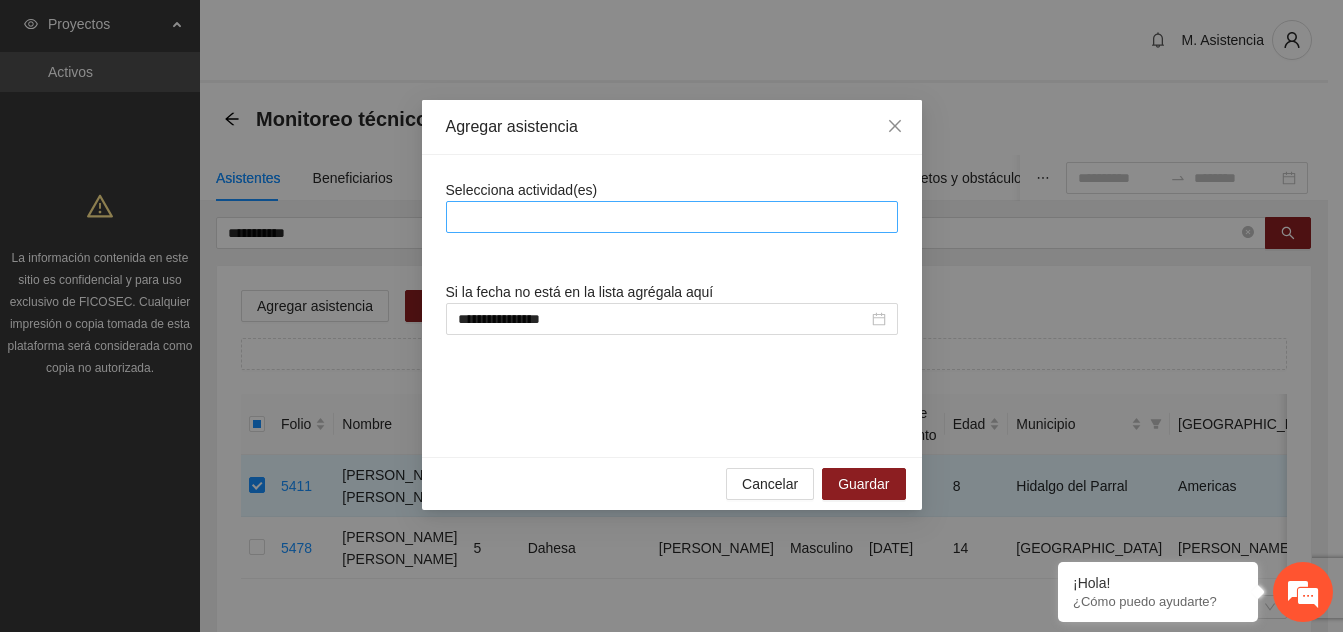 click at bounding box center [672, 217] 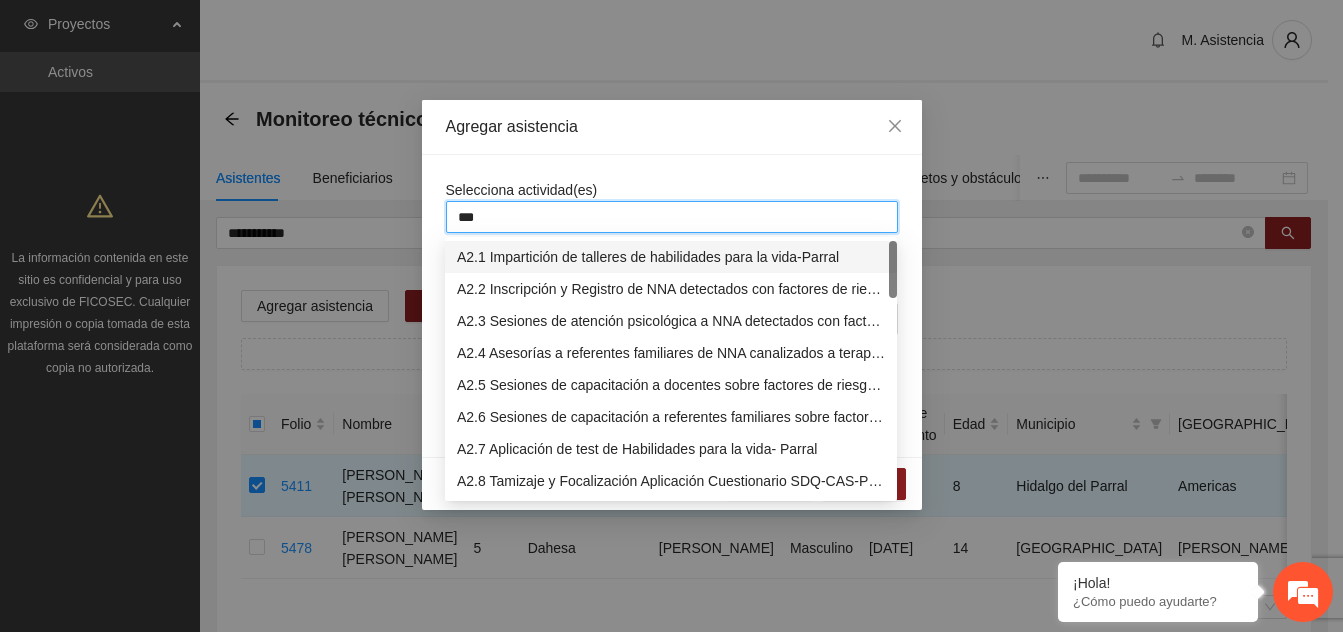 type on "****" 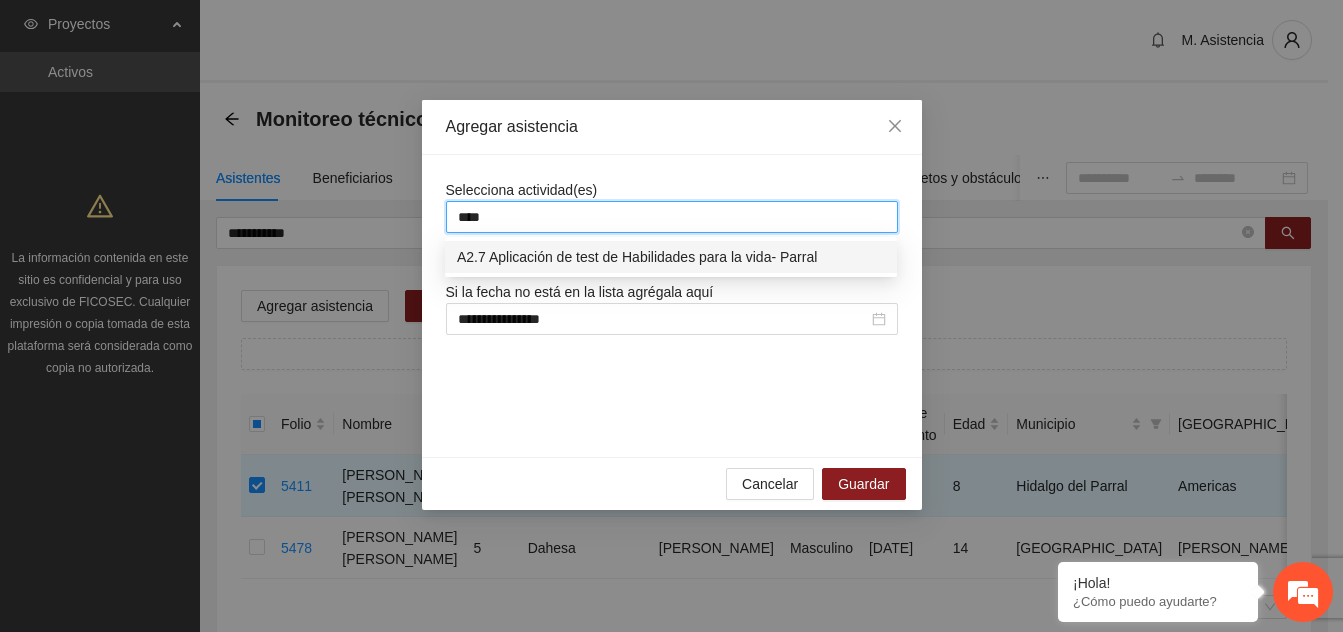click on "A2.7 Aplicación de test de Habilidades para la vida- Parral" at bounding box center (671, 257) 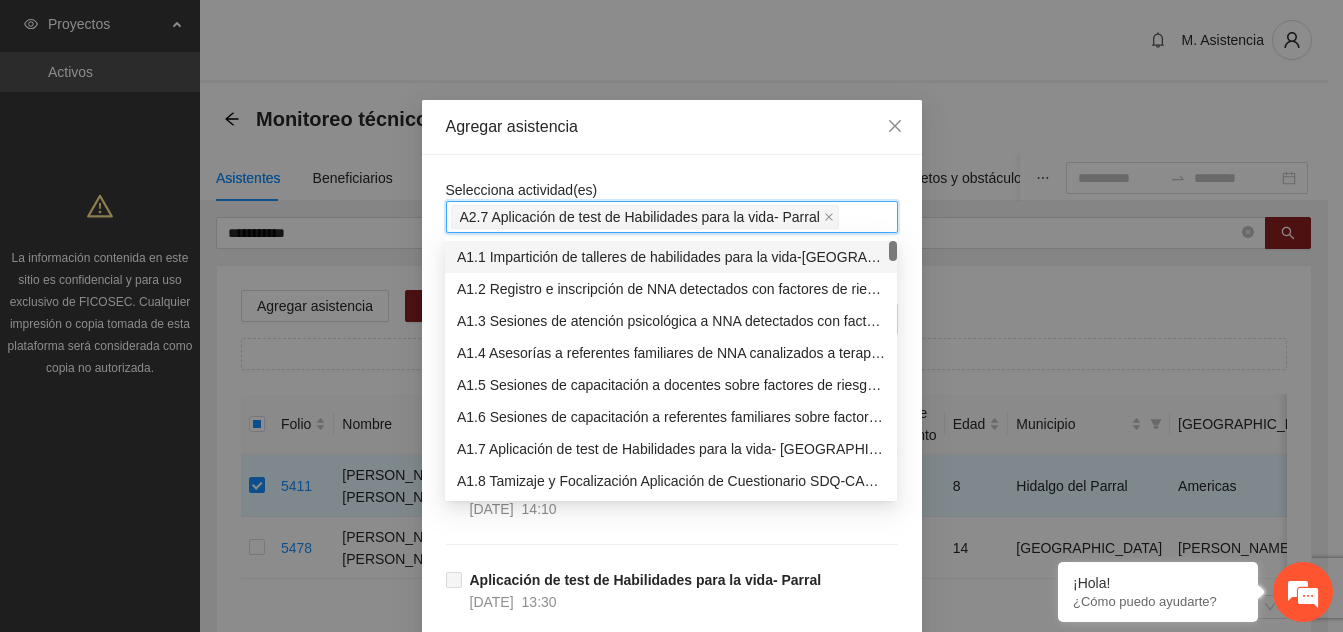 click on "Selecciona actividad(es) A2.7 Aplicación de test de Habilidades para la vida- Parral" at bounding box center (672, 206) 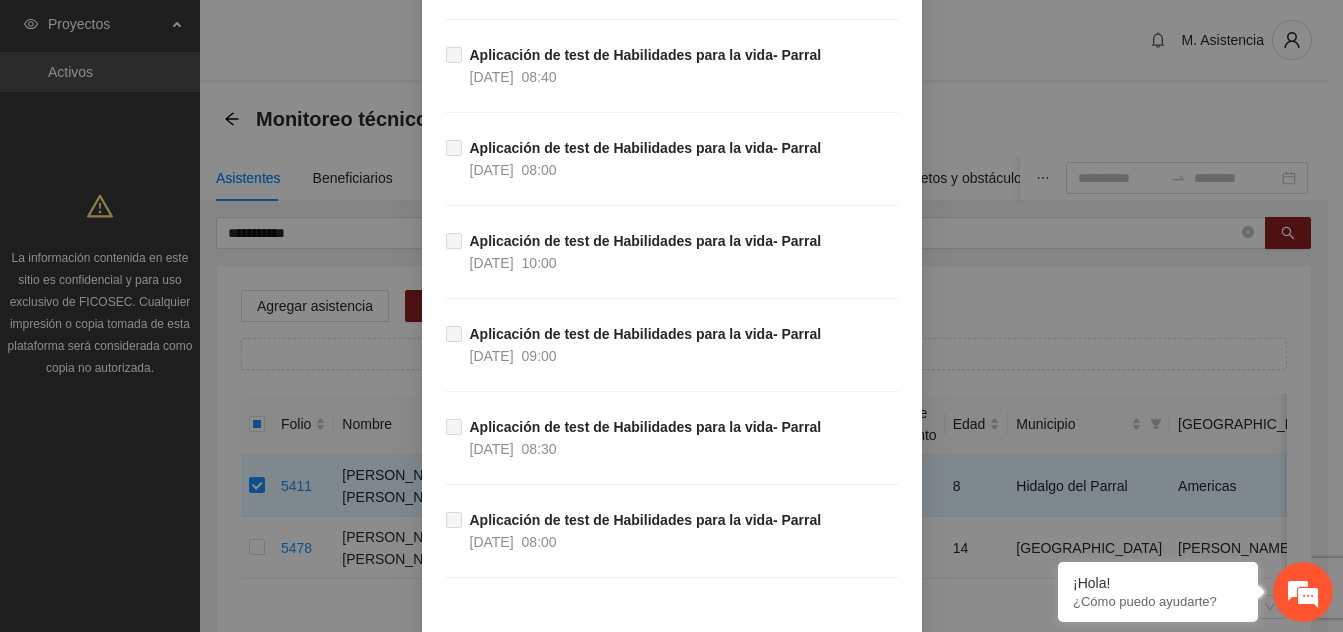 scroll, scrollTop: 1761, scrollLeft: 0, axis: vertical 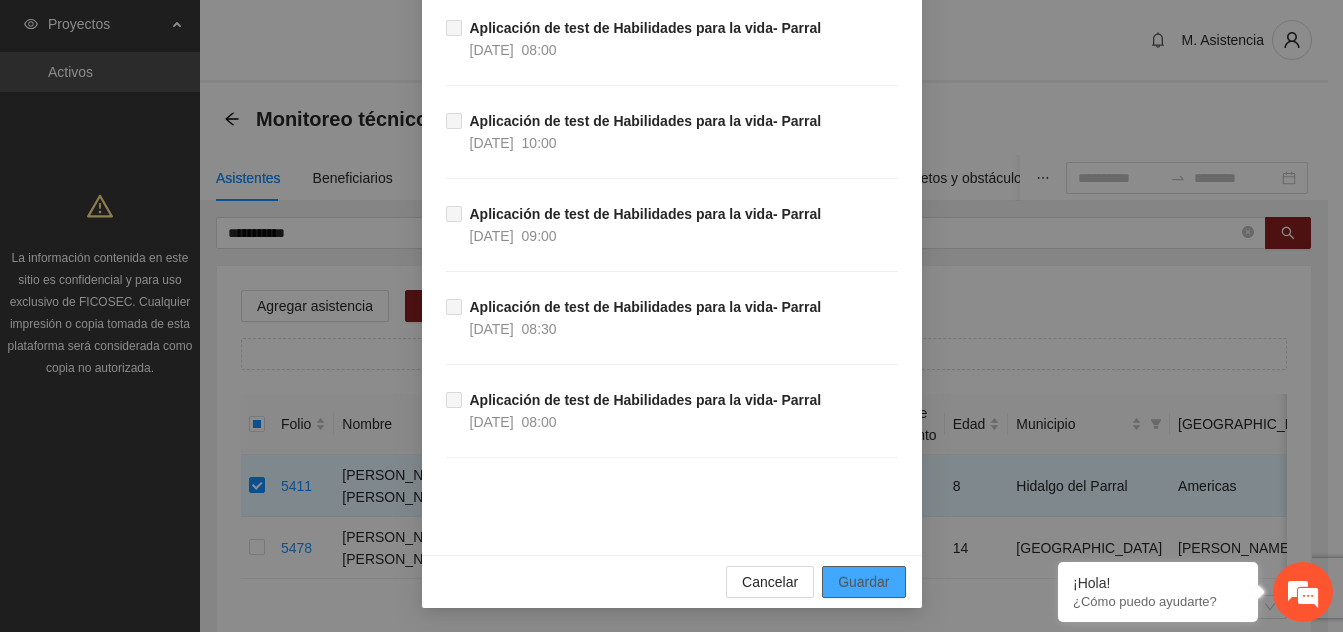 click on "Guardar" at bounding box center (863, 582) 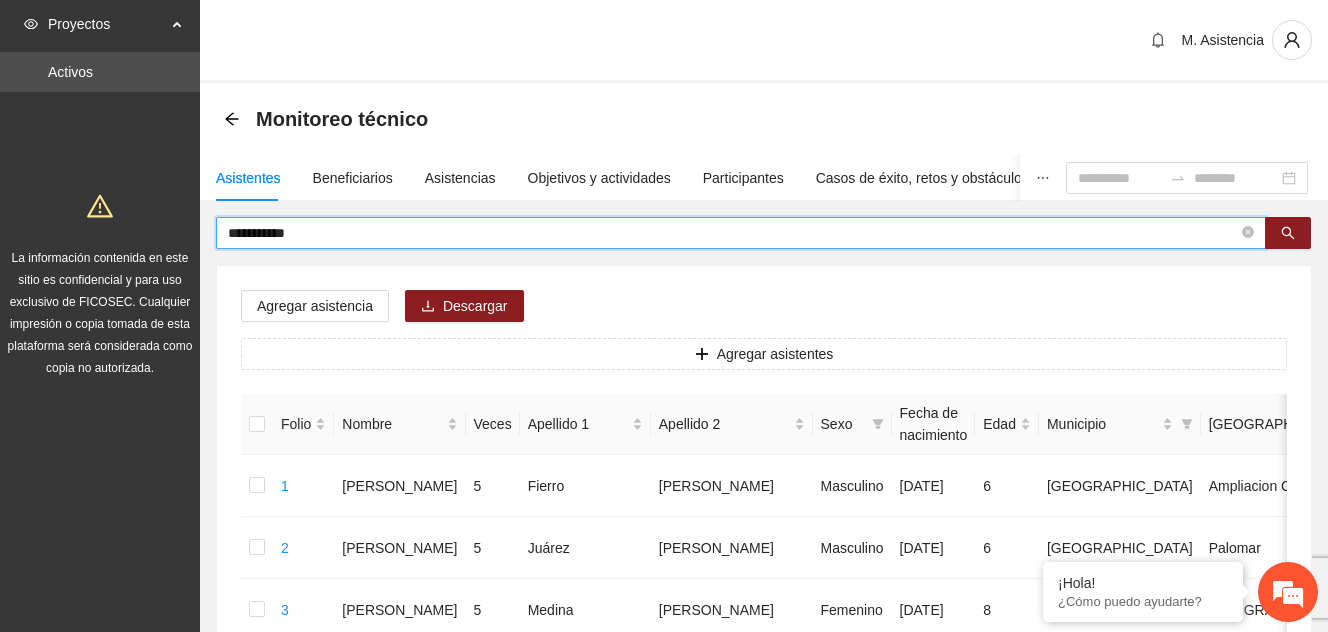 click on "**********" at bounding box center [733, 233] 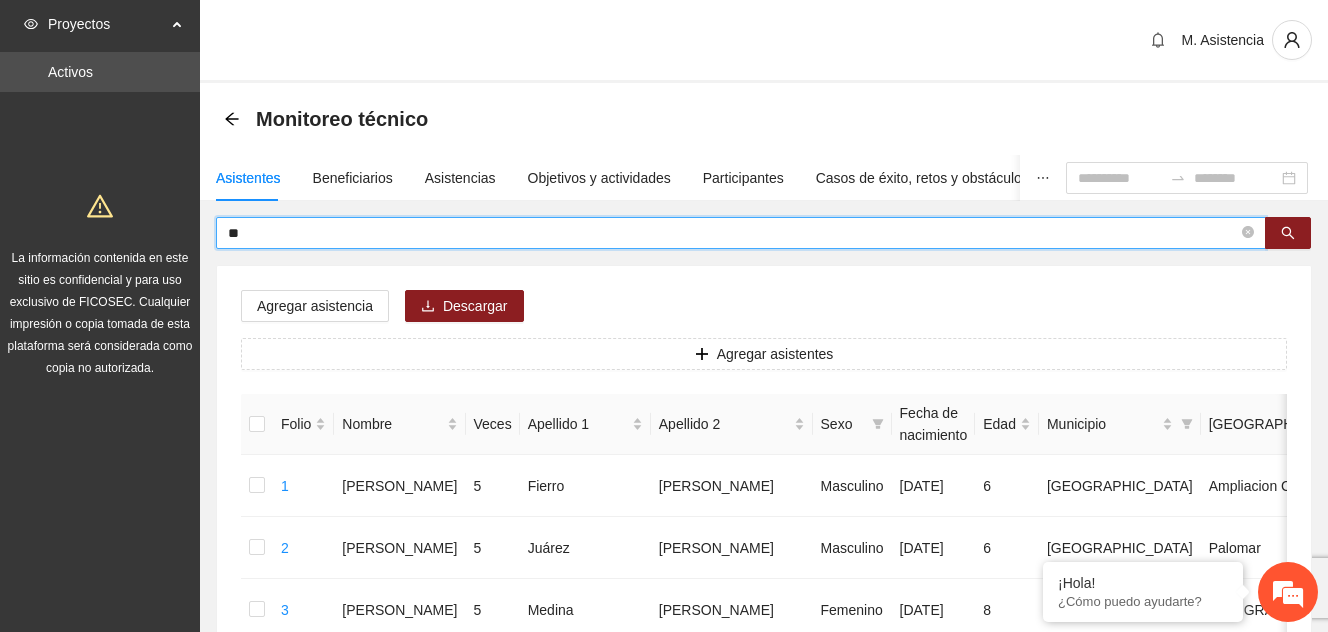 type on "*" 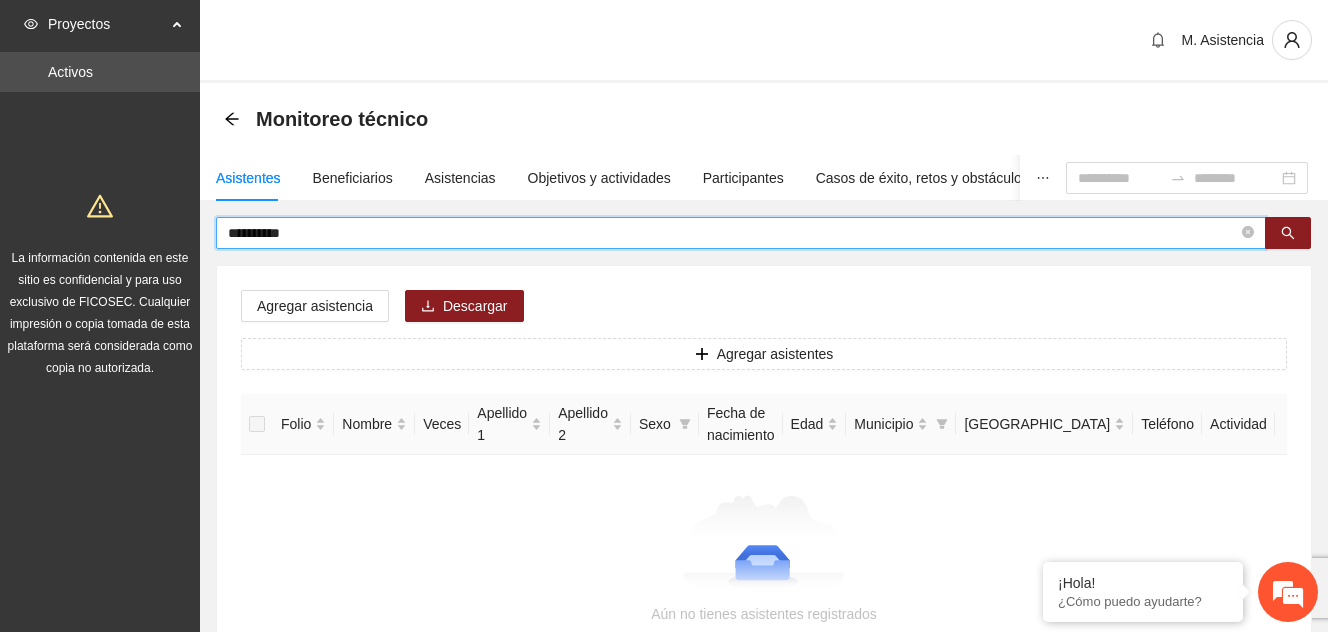 click on "**********" at bounding box center [733, 233] 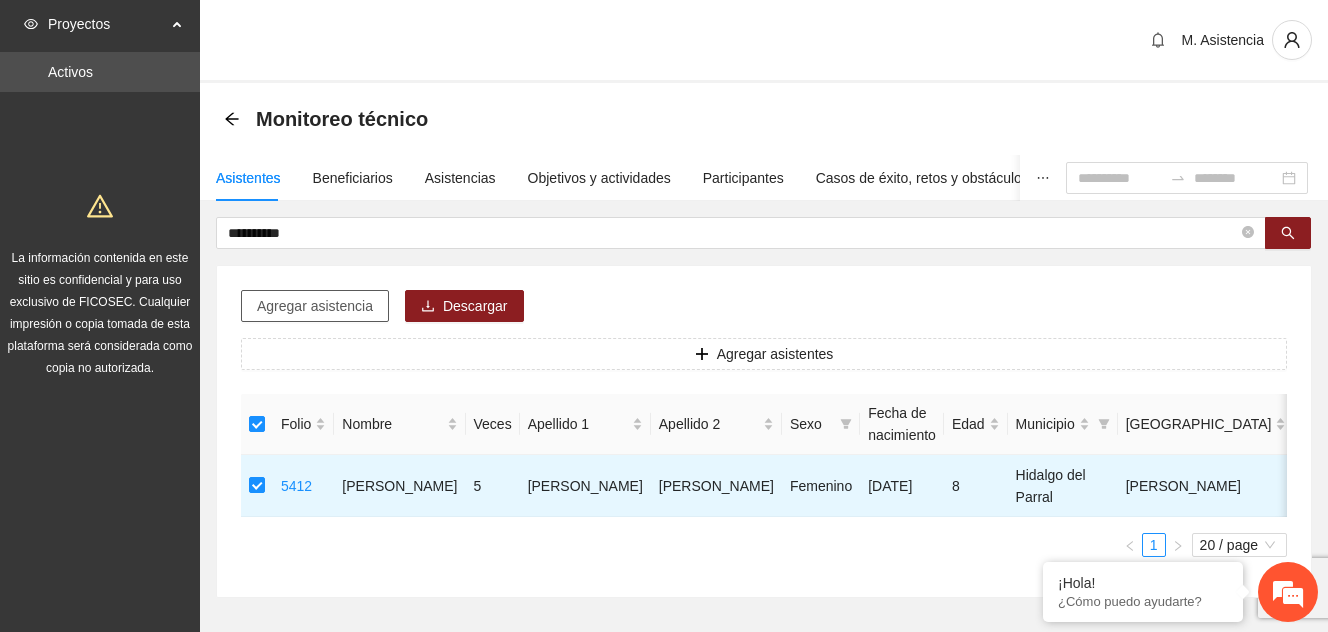 click on "Agregar asistencia" at bounding box center (315, 306) 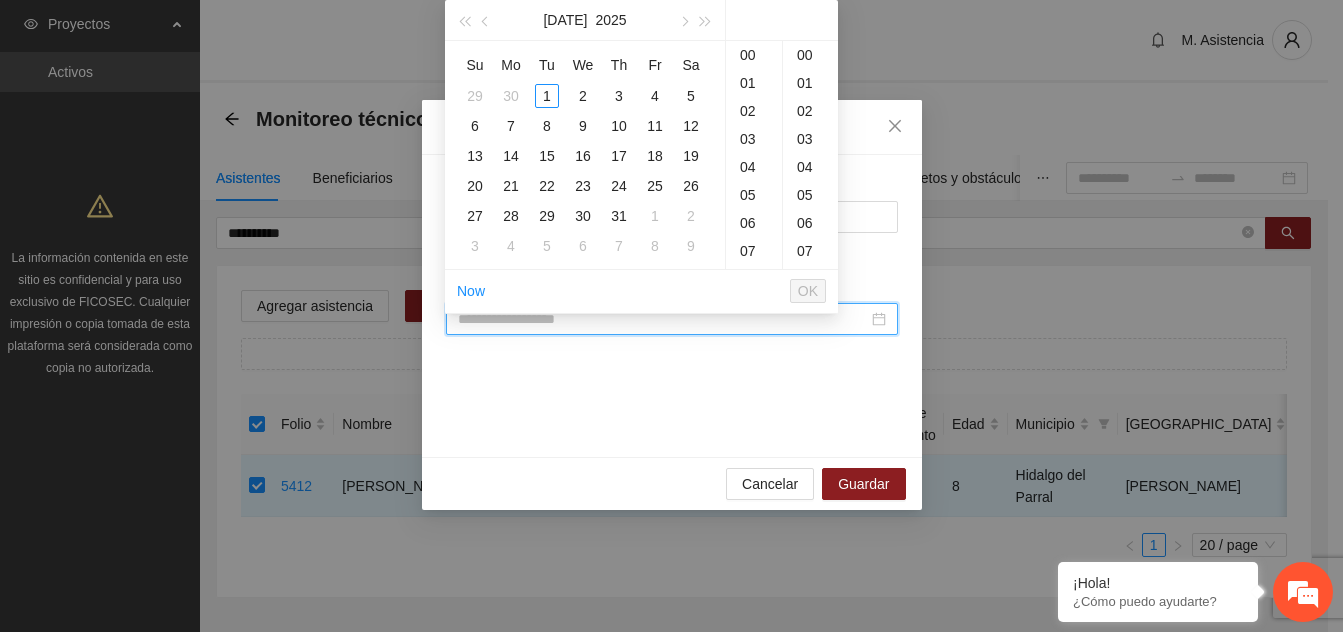 paste on "**********" 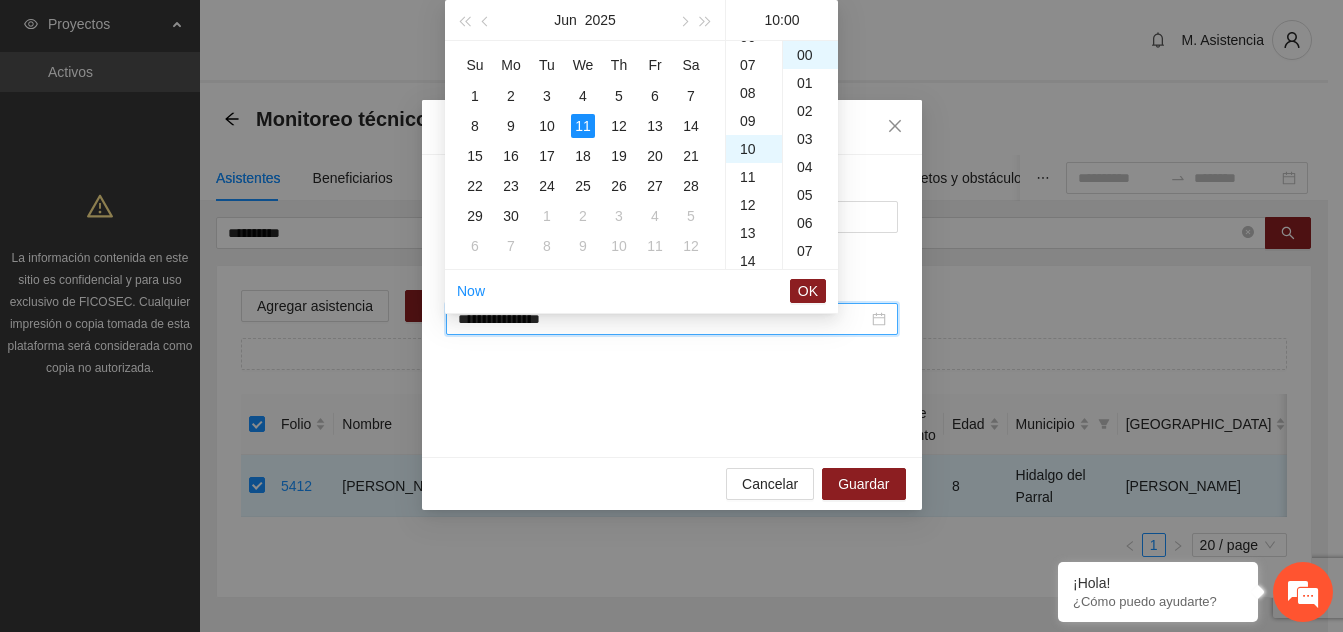 scroll, scrollTop: 280, scrollLeft: 0, axis: vertical 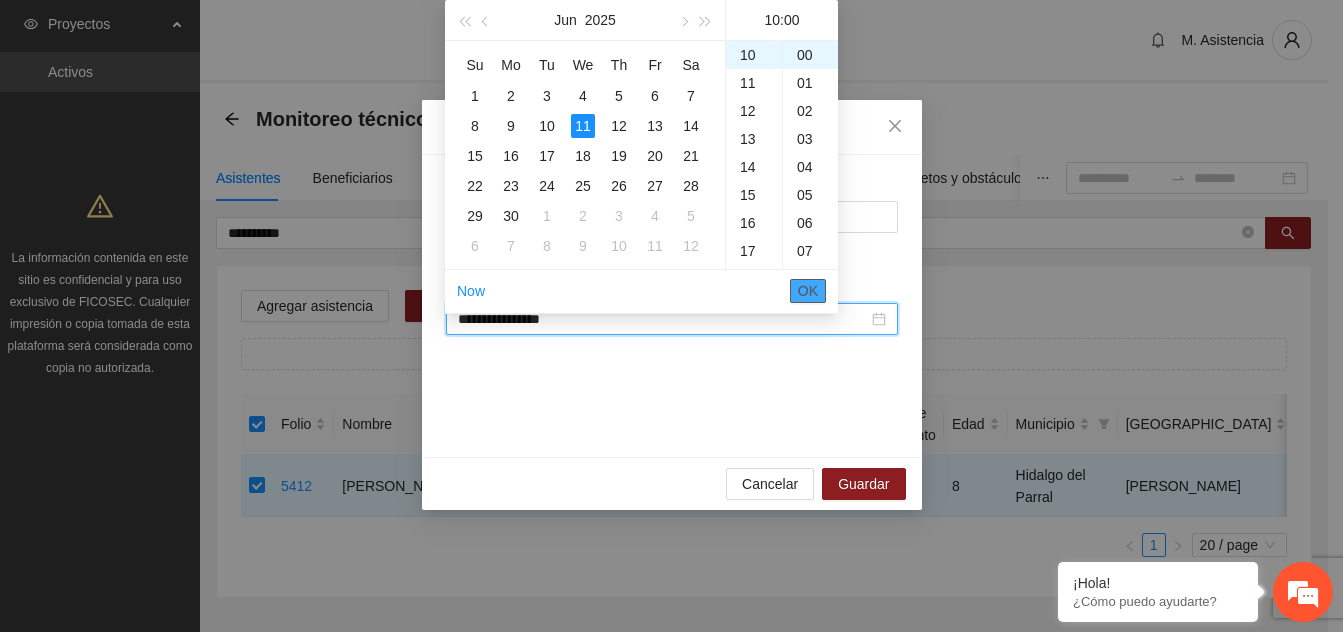 click on "OK" at bounding box center (808, 291) 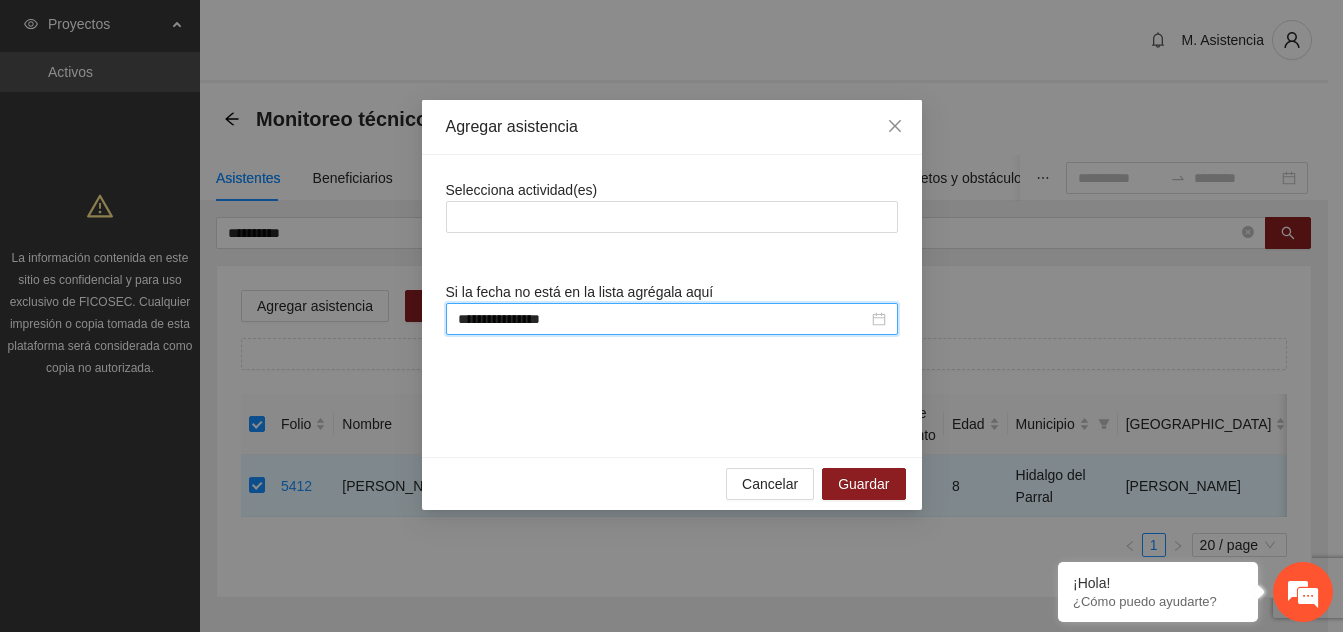 type on "**********" 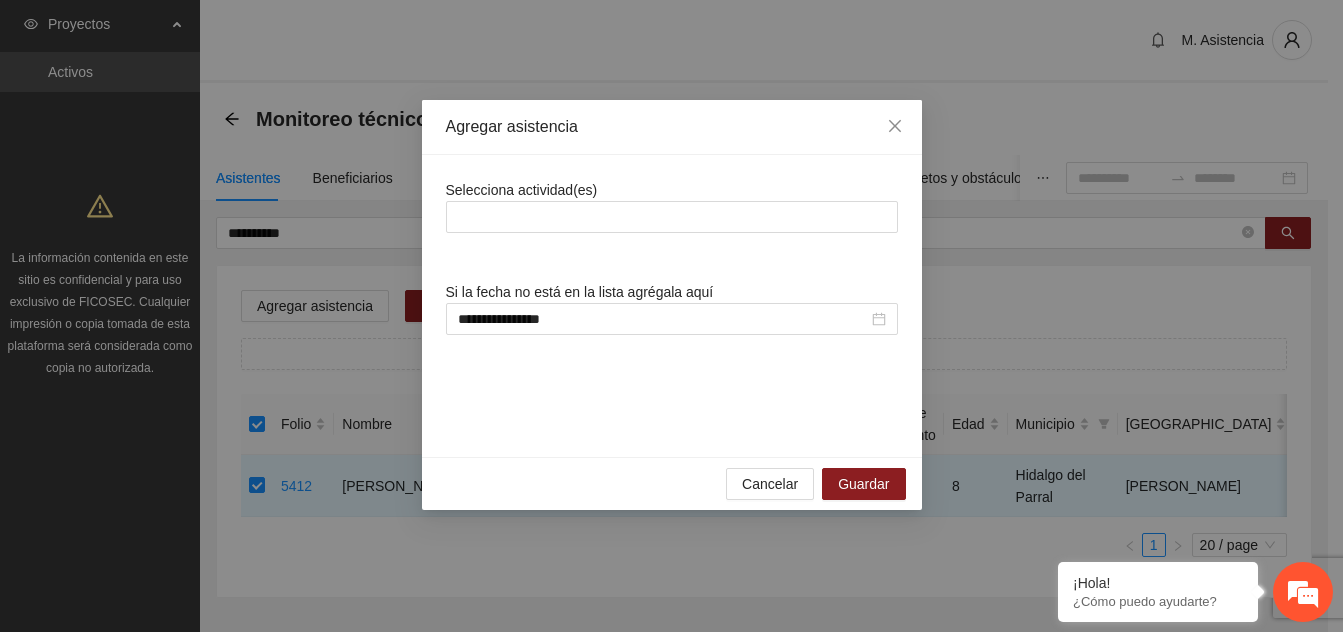 click on "**********" at bounding box center (672, 306) 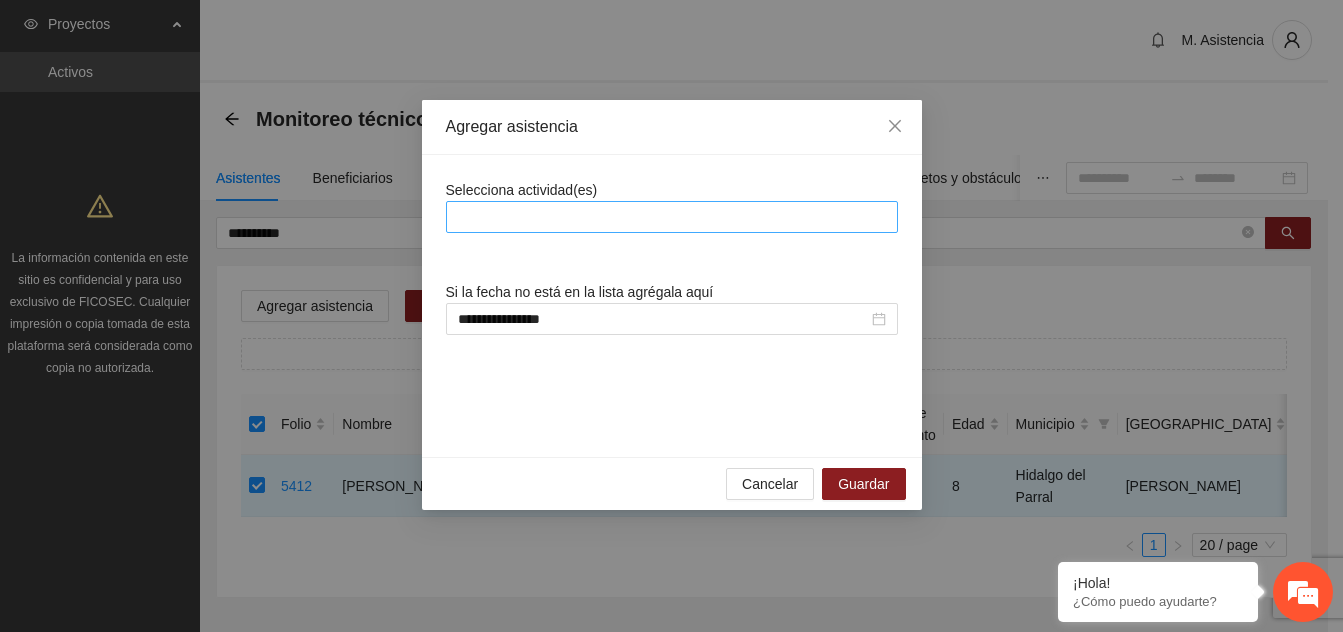 click at bounding box center [672, 217] 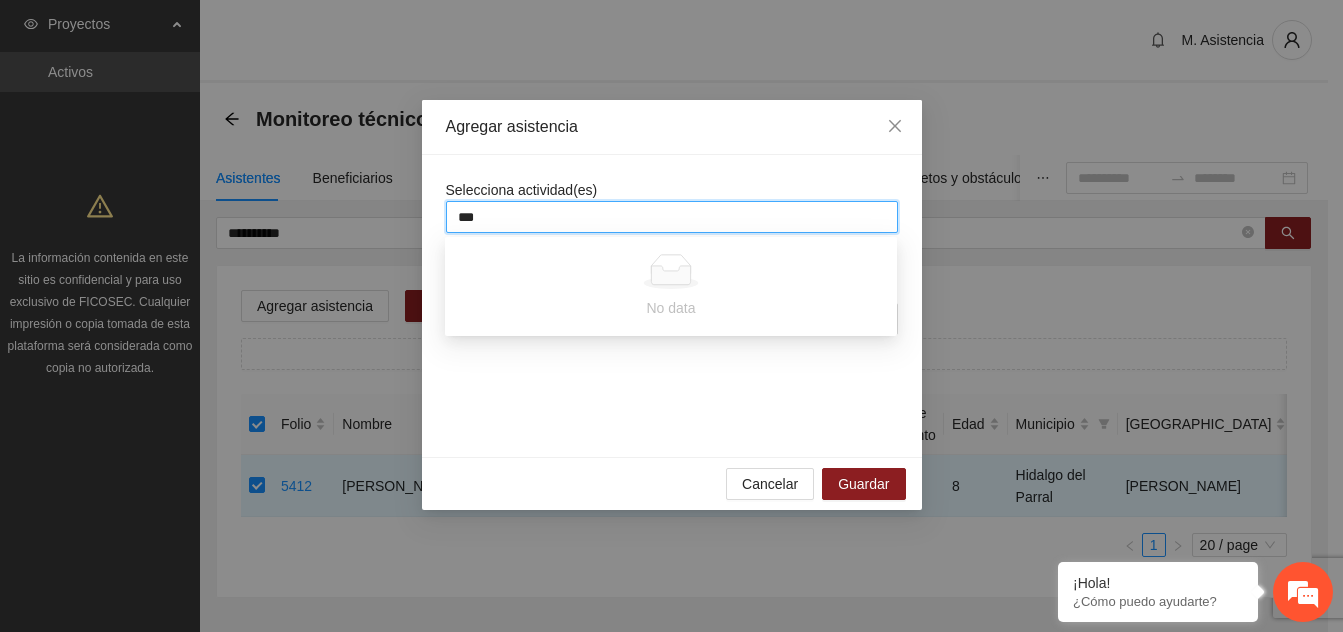 type on "**" 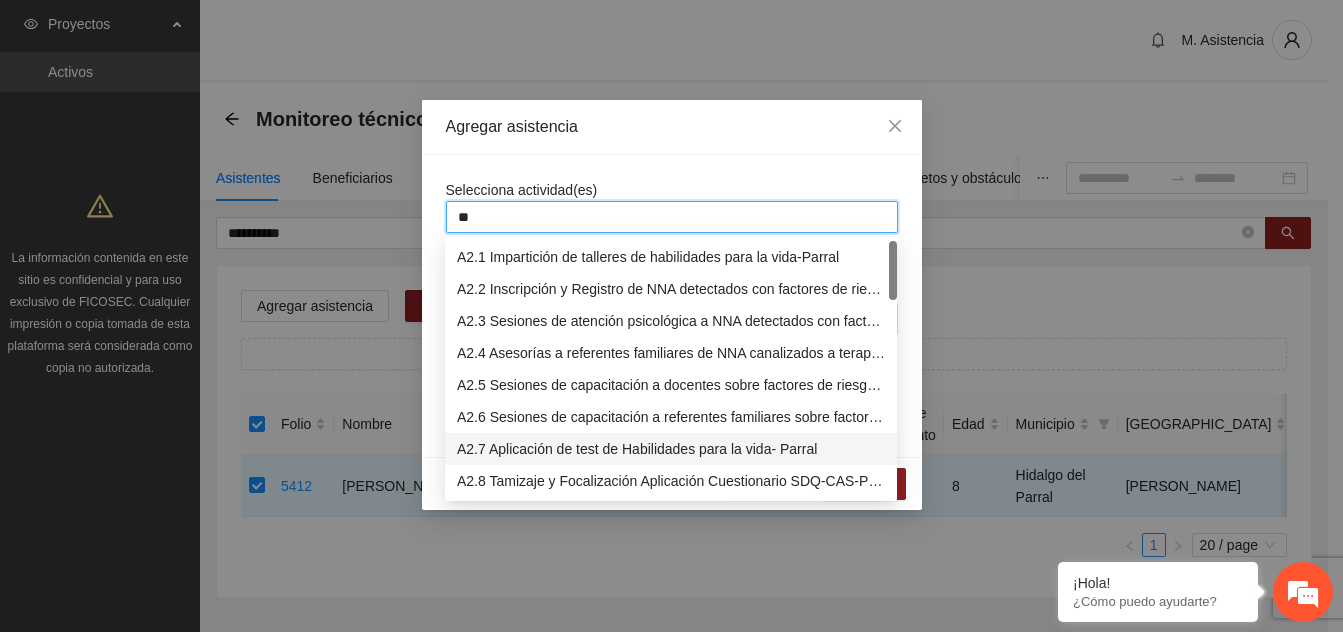 click on "A2.7 Aplicación de test de Habilidades para la vida- Parral" at bounding box center [671, 449] 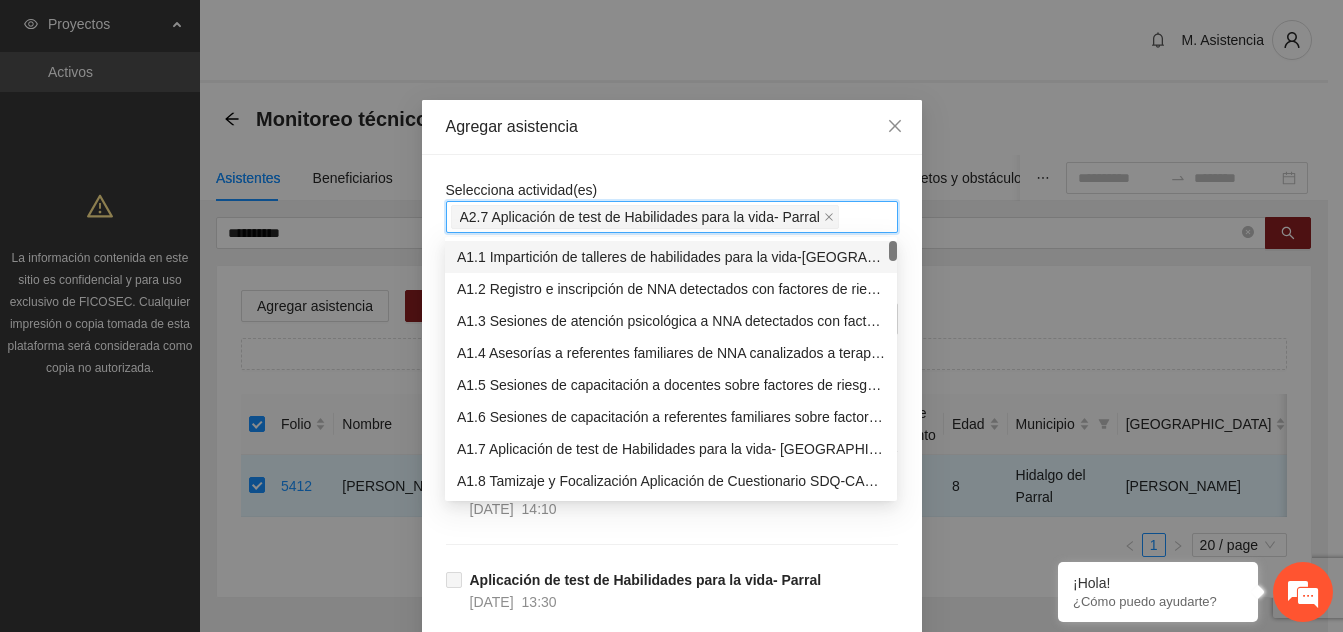 click on "**********" at bounding box center [672, 1235] 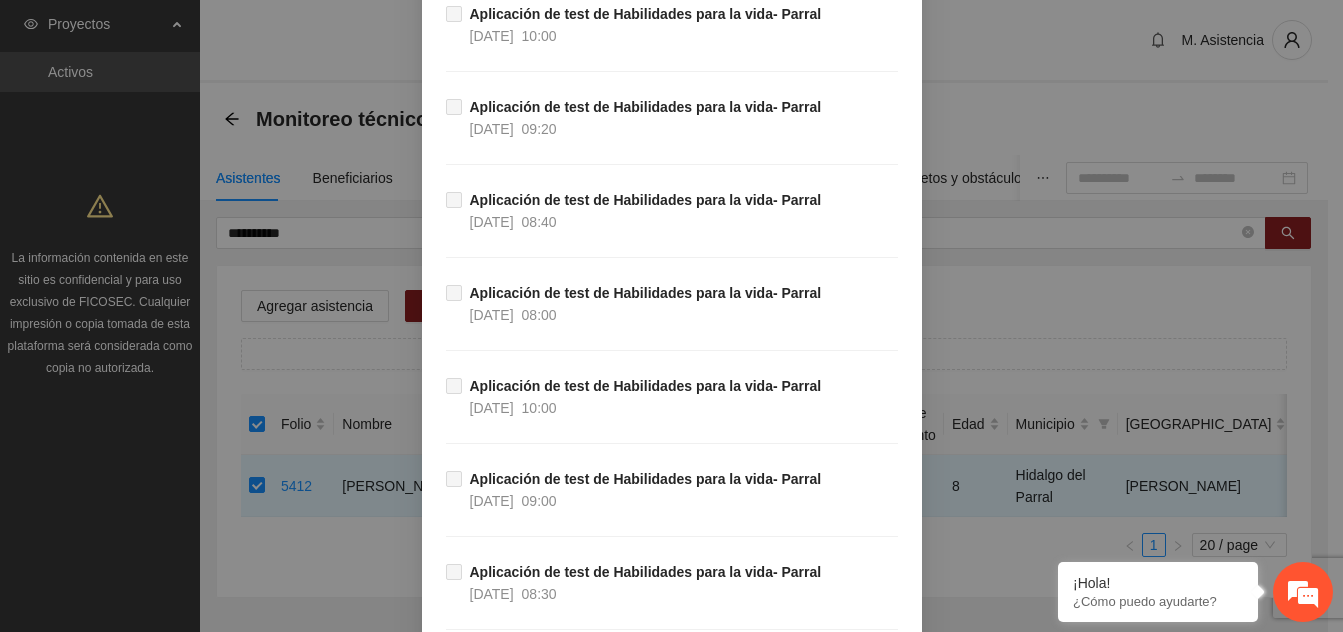 scroll, scrollTop: 1761, scrollLeft: 0, axis: vertical 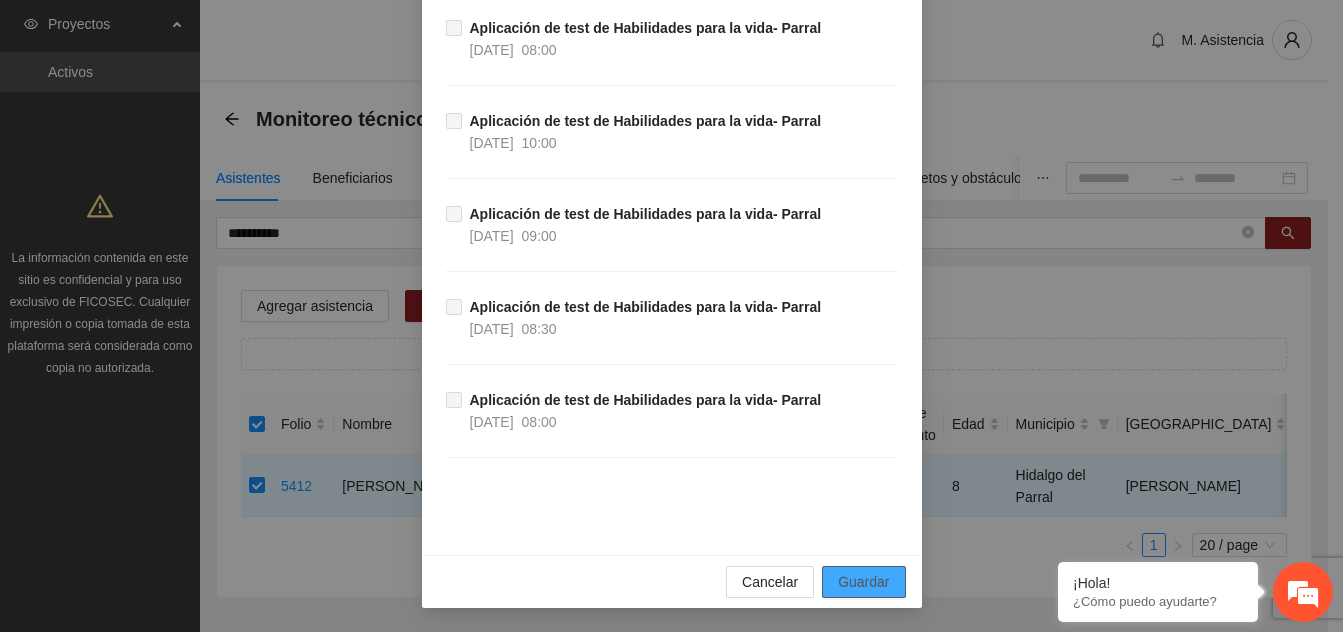 click on "Guardar" at bounding box center (863, 582) 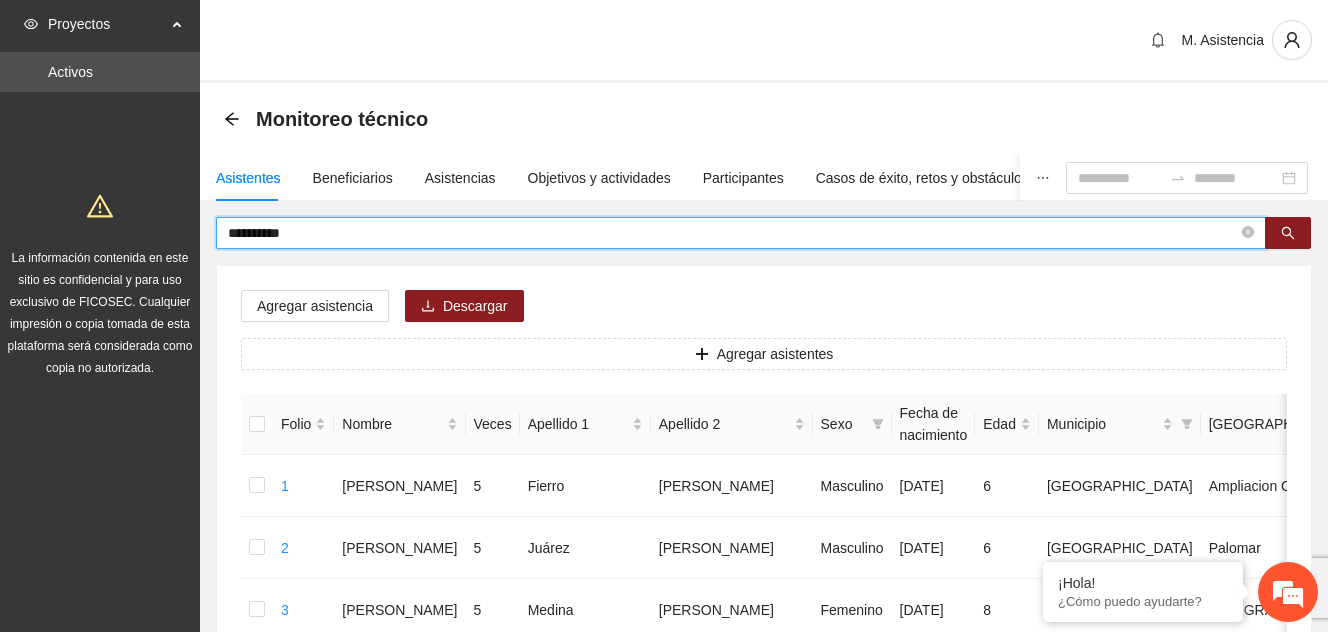 click on "**********" at bounding box center [733, 233] 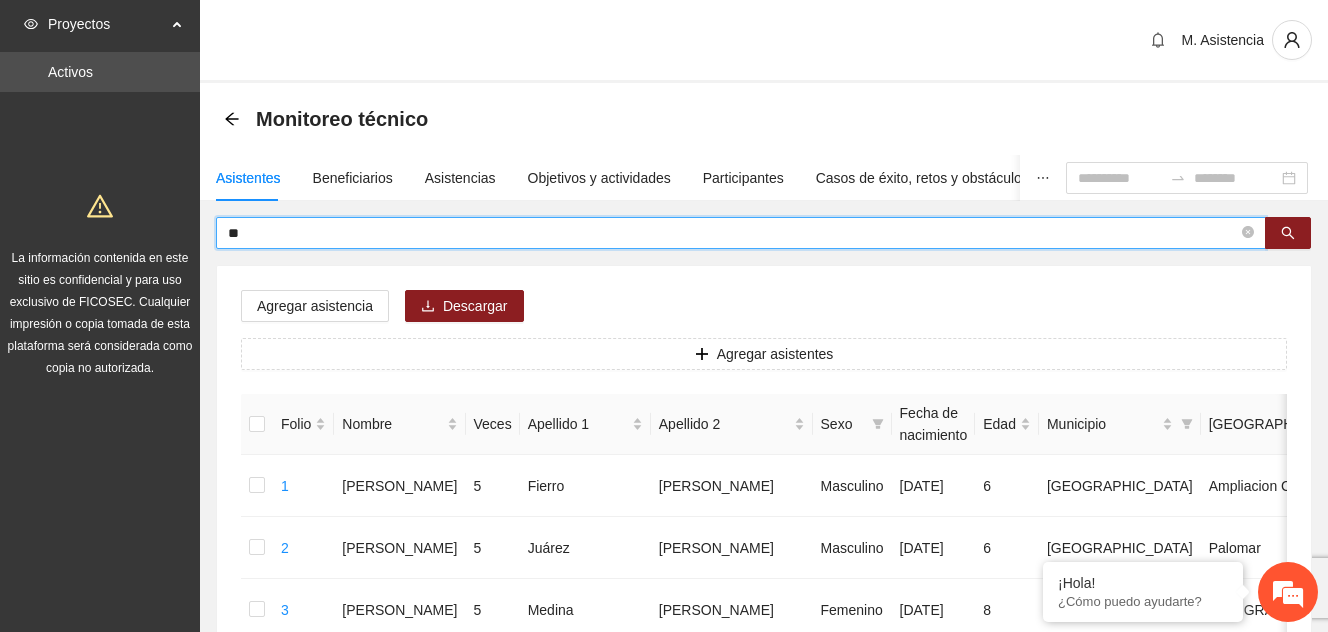 type on "*" 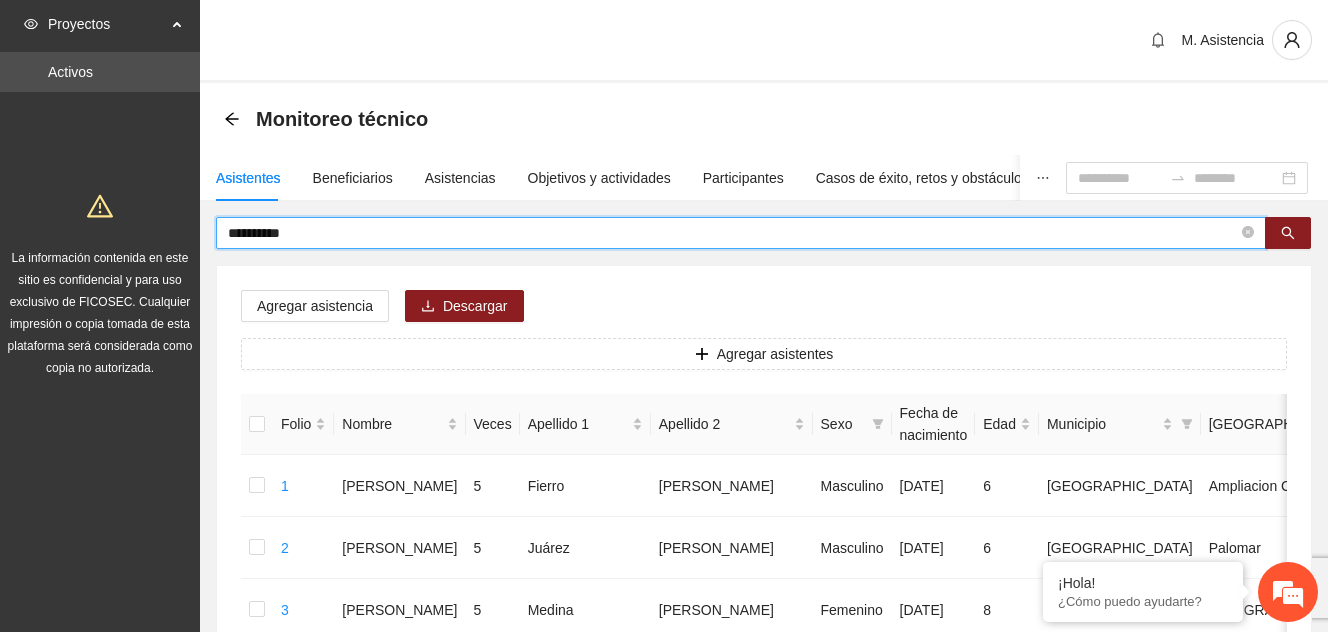 type on "**********" 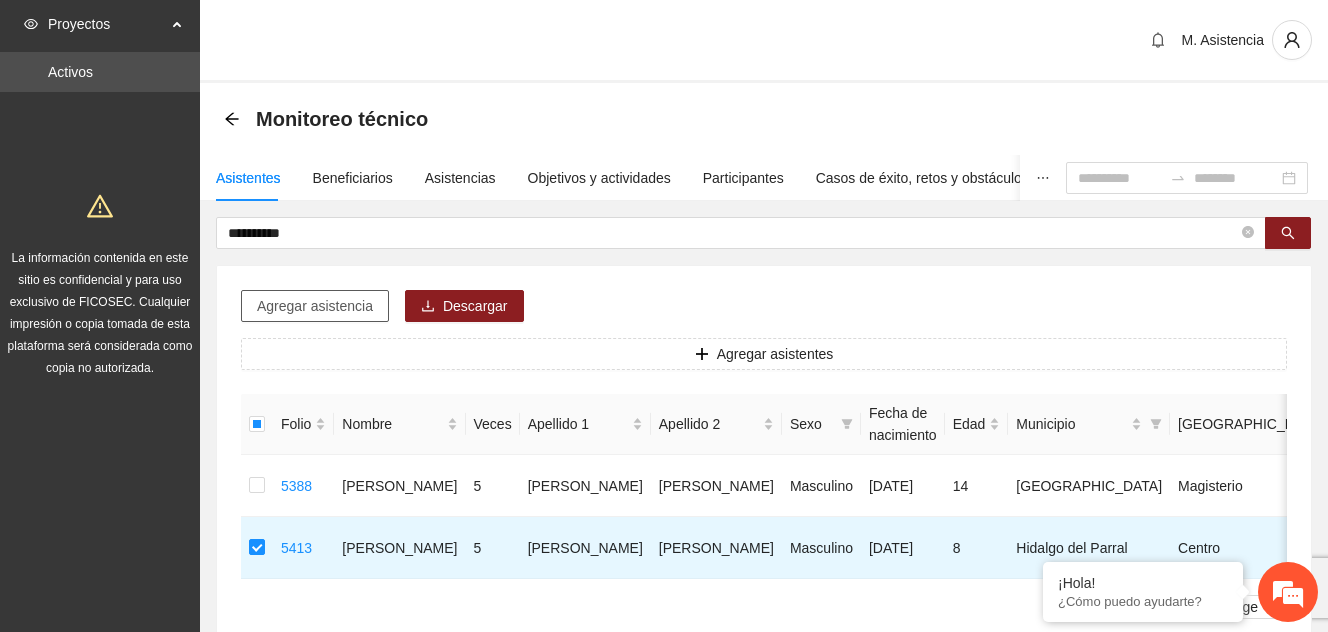 click on "Agregar asistencia" at bounding box center [315, 306] 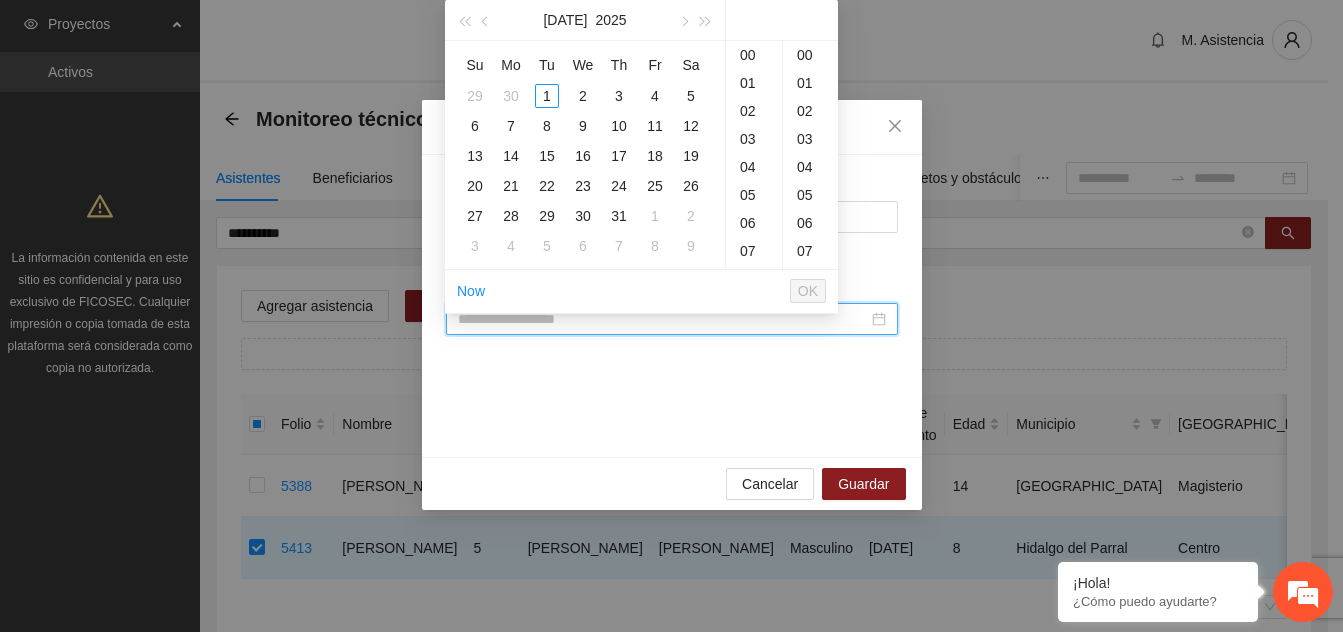 paste on "**********" 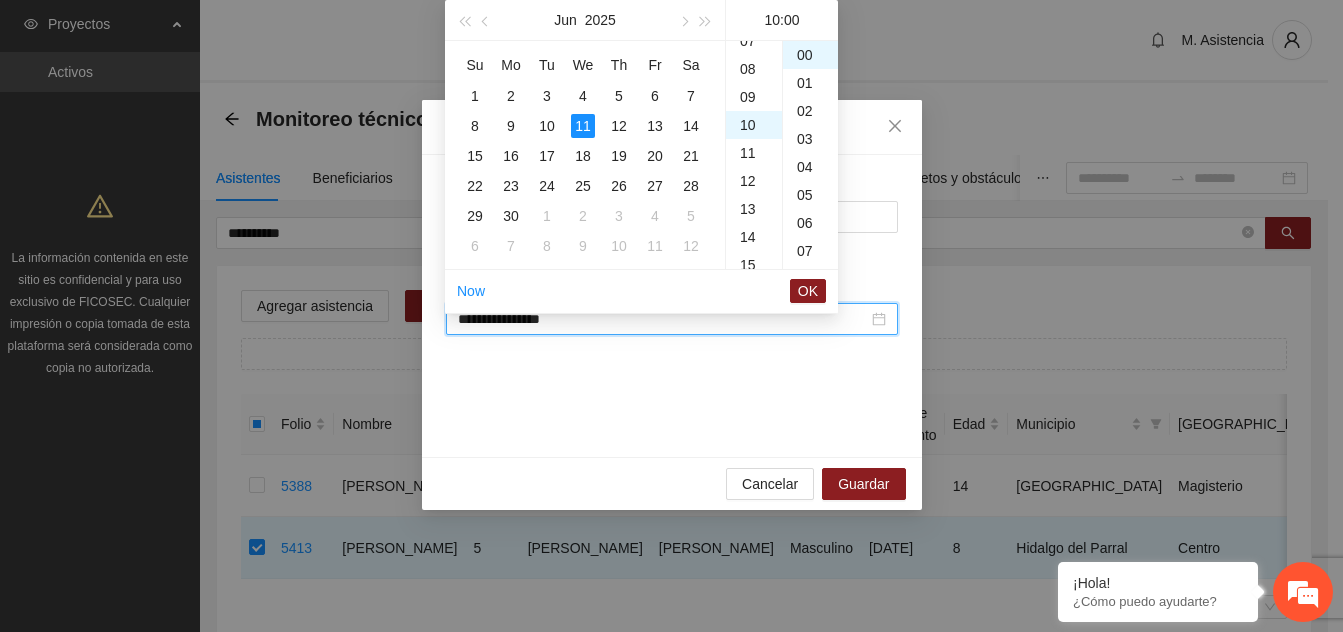 scroll, scrollTop: 280, scrollLeft: 0, axis: vertical 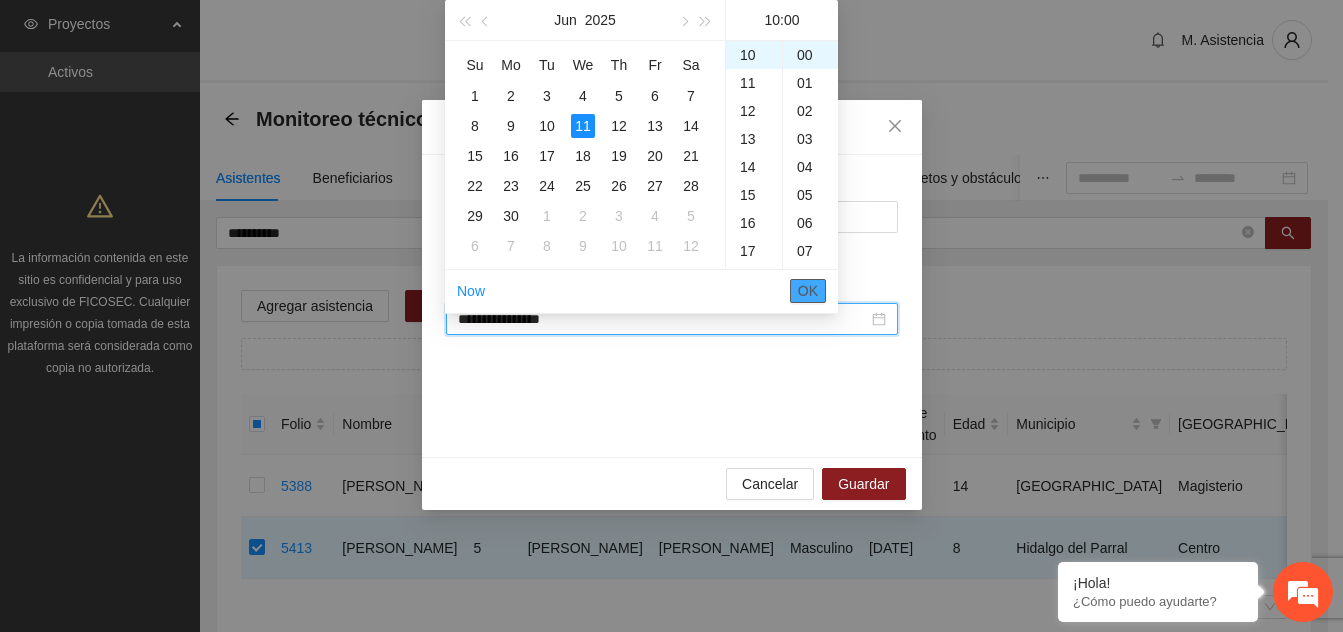 click on "OK" at bounding box center [808, 291] 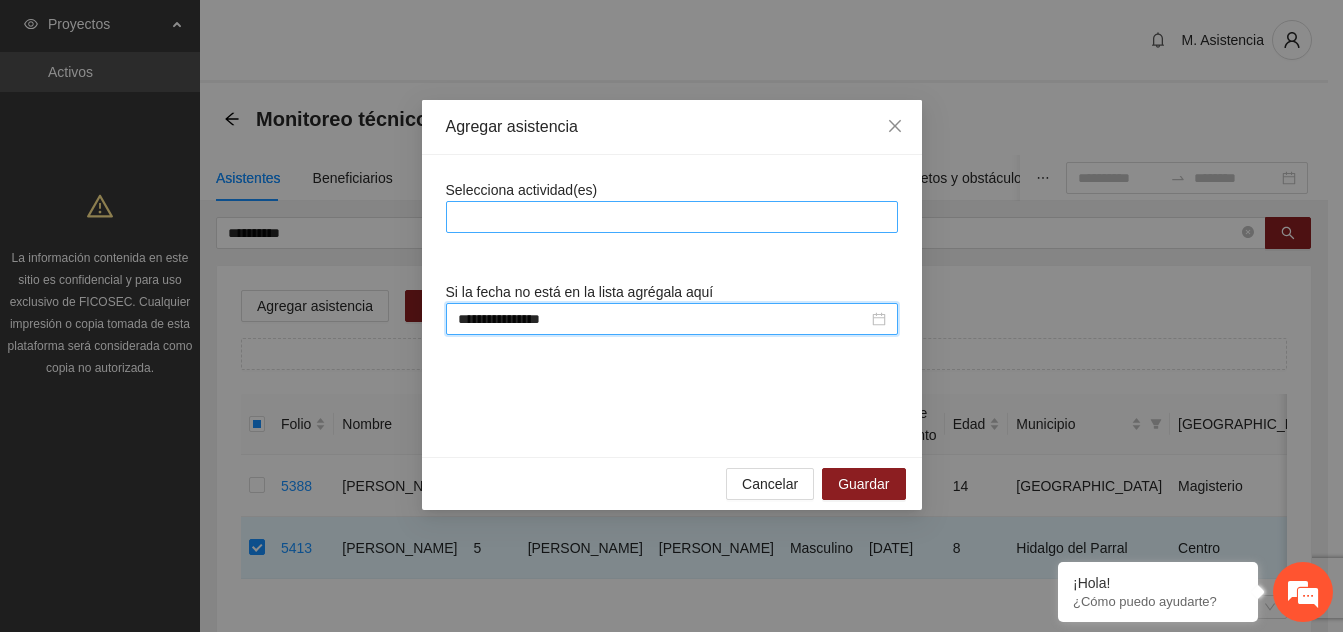 click at bounding box center (672, 217) 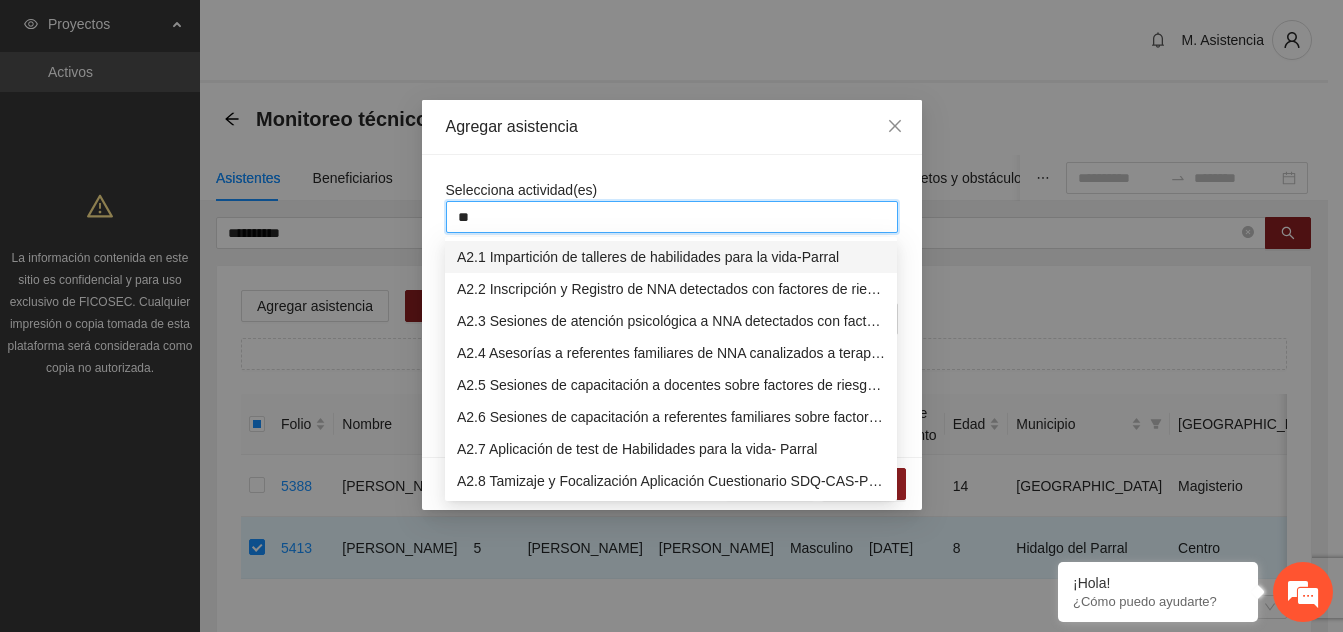 type on "***" 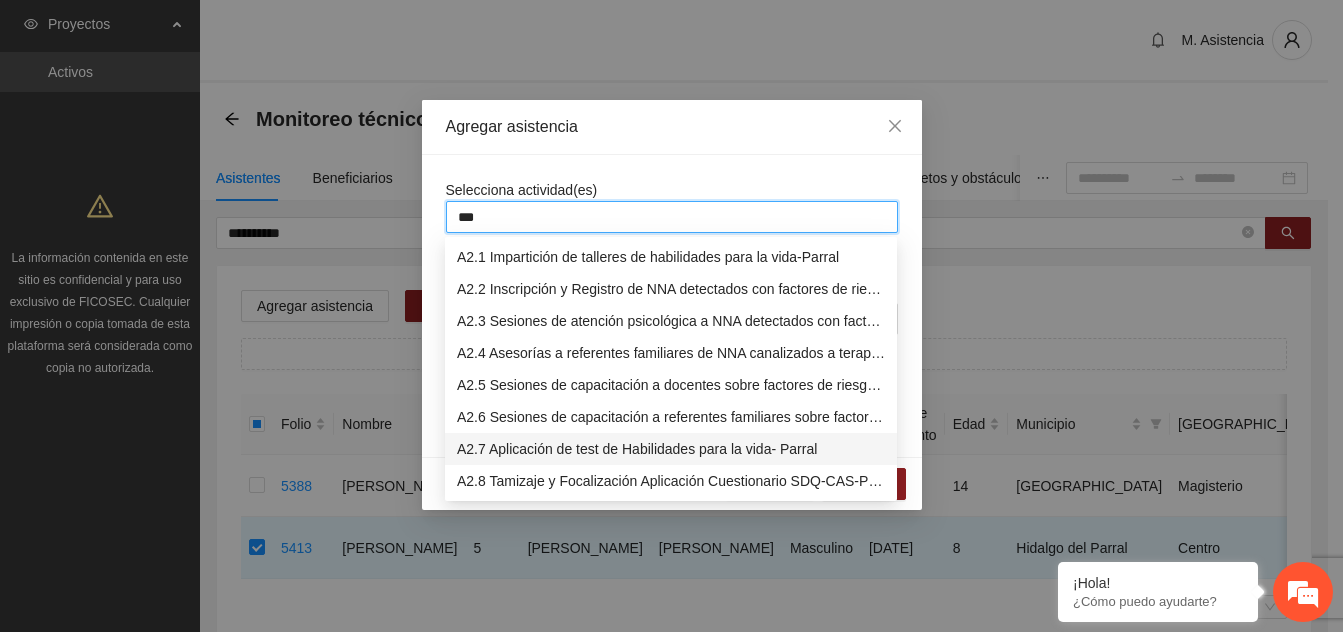click on "A2.7 Aplicación de test de Habilidades para la vida- Parral" at bounding box center [671, 449] 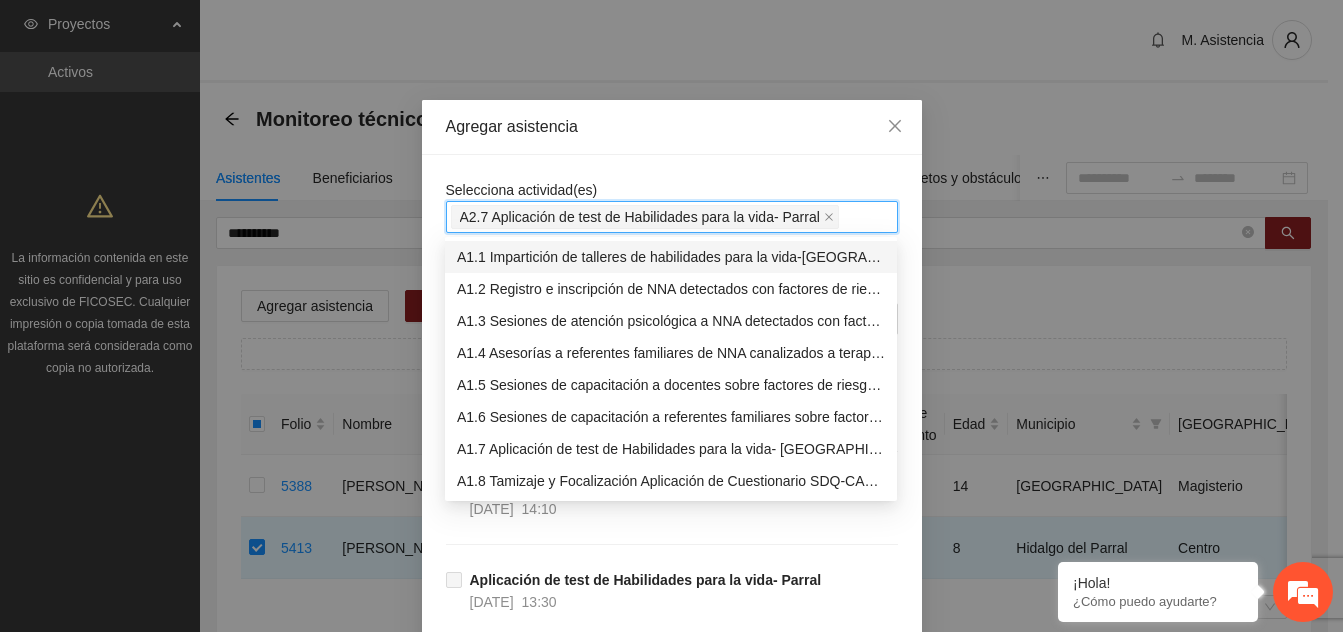 click on "**********" at bounding box center (672, 1235) 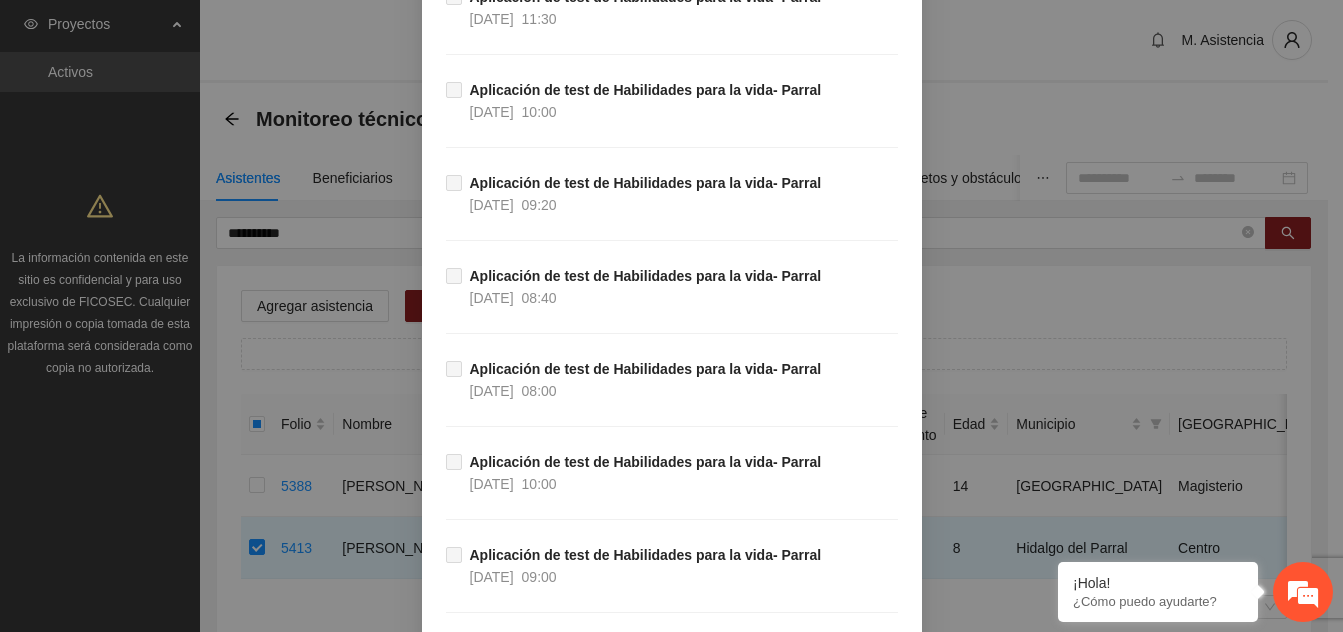 scroll, scrollTop: 1761, scrollLeft: 0, axis: vertical 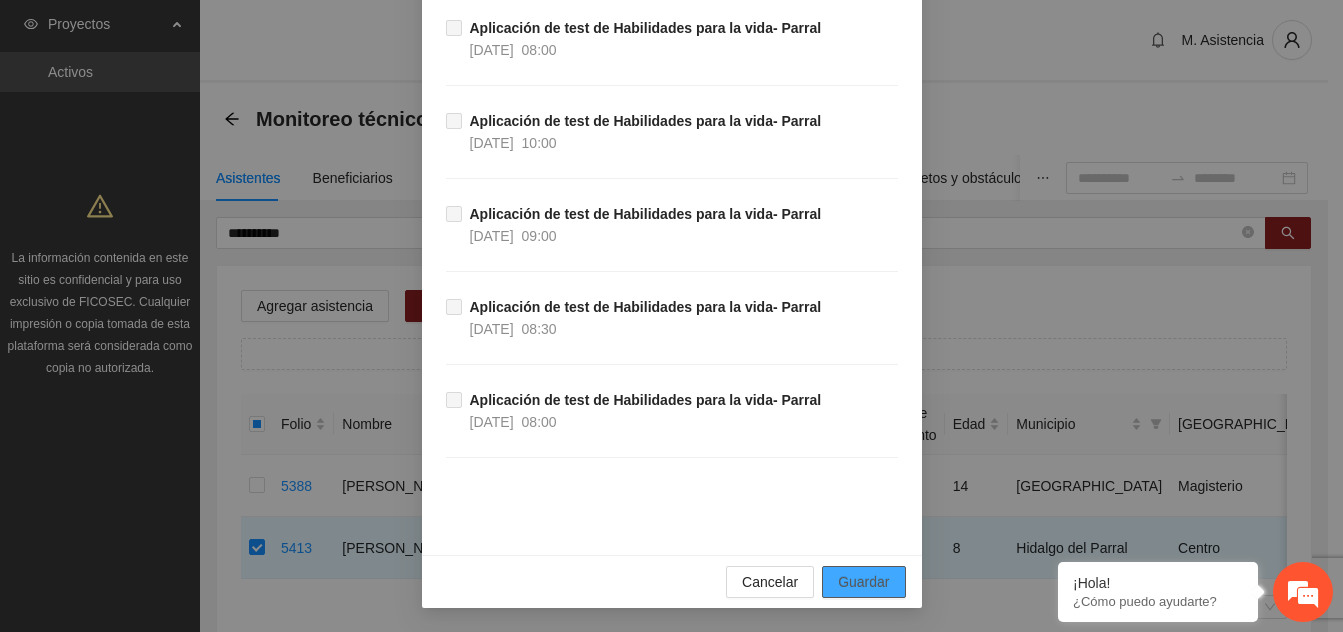 click on "Guardar" at bounding box center [863, 582] 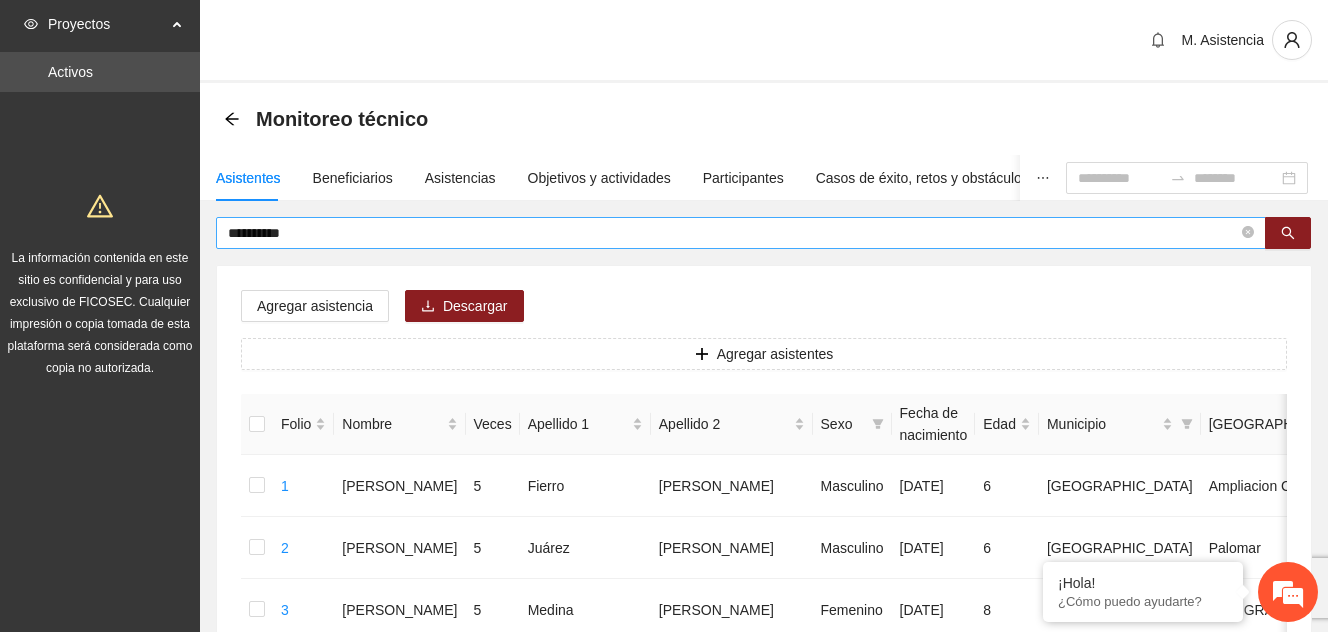 click on "**********" at bounding box center [733, 233] 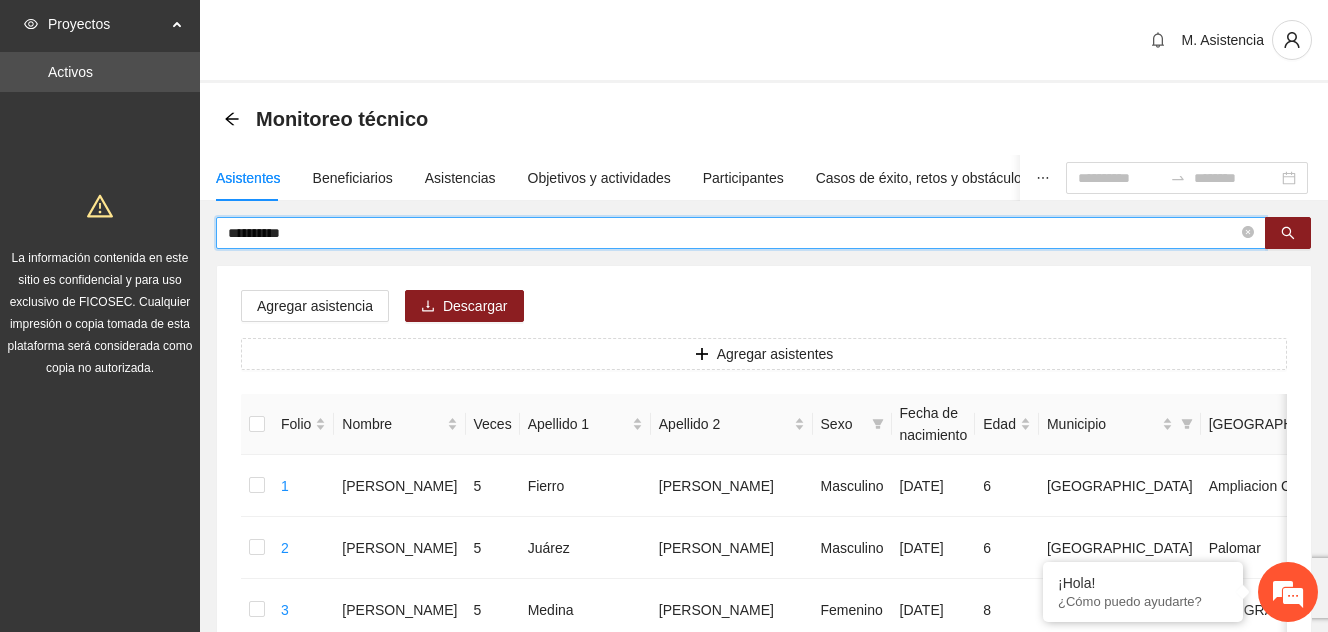 click on "**********" at bounding box center [733, 233] 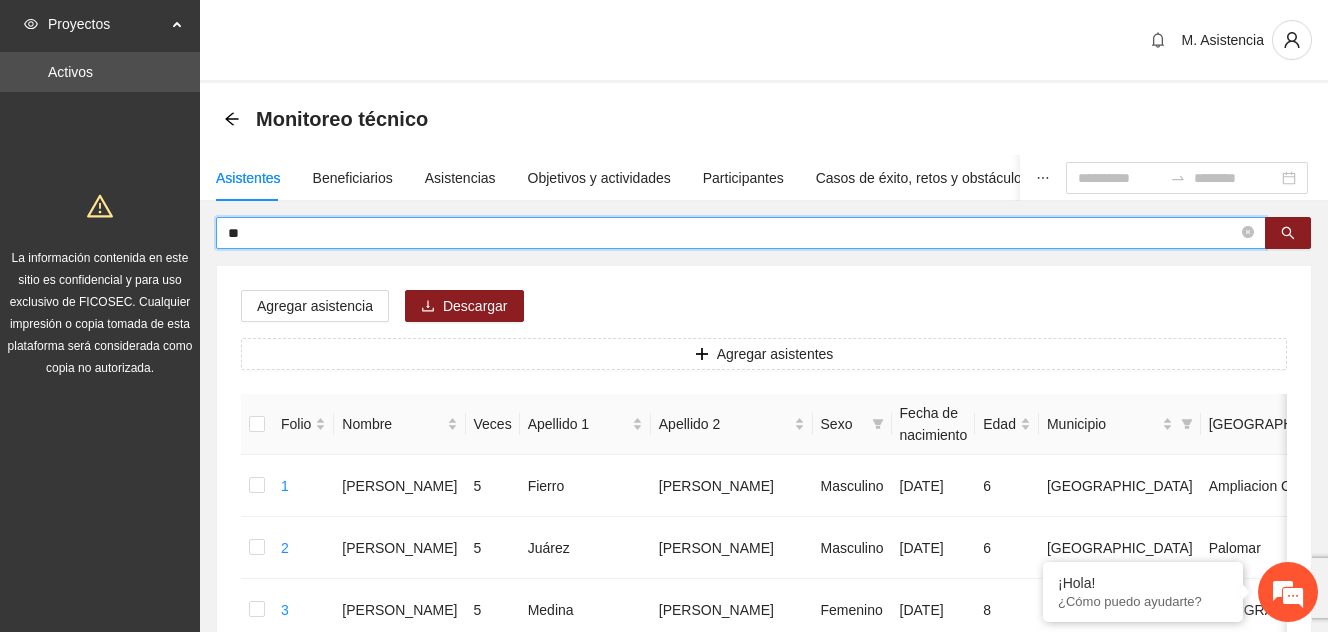 type on "*" 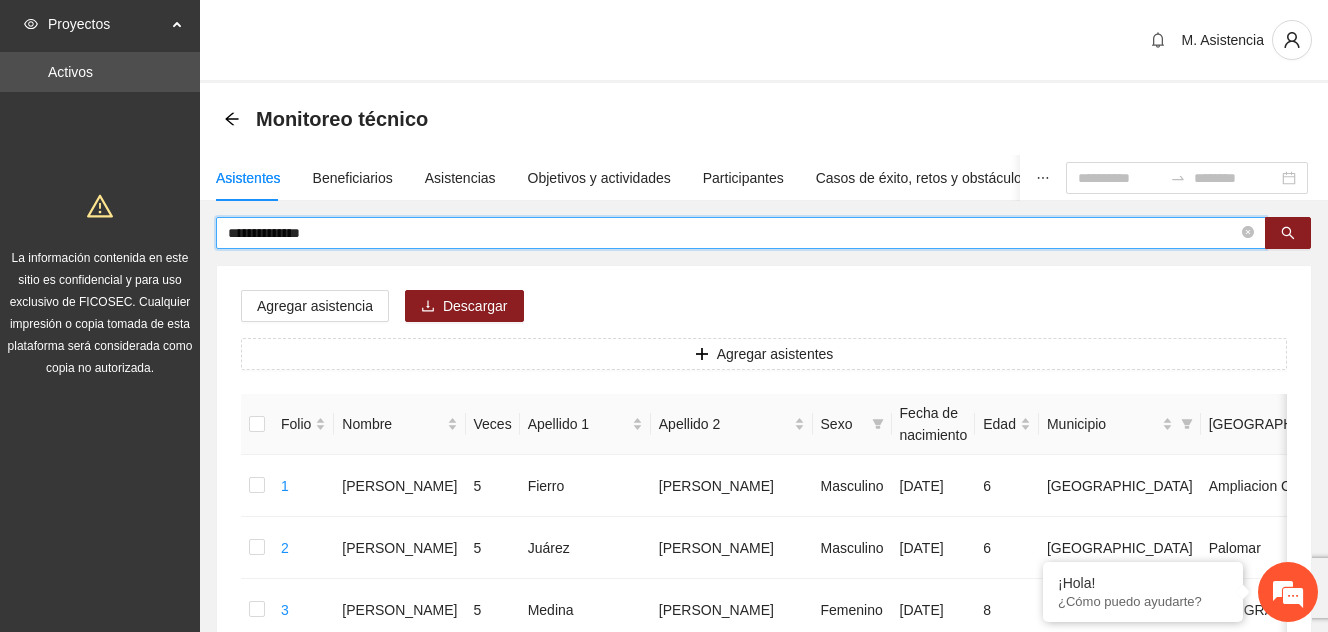 type on "**********" 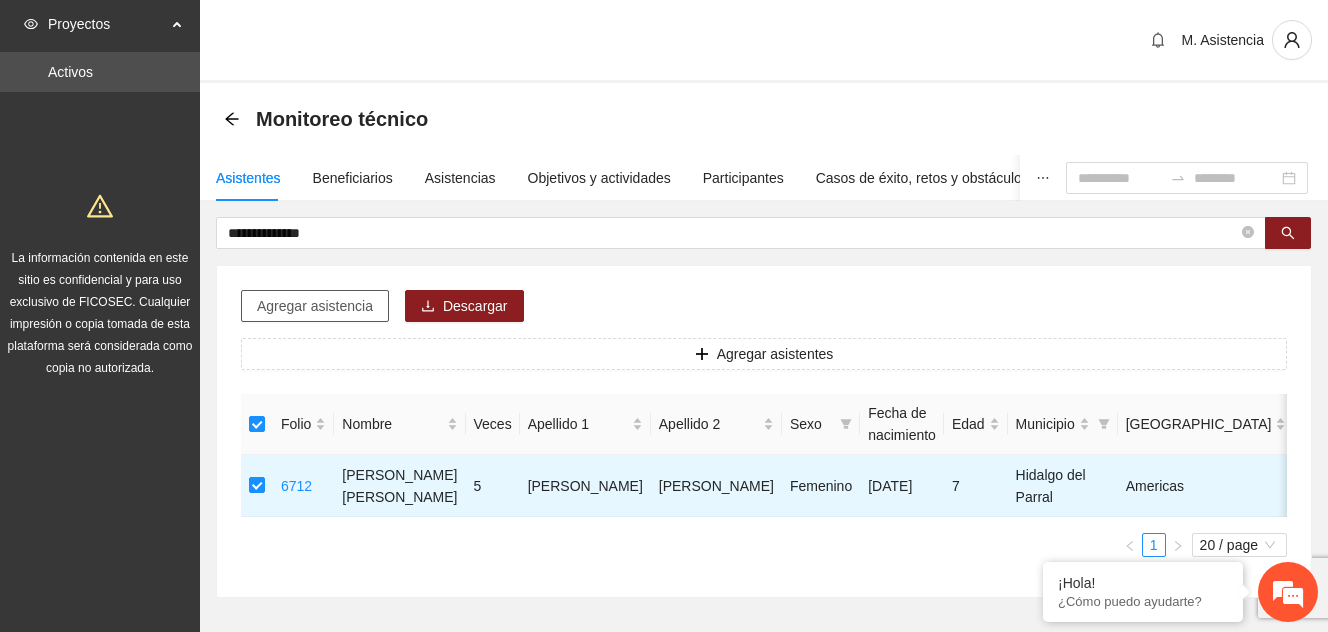 click on "Agregar asistencia" at bounding box center (315, 306) 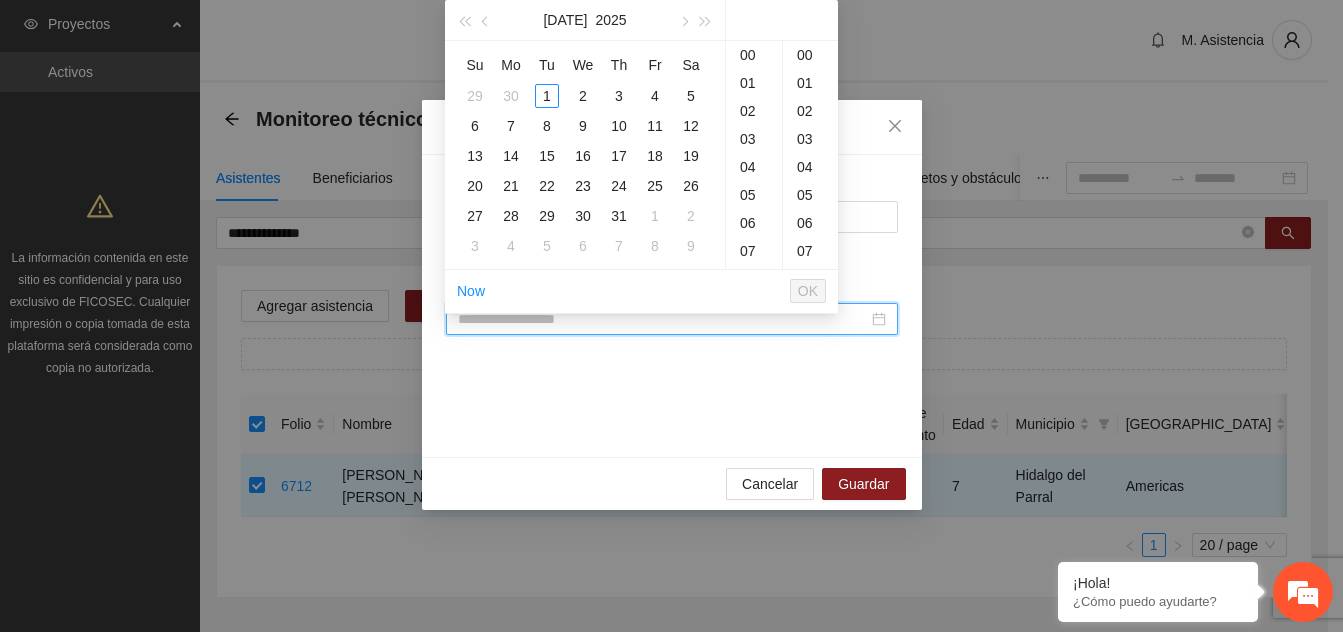 paste on "**********" 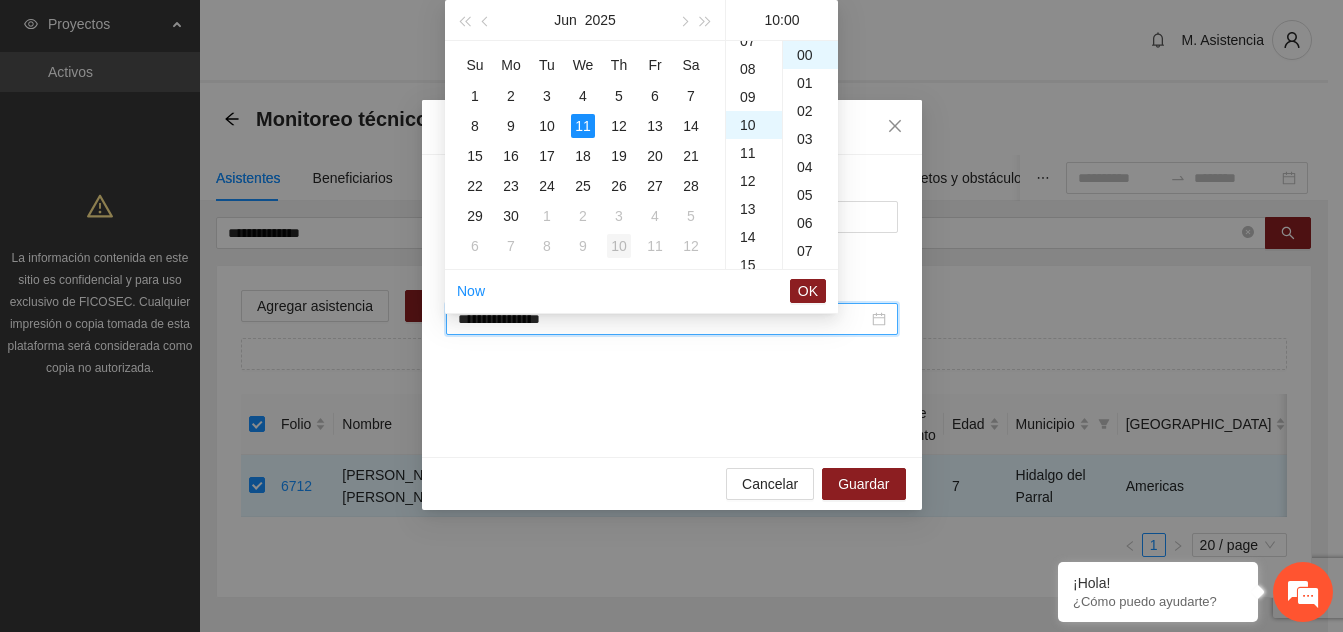 scroll, scrollTop: 280, scrollLeft: 0, axis: vertical 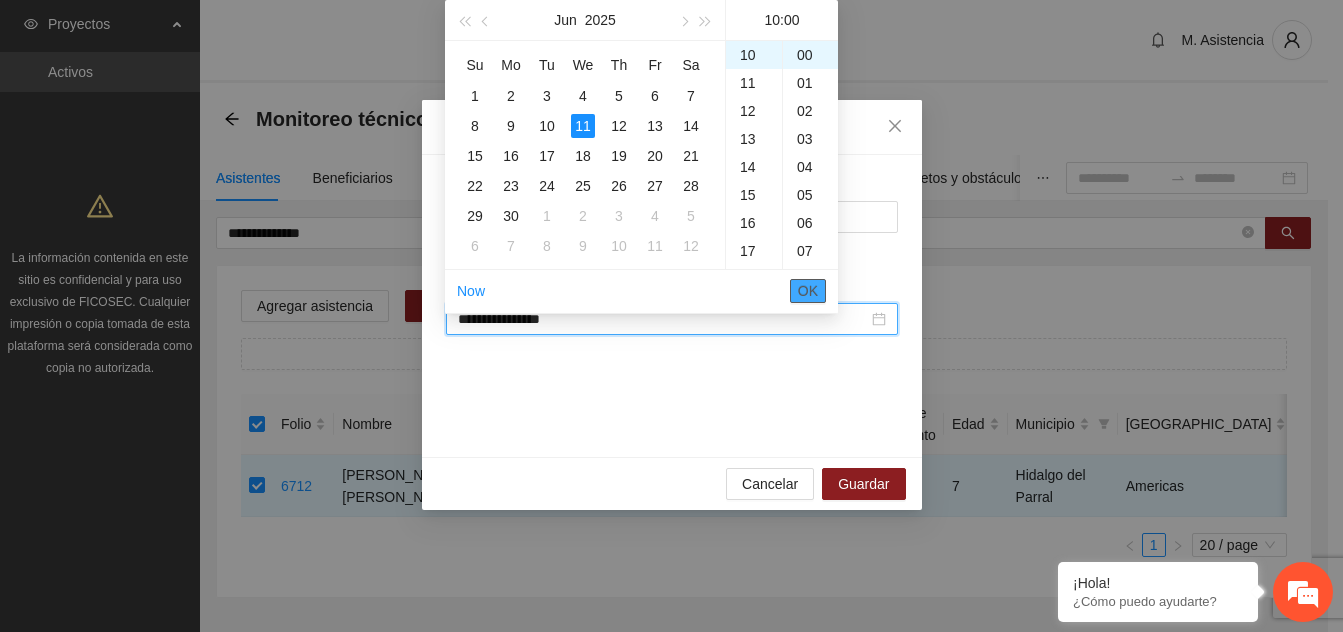 click on "OK" at bounding box center (808, 291) 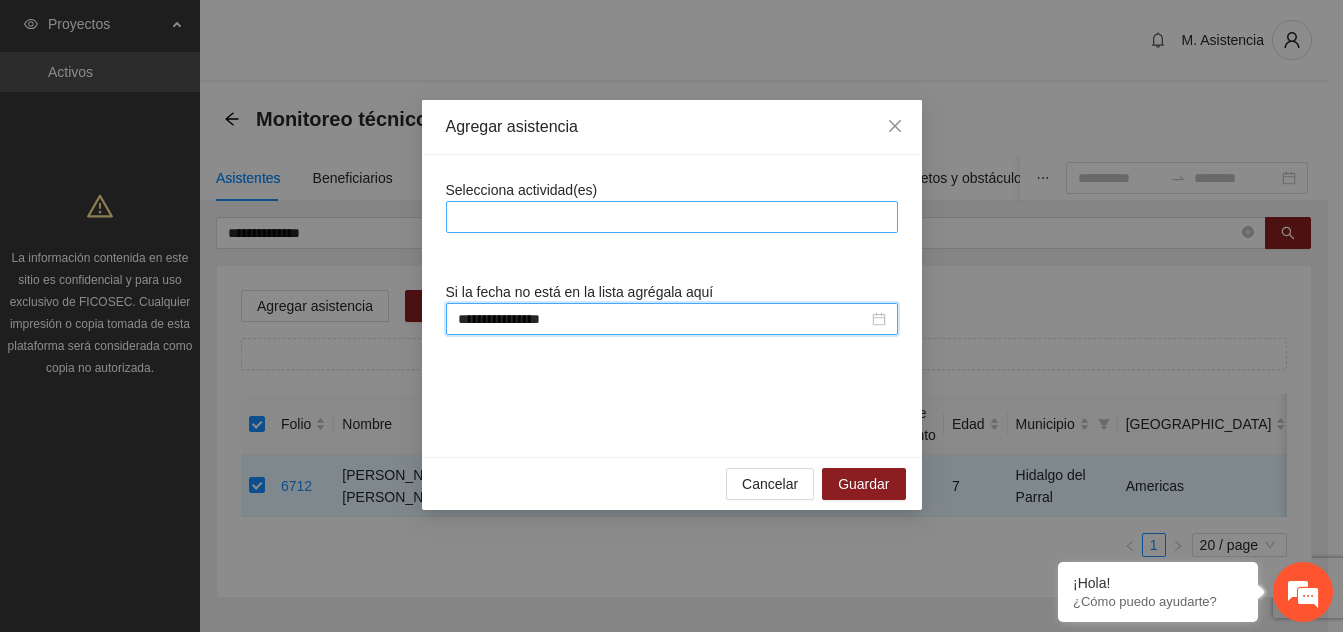 click at bounding box center [672, 217] 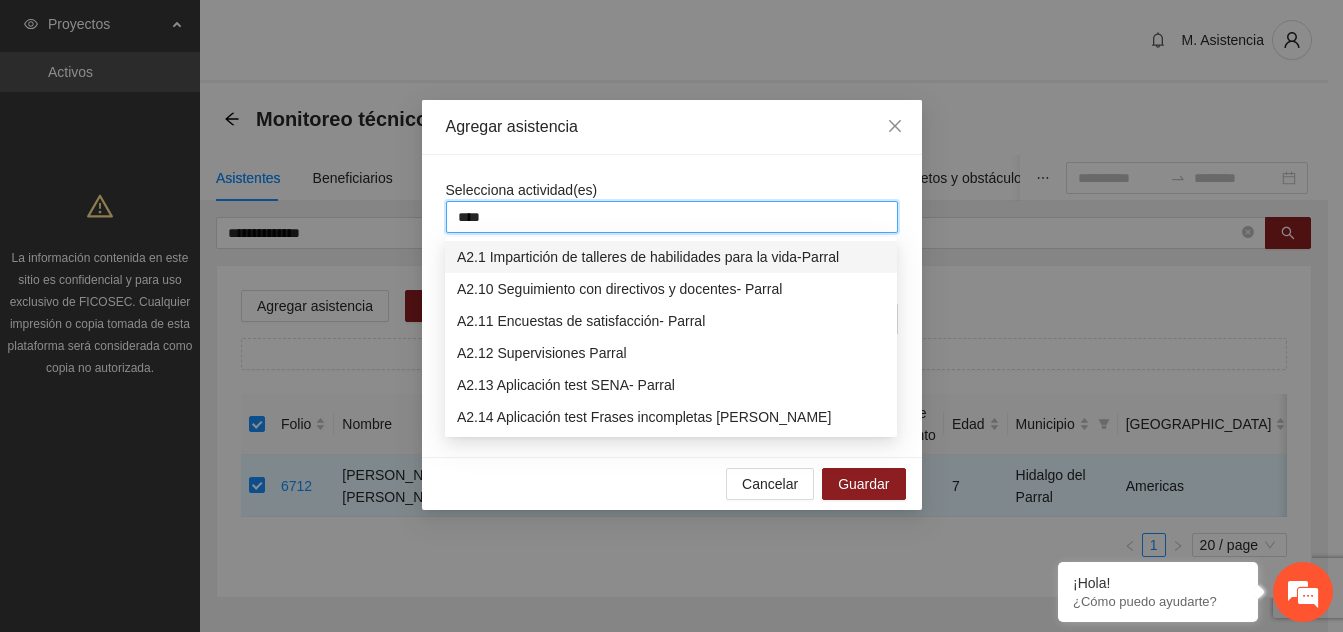 type on "***" 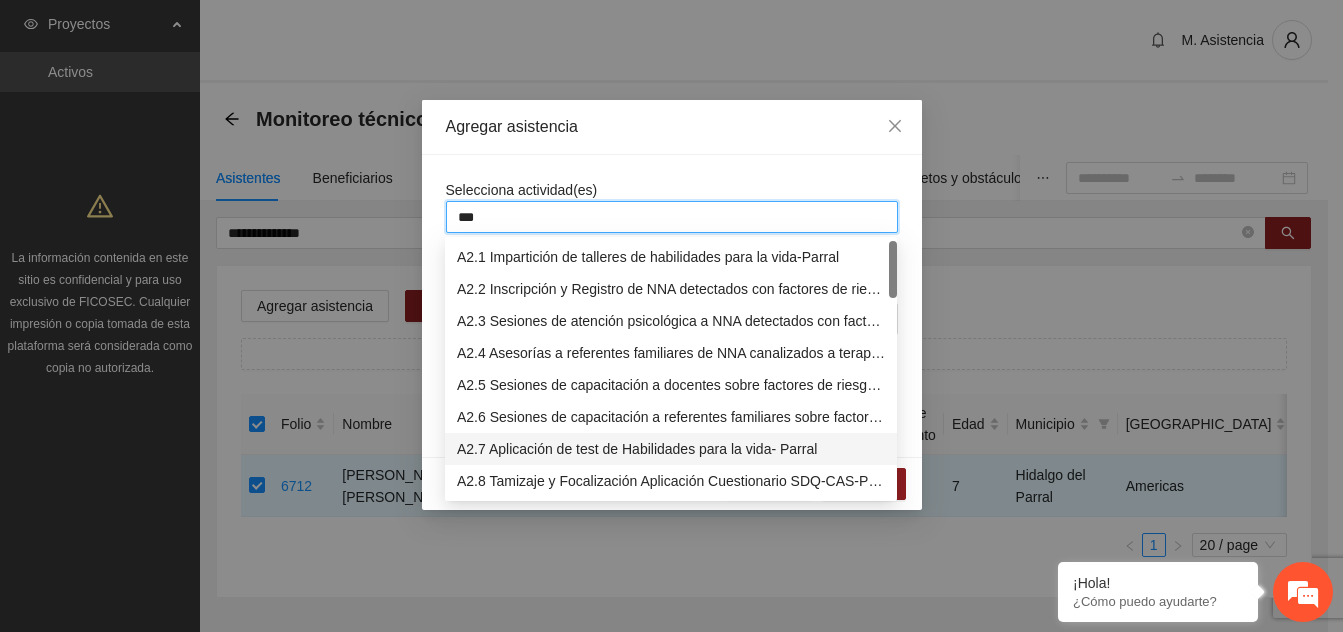 click on "A2.7 Aplicación de test de Habilidades para la vida- Parral" at bounding box center (671, 449) 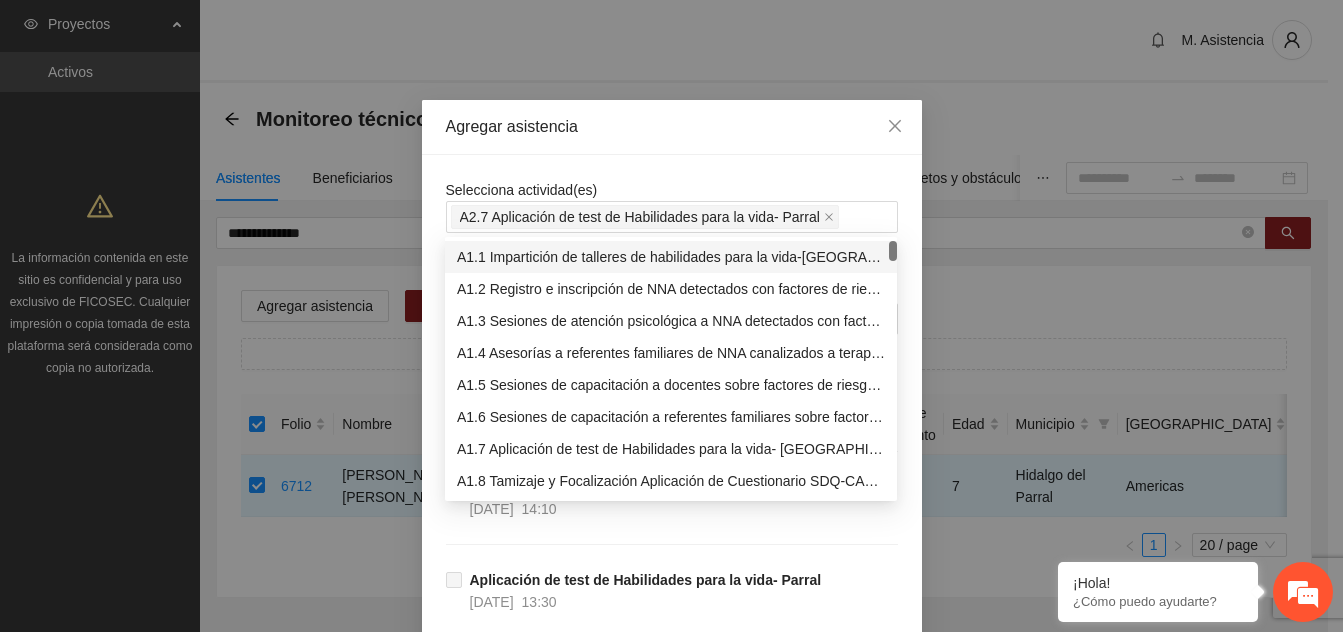 click on "Selecciona actividad(es) A2.7 Aplicación de test de Habilidades para la vida- Parral" at bounding box center [672, 206] 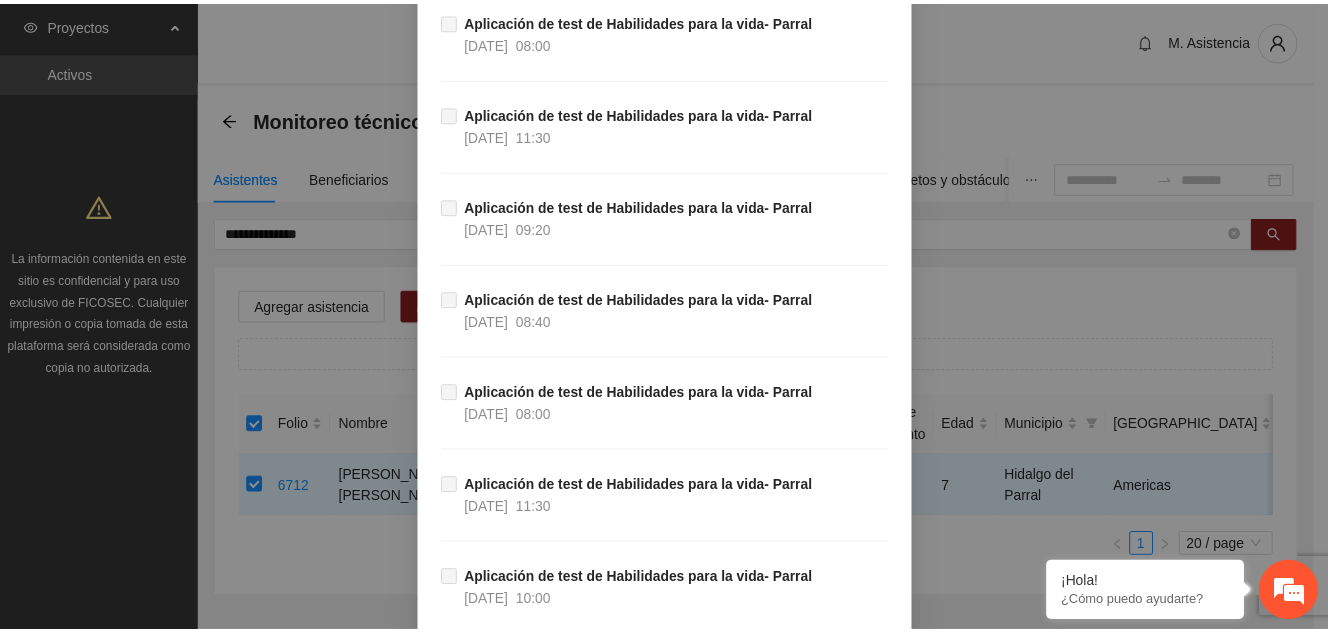 scroll, scrollTop: 1761, scrollLeft: 0, axis: vertical 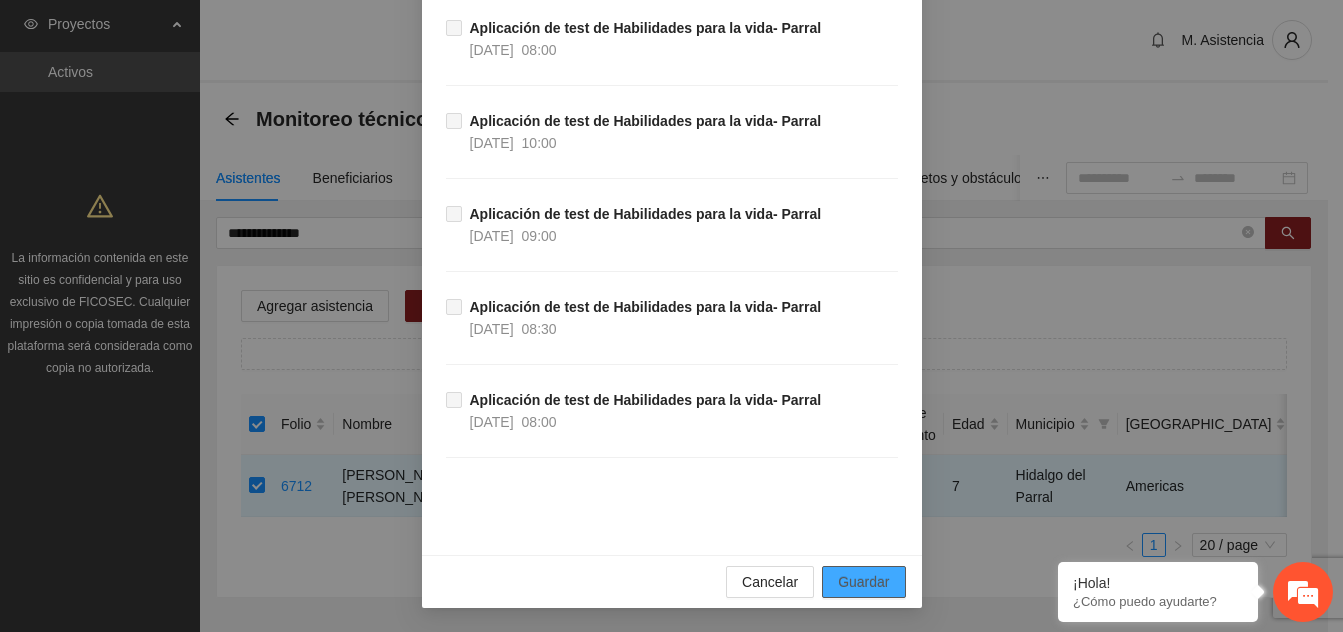 click on "Guardar" at bounding box center [863, 582] 